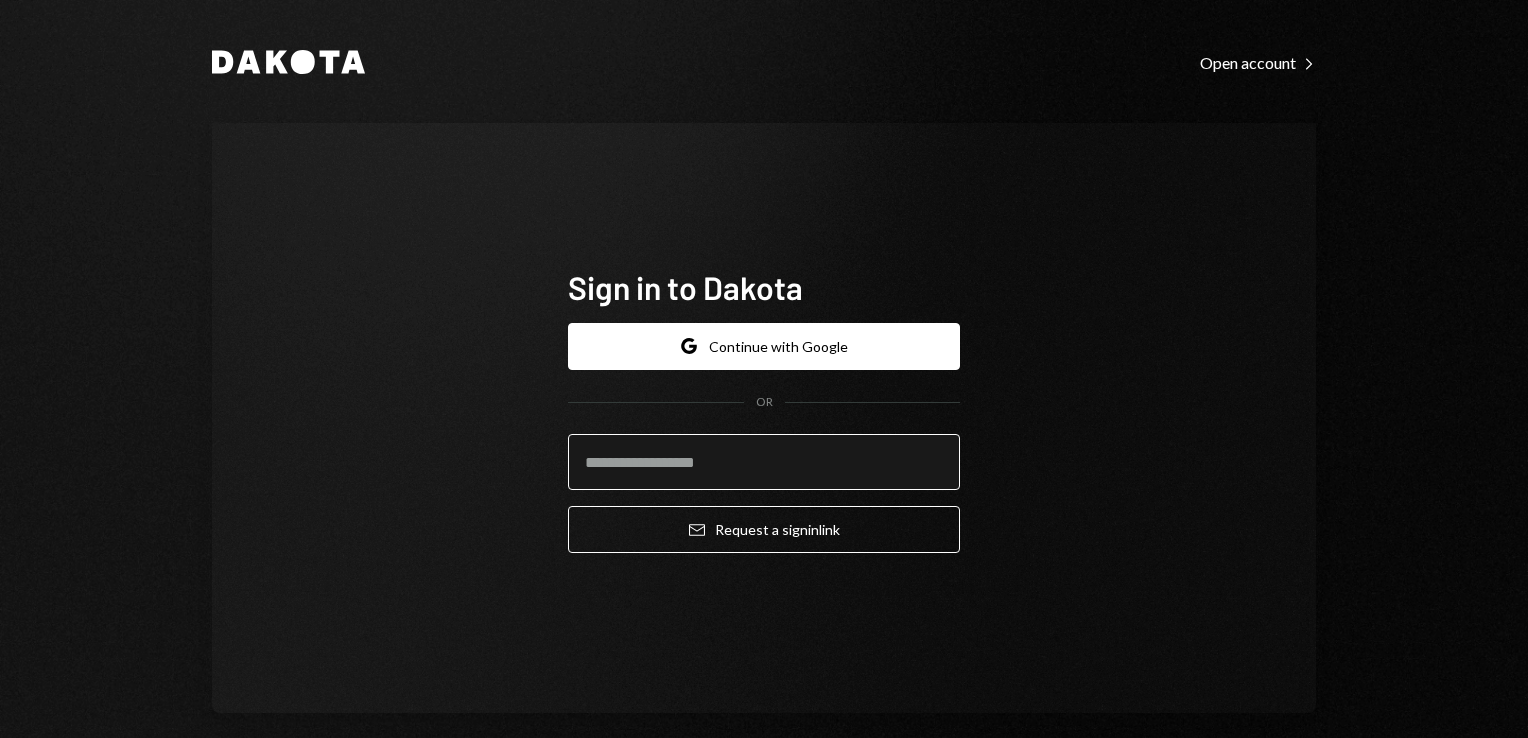 scroll, scrollTop: 0, scrollLeft: 0, axis: both 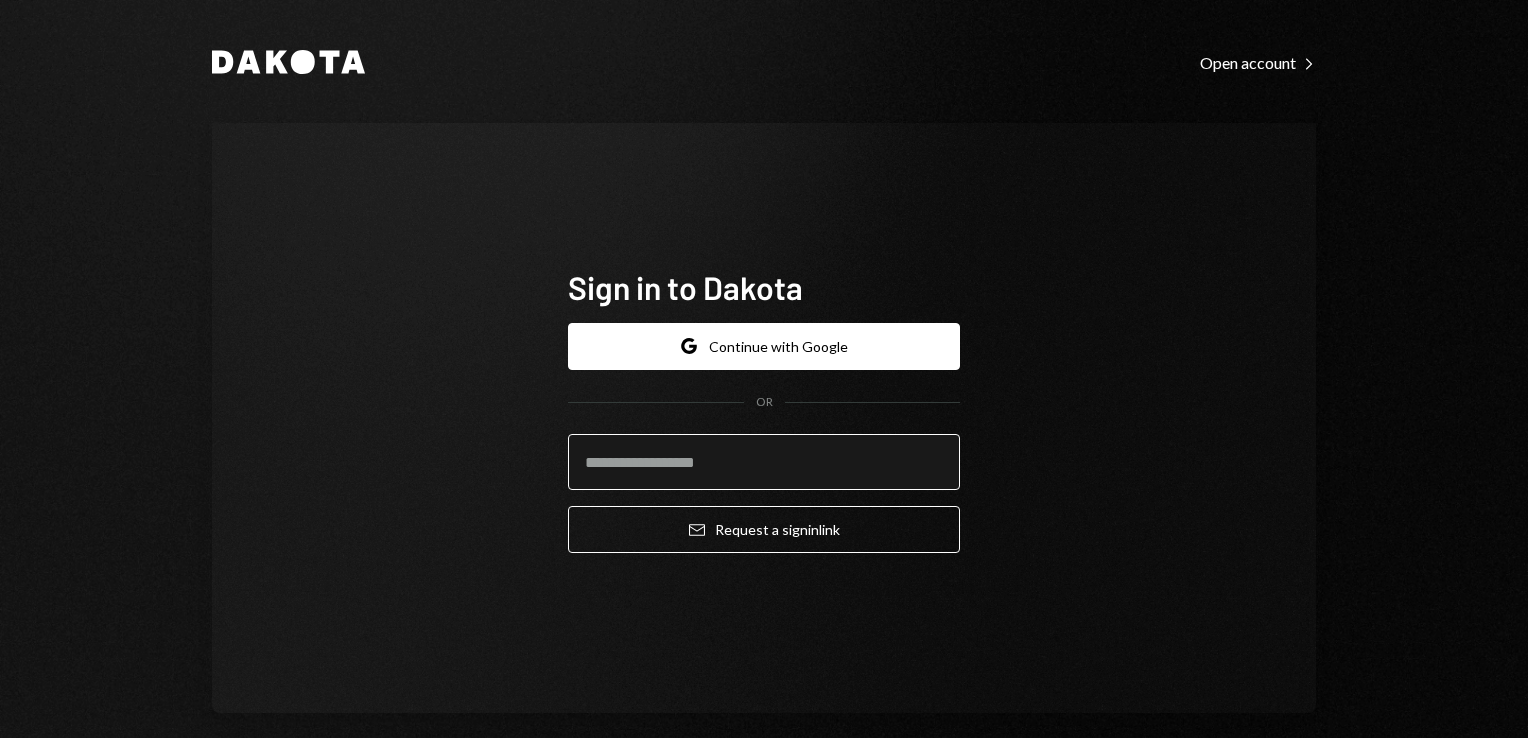 type on "**********" 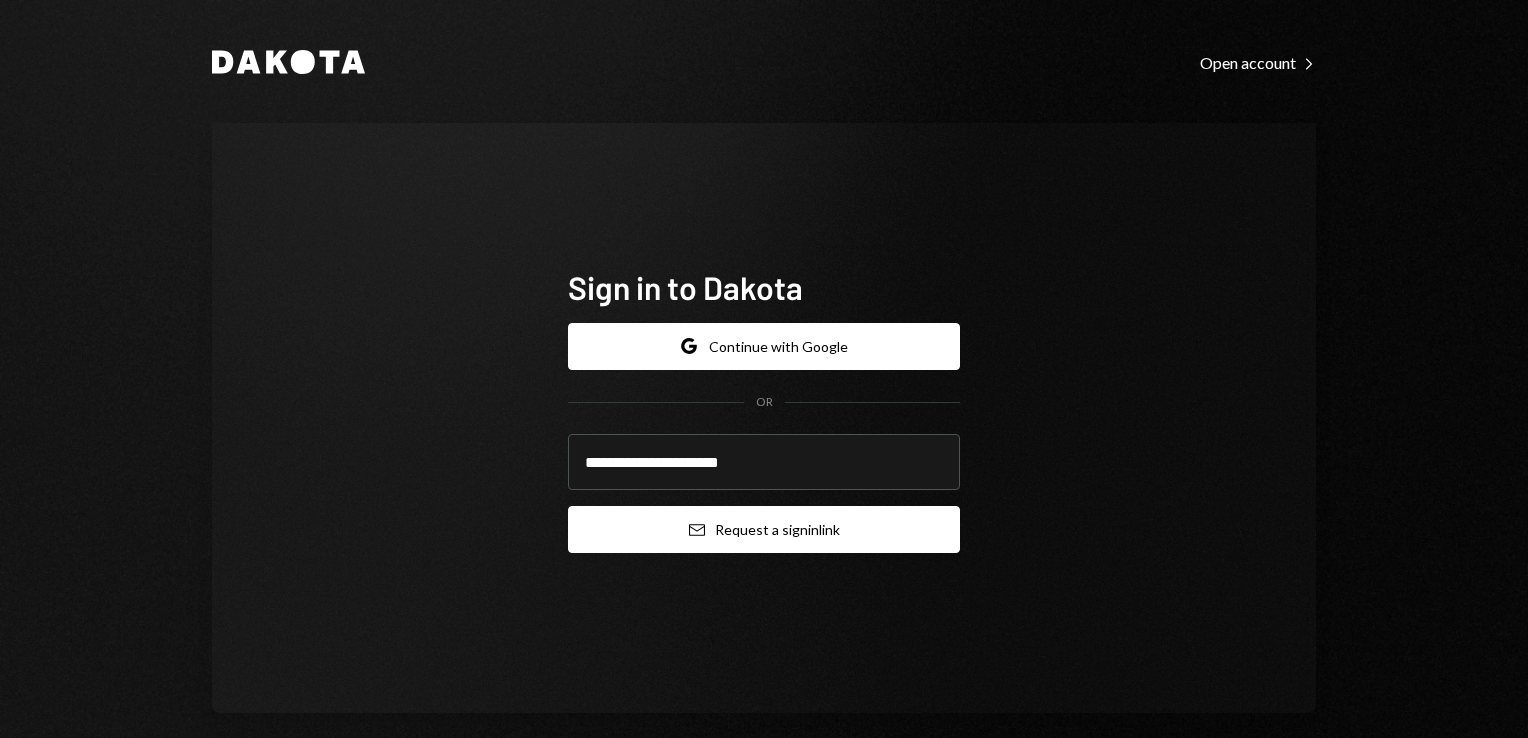 click on "Email Request a sign  in  link" at bounding box center (764, 529) 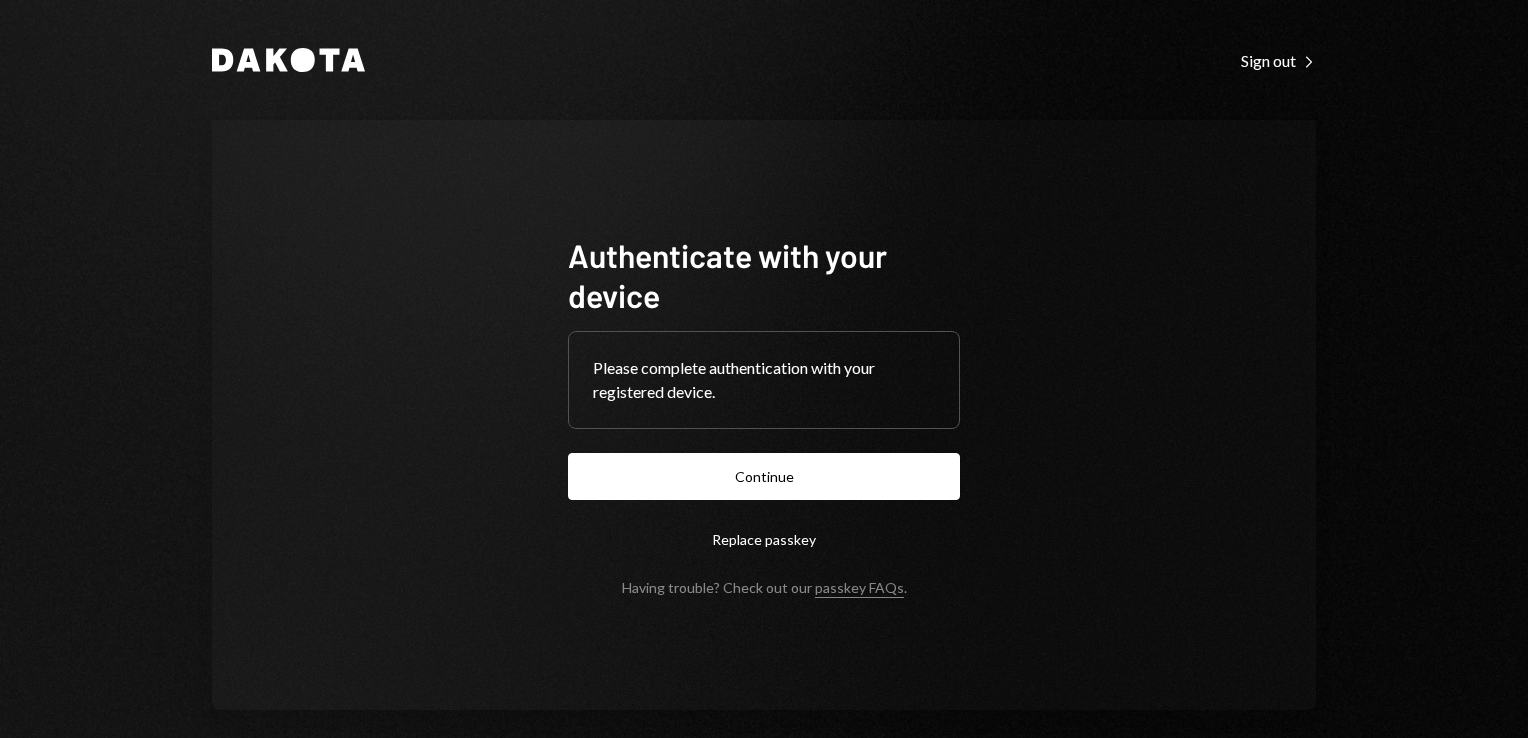 scroll, scrollTop: 0, scrollLeft: 0, axis: both 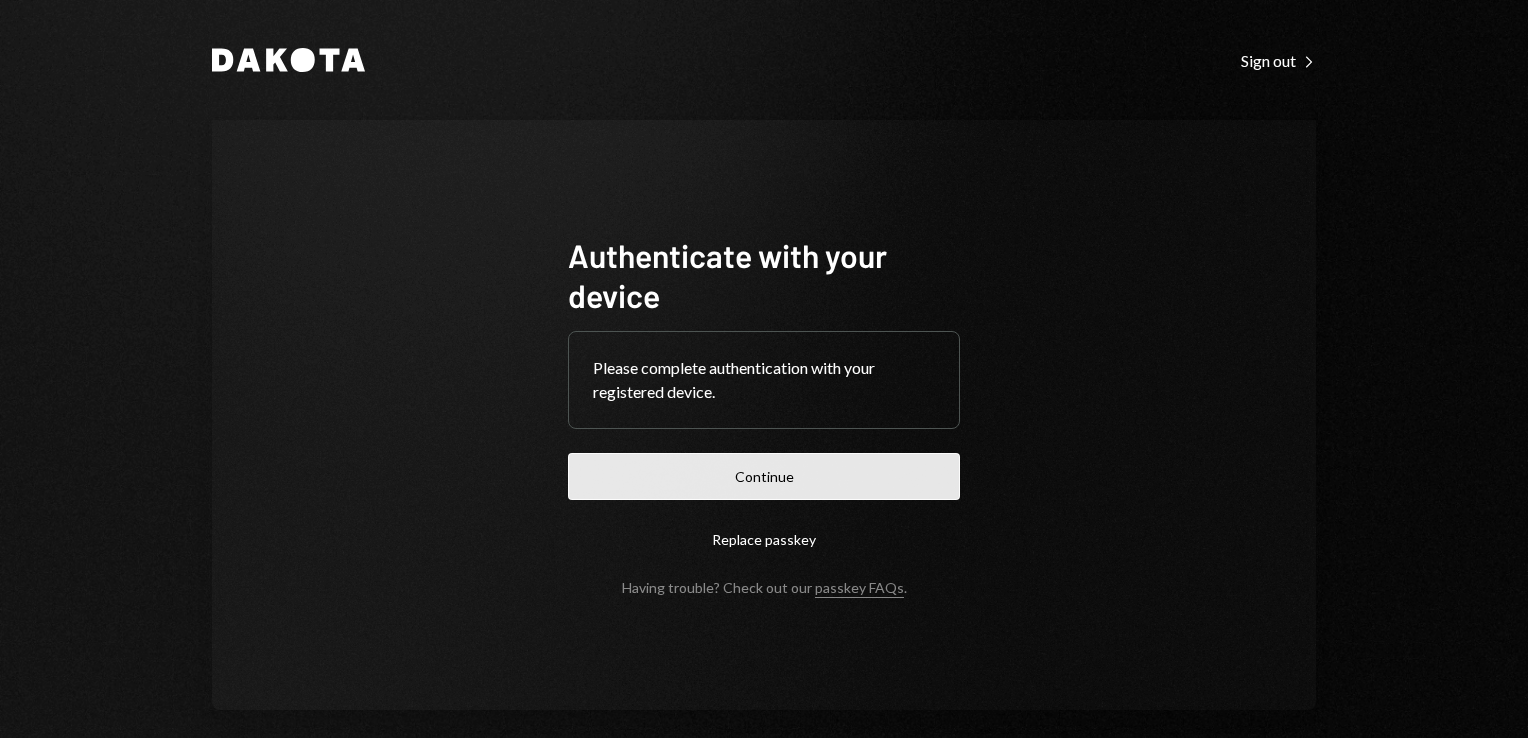 click on "Continue" at bounding box center (764, 476) 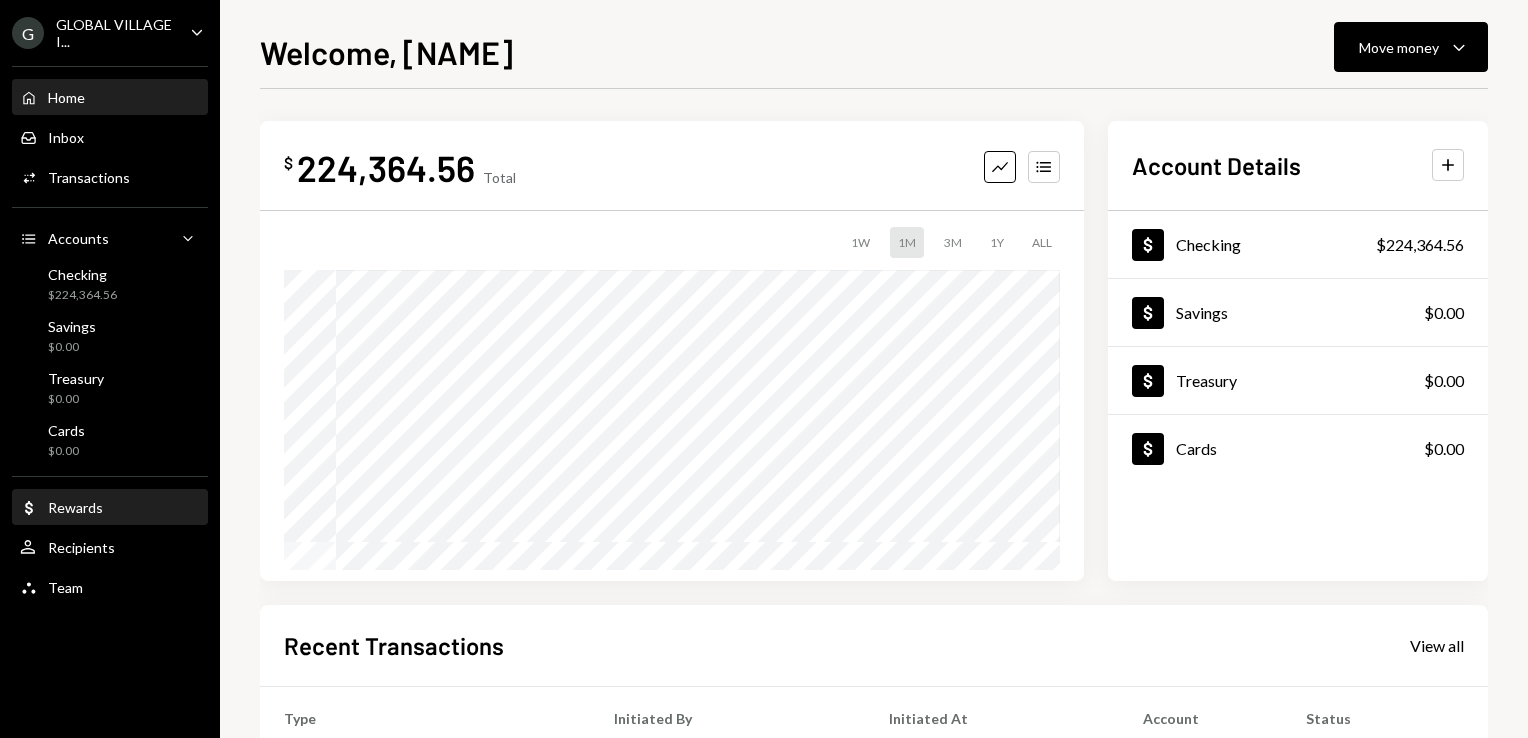 click on "Dollar Rewards" at bounding box center (110, 508) 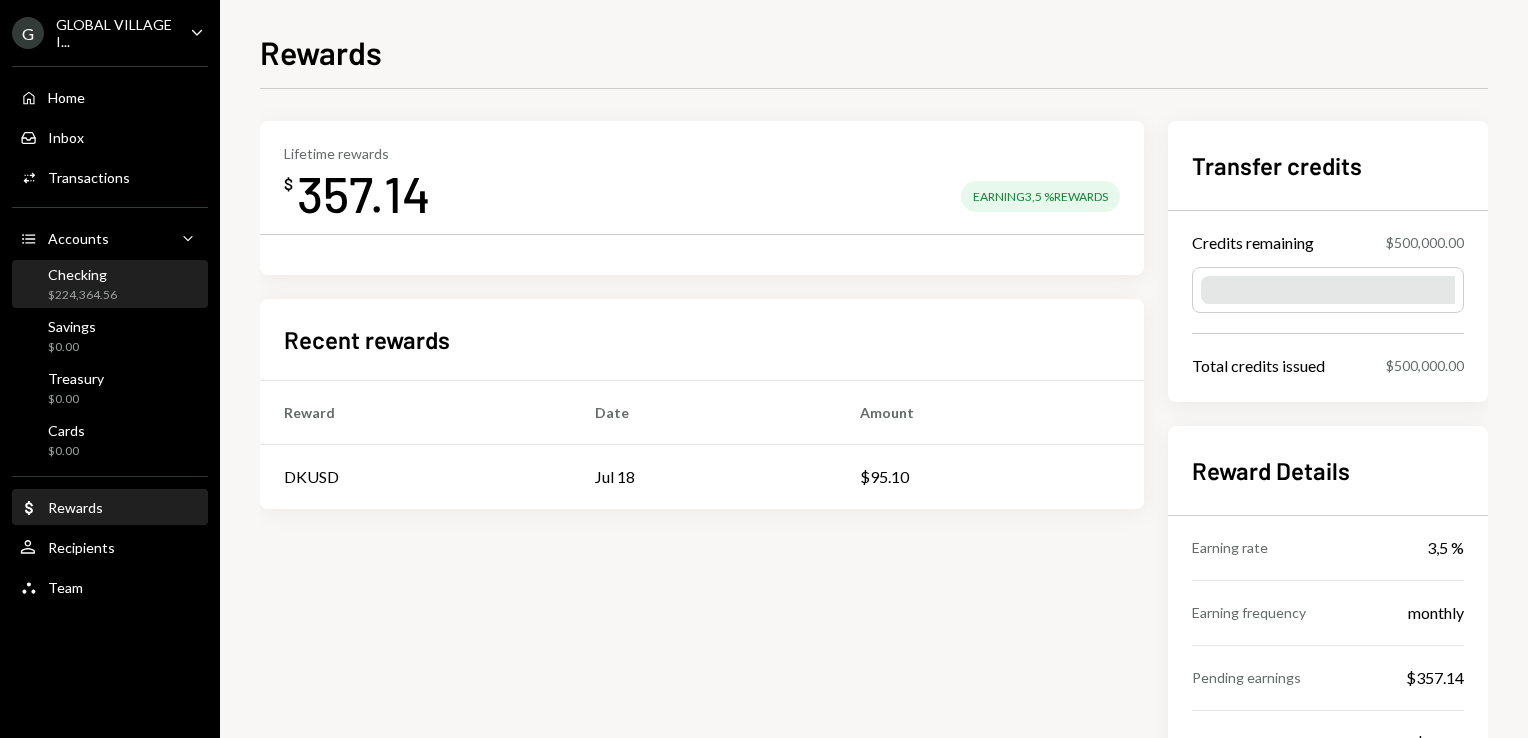 click on "Checking $224,364.56" at bounding box center [110, 285] 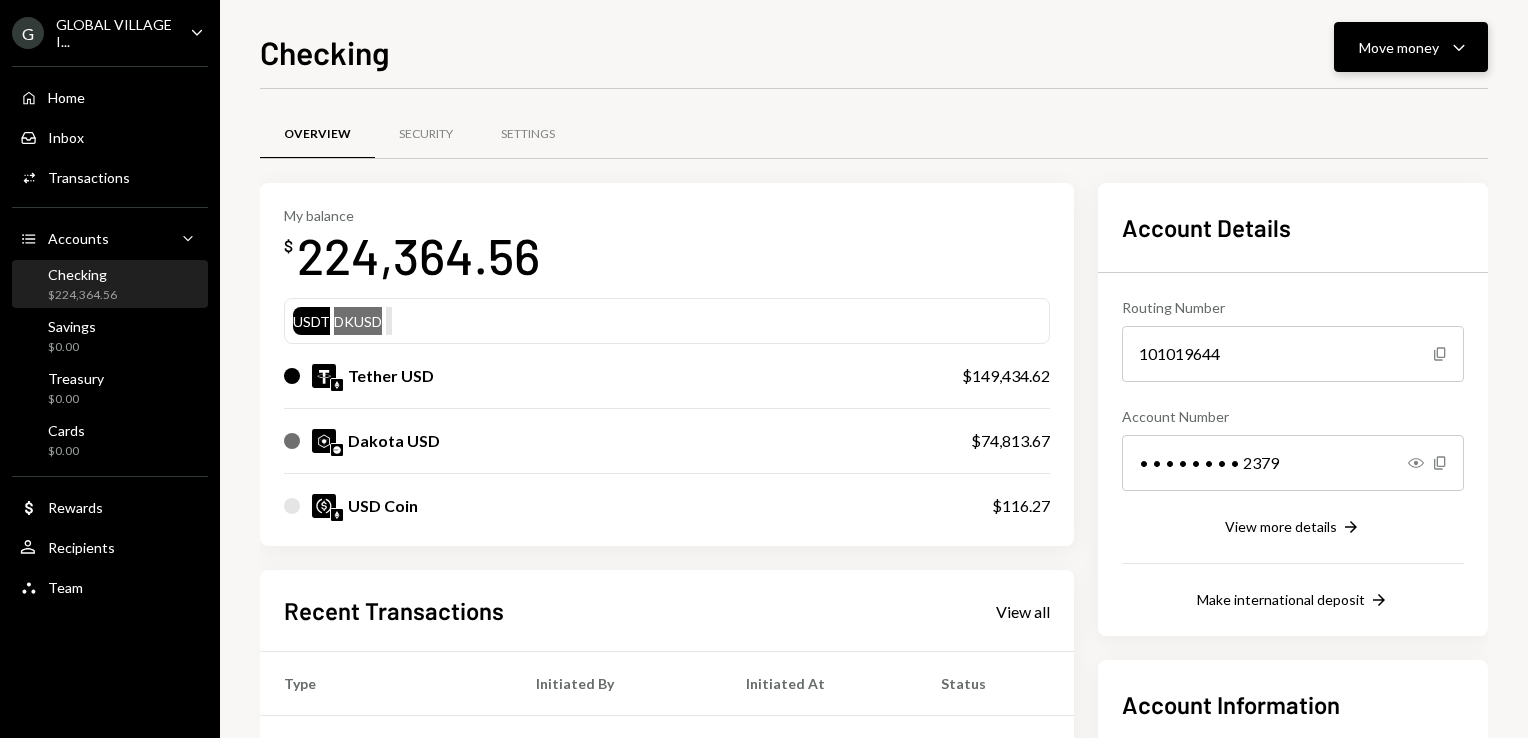 click on "Move money" at bounding box center [1399, 47] 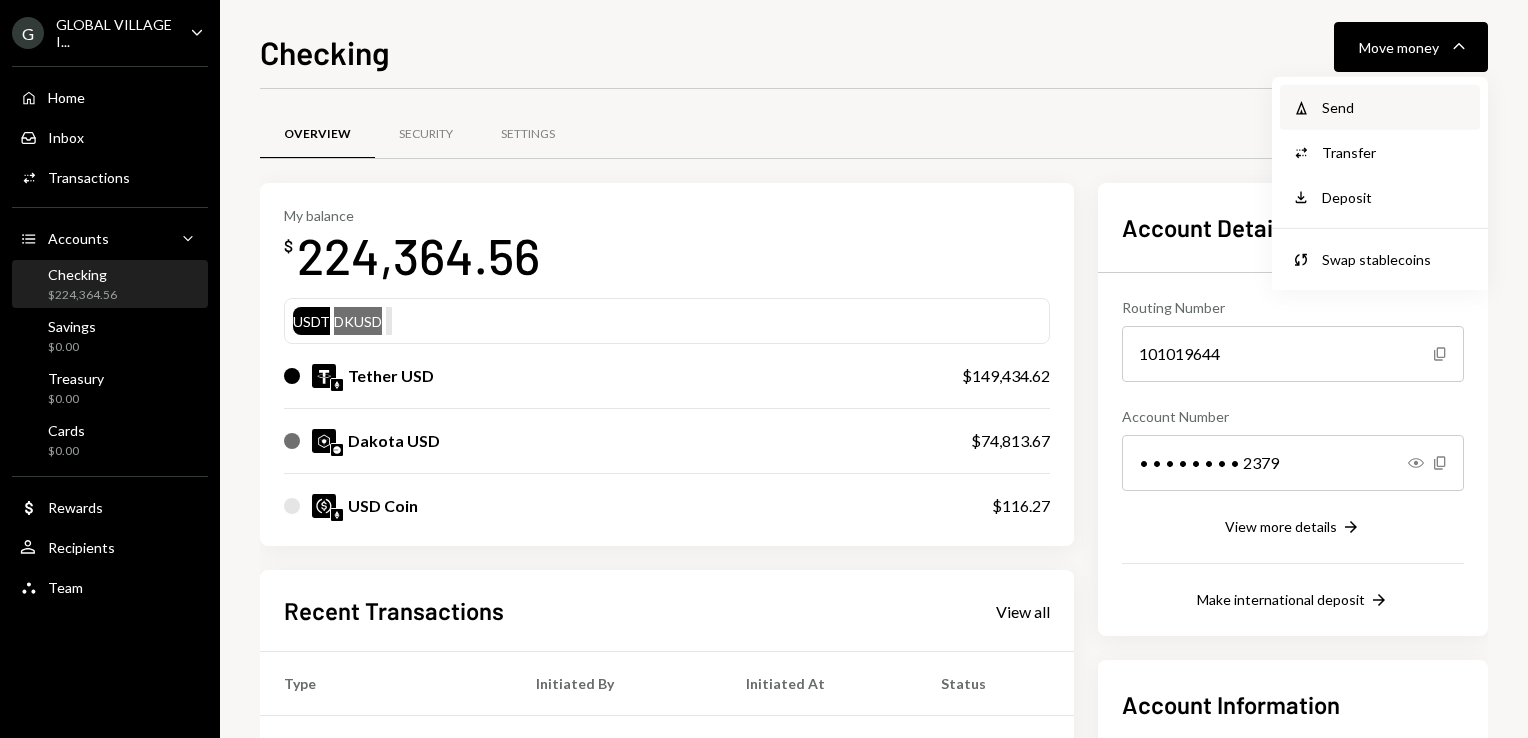 click on "Send" at bounding box center (1395, 107) 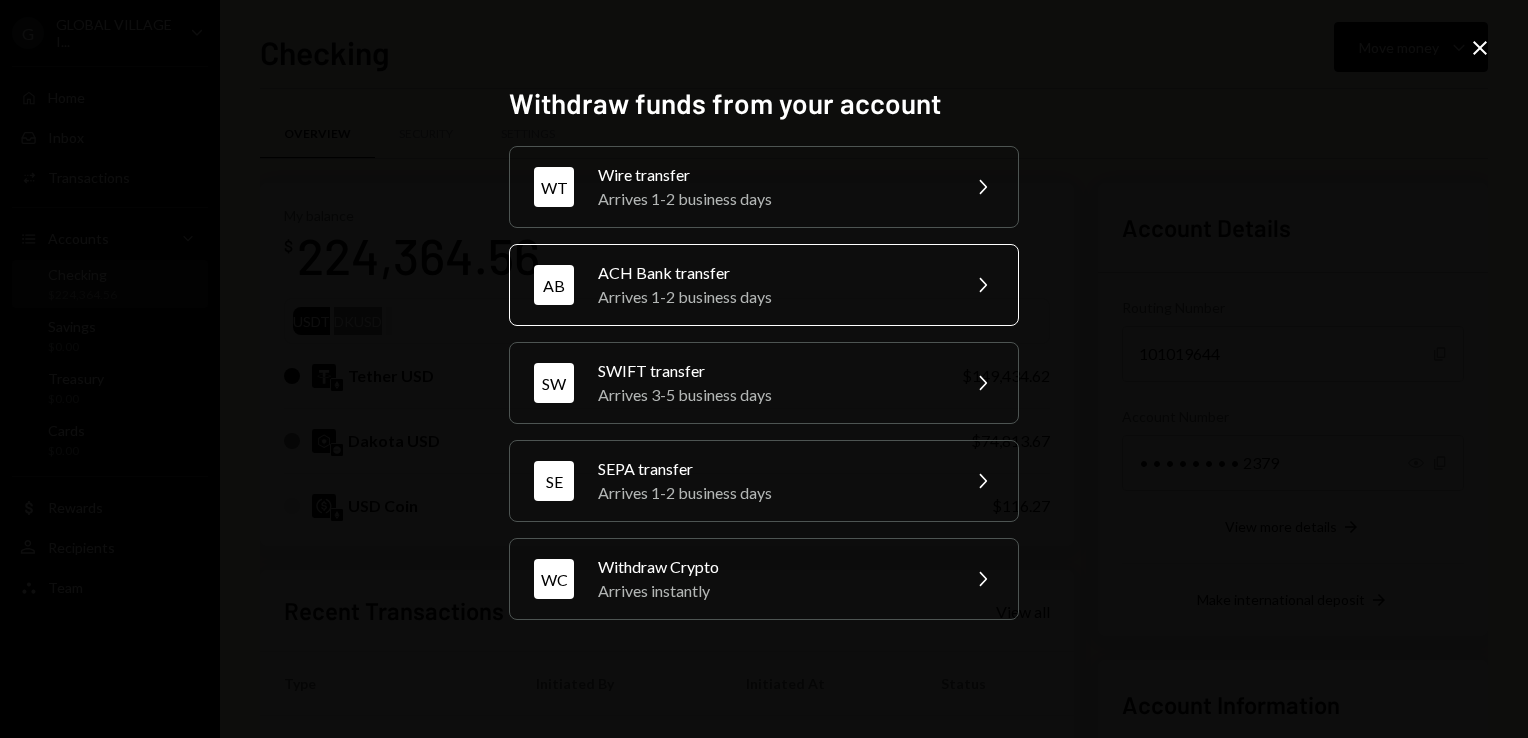 click on "ACH Bank transfer" at bounding box center [772, 273] 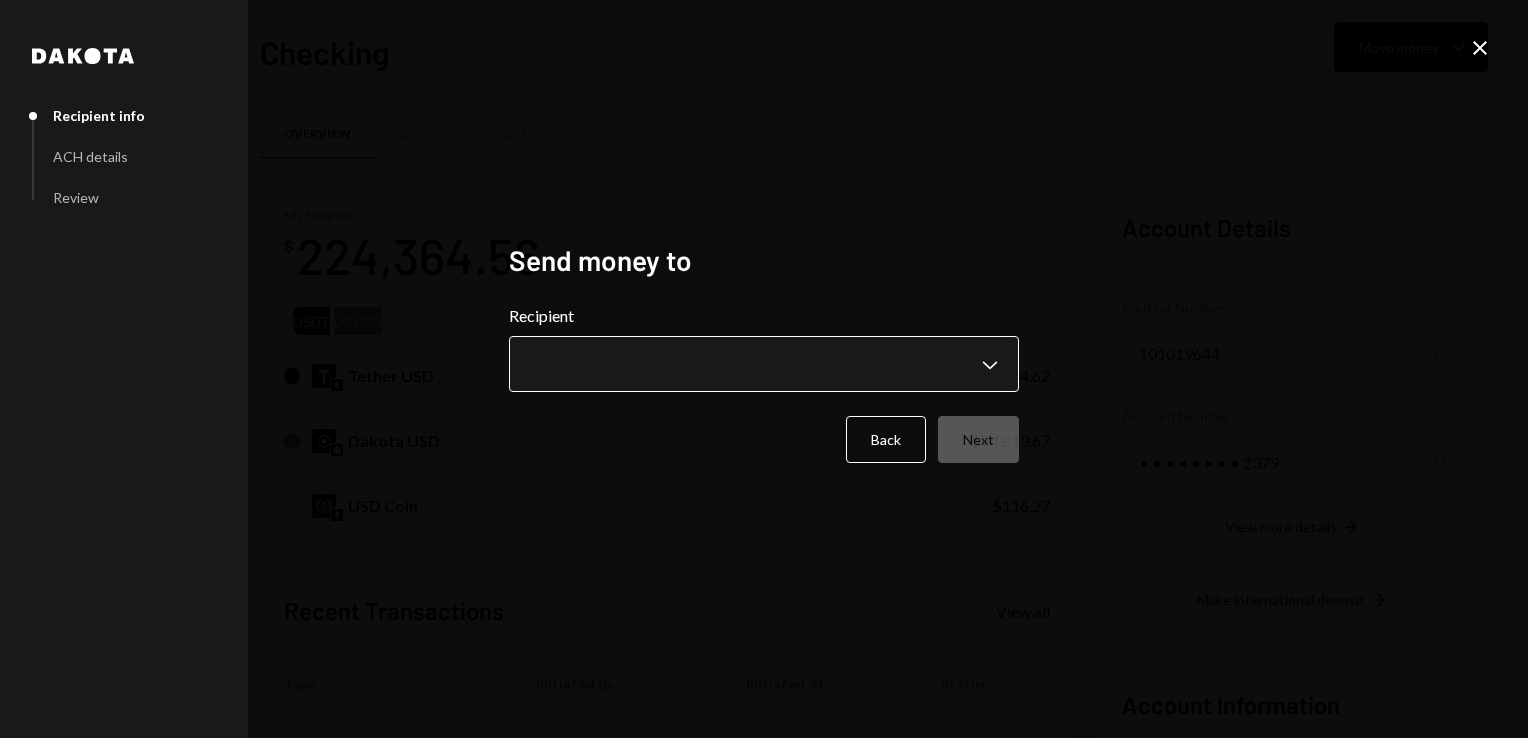 click on "G GLOBAL VILLAGE I... Caret Down Home Home Inbox Inbox Activities Transactions Accounts Accounts Caret Down Checking $224,364.56 Savings $0.00 Treasury $0.00 Cards $0.00 Dollar Rewards User Recipients Team Team Checking Move money Caret Down Overview Security Settings My balance $ 224,364.56 USDT DKUSD Tether USD $149,434.62 Dakota USD $74,813.67 USD Coin $116.27 Recent Transactions View all Type Initiated By Initiated At Status Withdrawal 1,300  USDT Eliyahu Noviachkov 08/06/25 4:38 PM Completed Deposit 58,310  USDT 0xF8Dd...f17165 Copy 08/06/25 4:16 PM Completed Withdrawal 1,600  USDT Eliyahu Noviachkov 08/04/25 2:40 PM Completed Deposit 30,425  USDT 0xF8Dd...f17165 Copy 08/04/25 2:35 PM Completed Deposit 0.0055  USDT 0xF8D0...837165 Copy 08/02/25 10:53 AM Completed Account Details Routing Number 101019644 Copy Account Number • • • • • • • •  2379 Show Copy View more details Right Arrow Make international deposit Right Arrow Account Information Money in (last 30 days) Up Right Arrow Dakota" at bounding box center (764, 369) 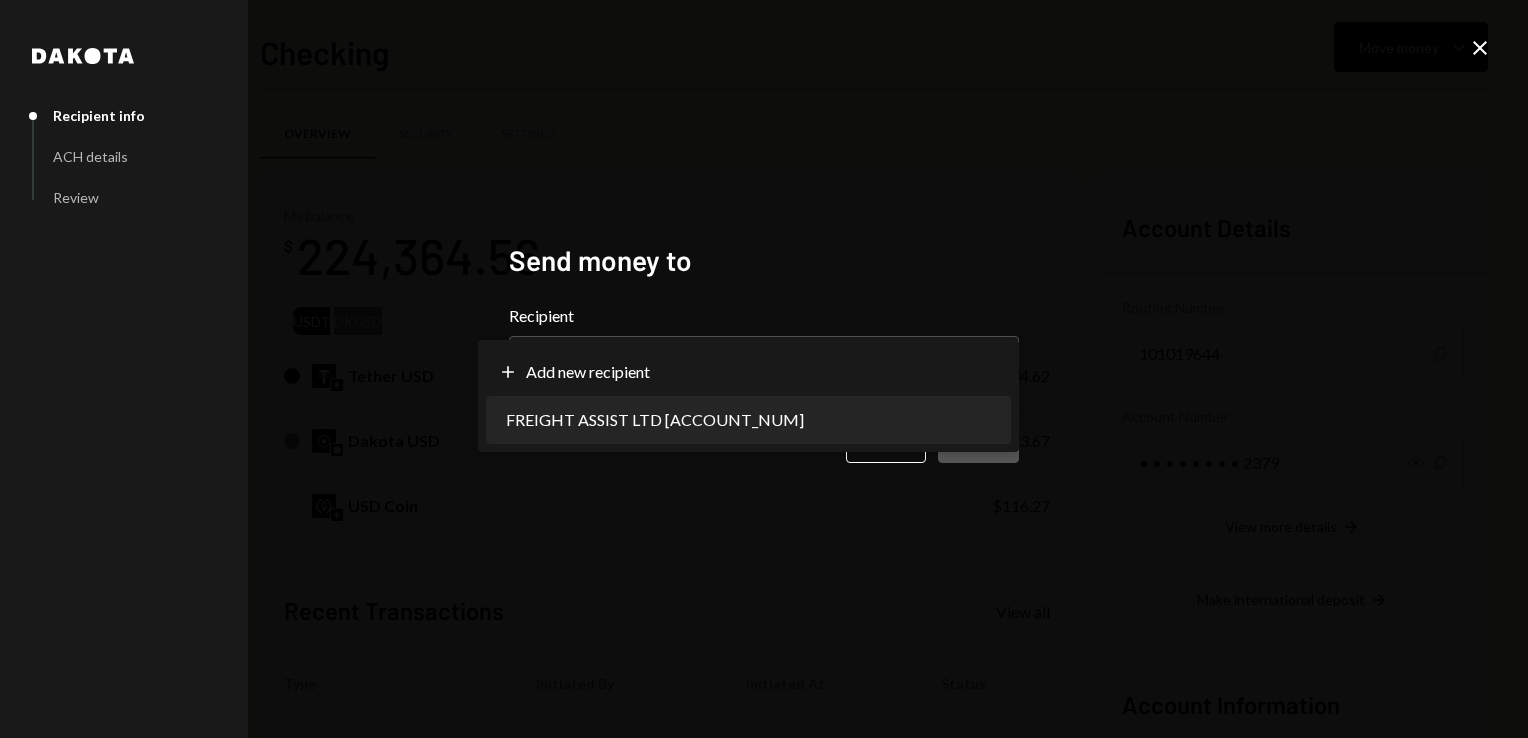 select on "**********" 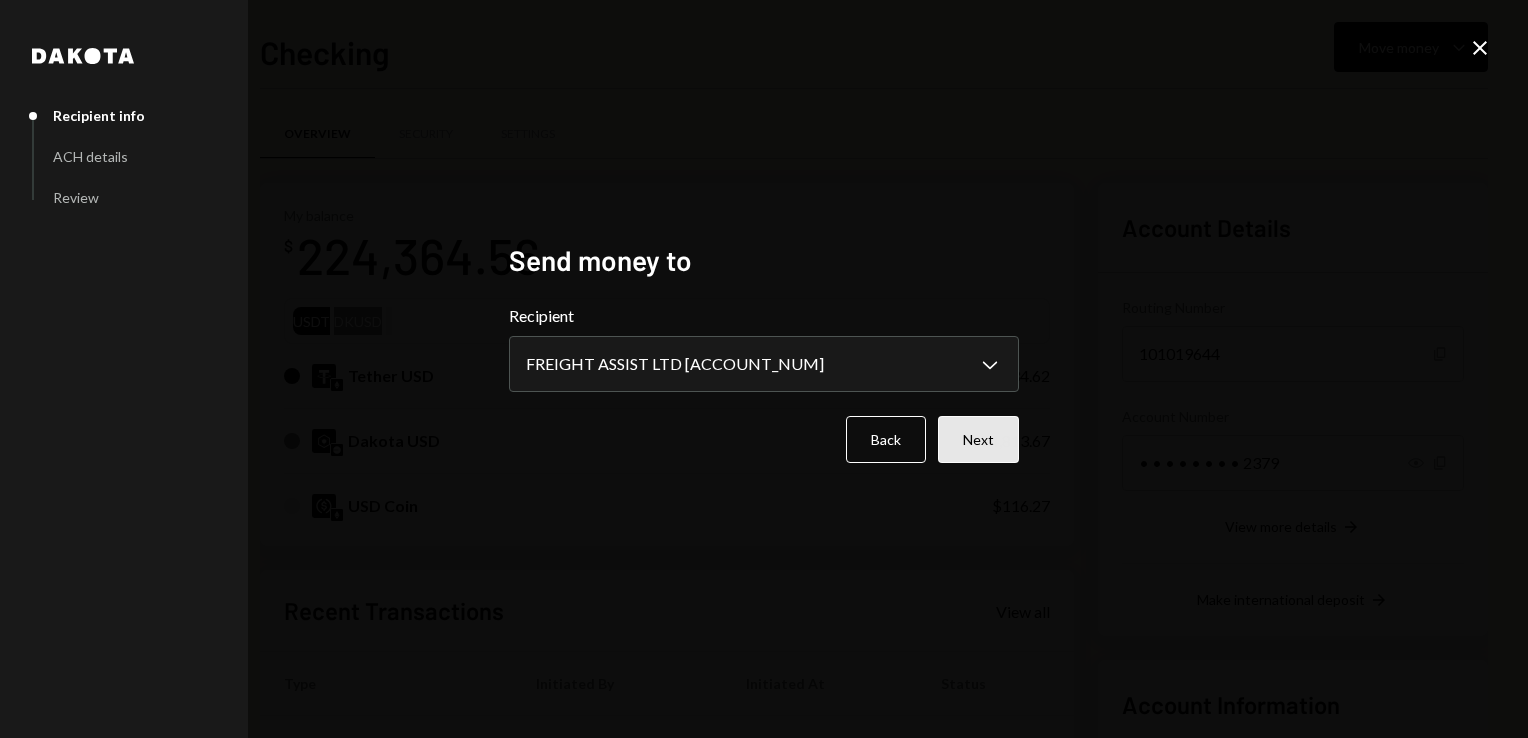 click on "Next" at bounding box center [978, 439] 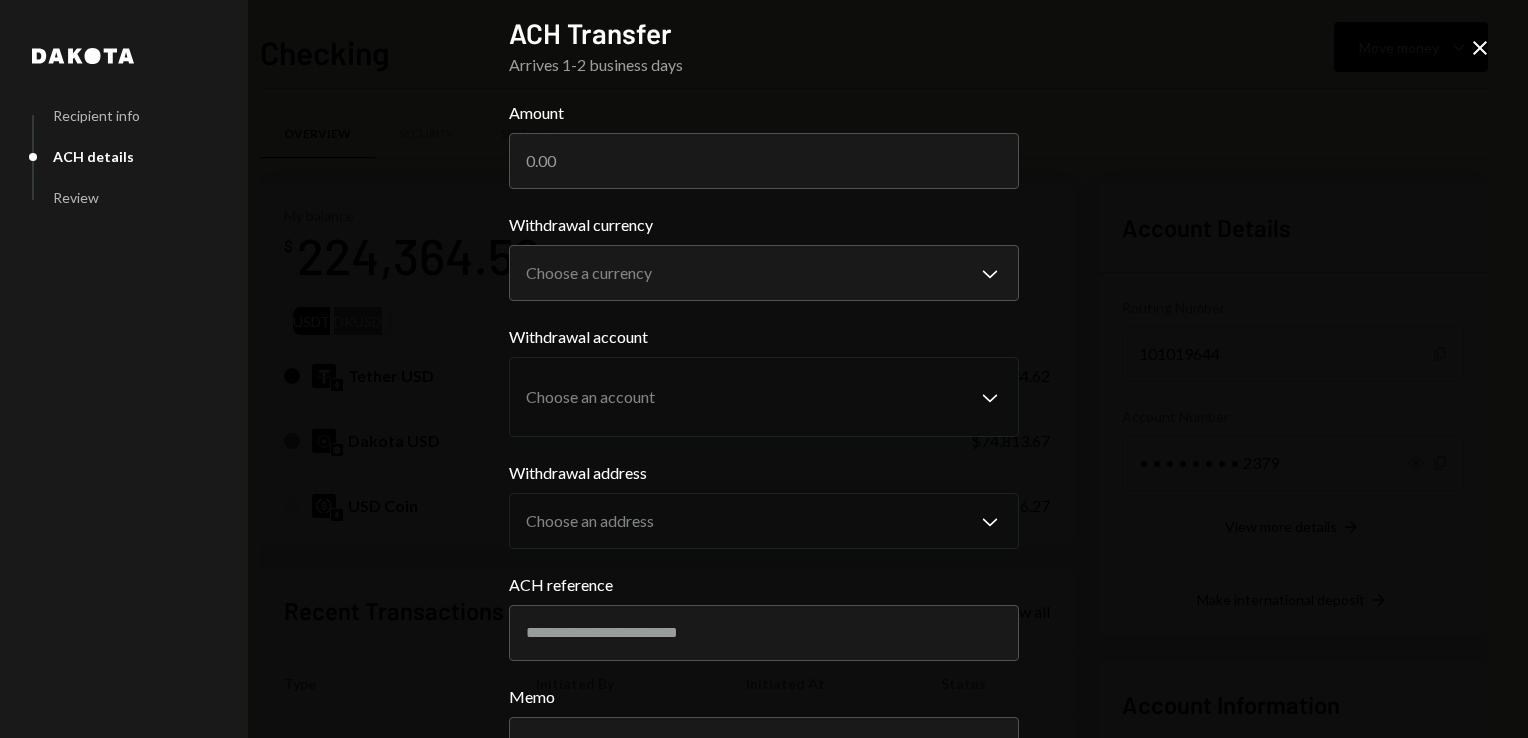 scroll, scrollTop: 1, scrollLeft: 0, axis: vertical 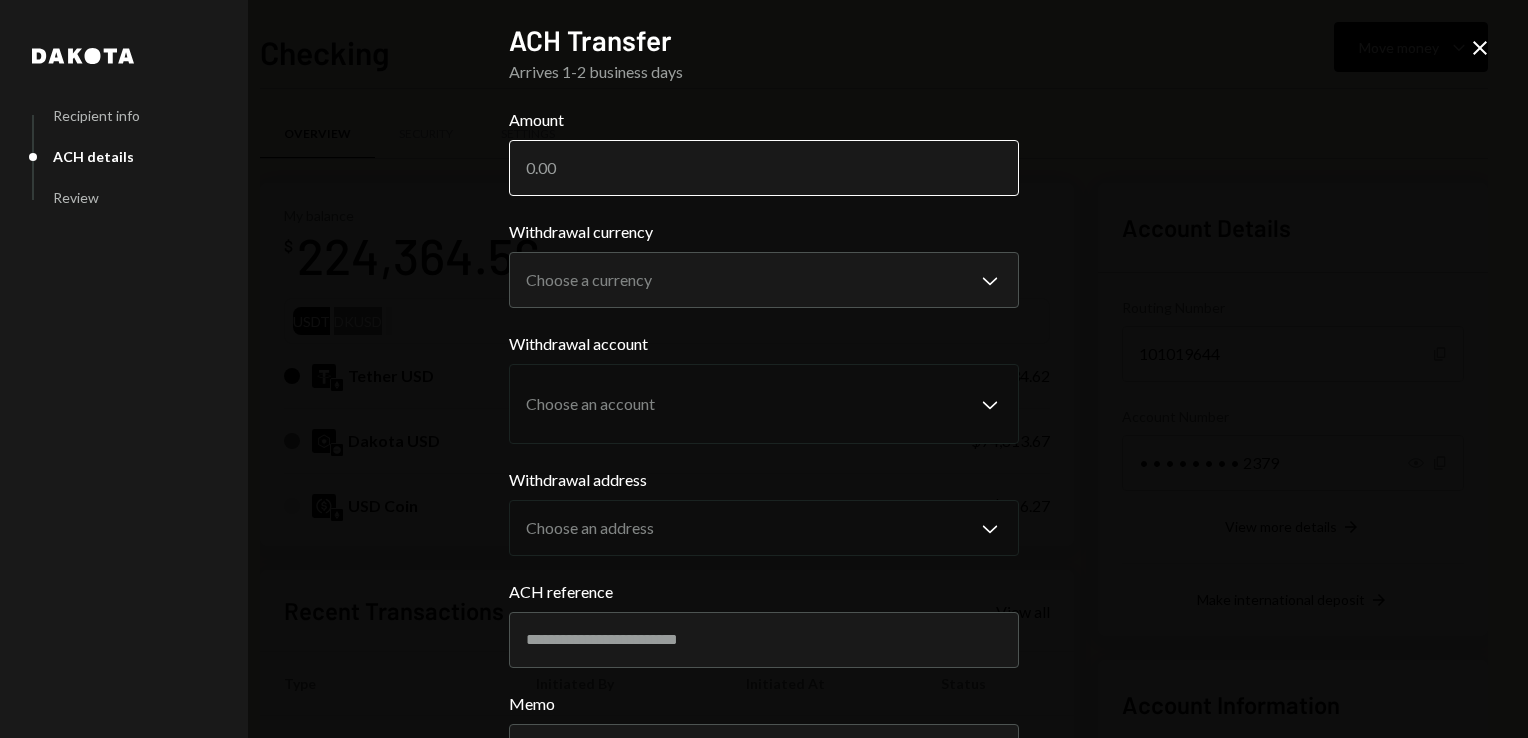 click on "Amount" at bounding box center [764, 168] 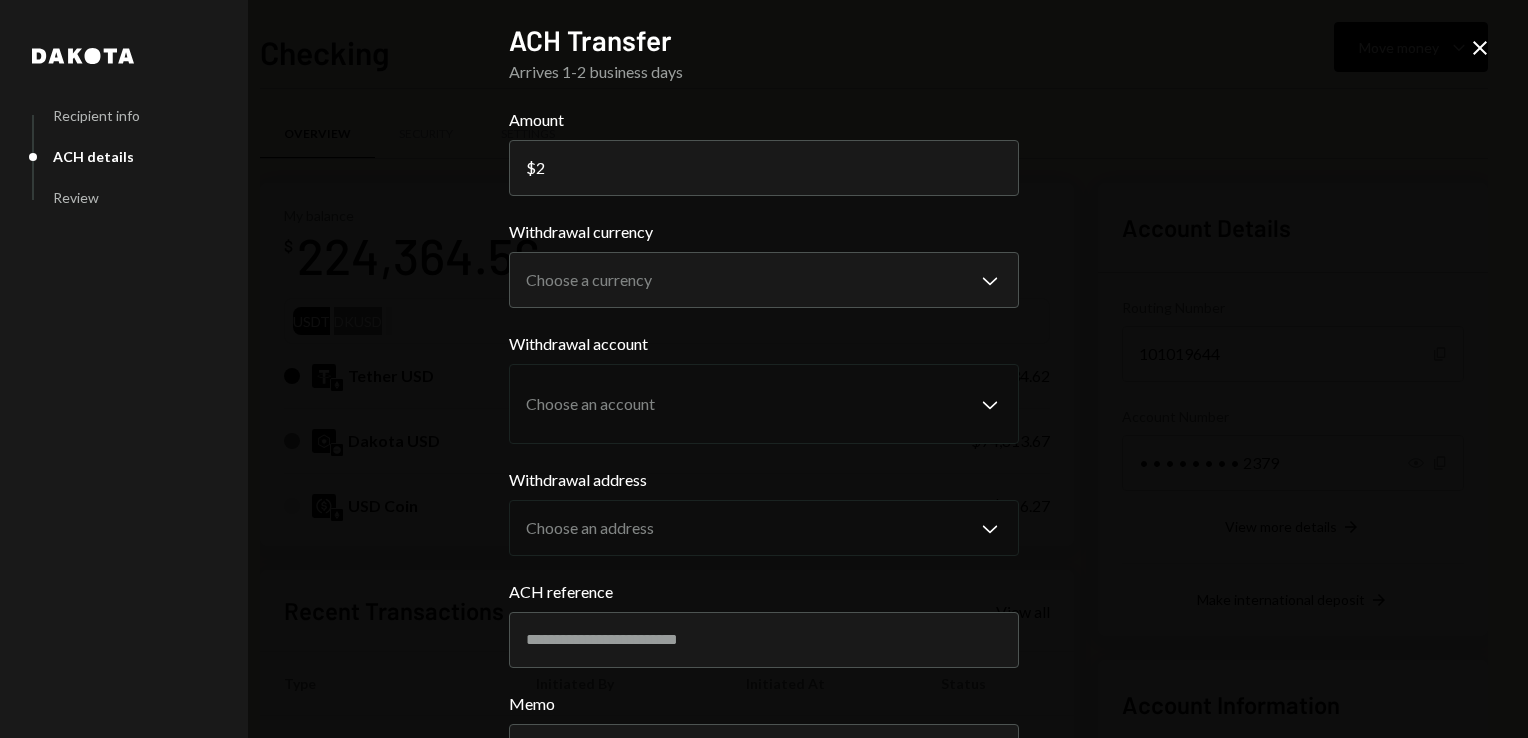 click on "**********" at bounding box center (764, 369) 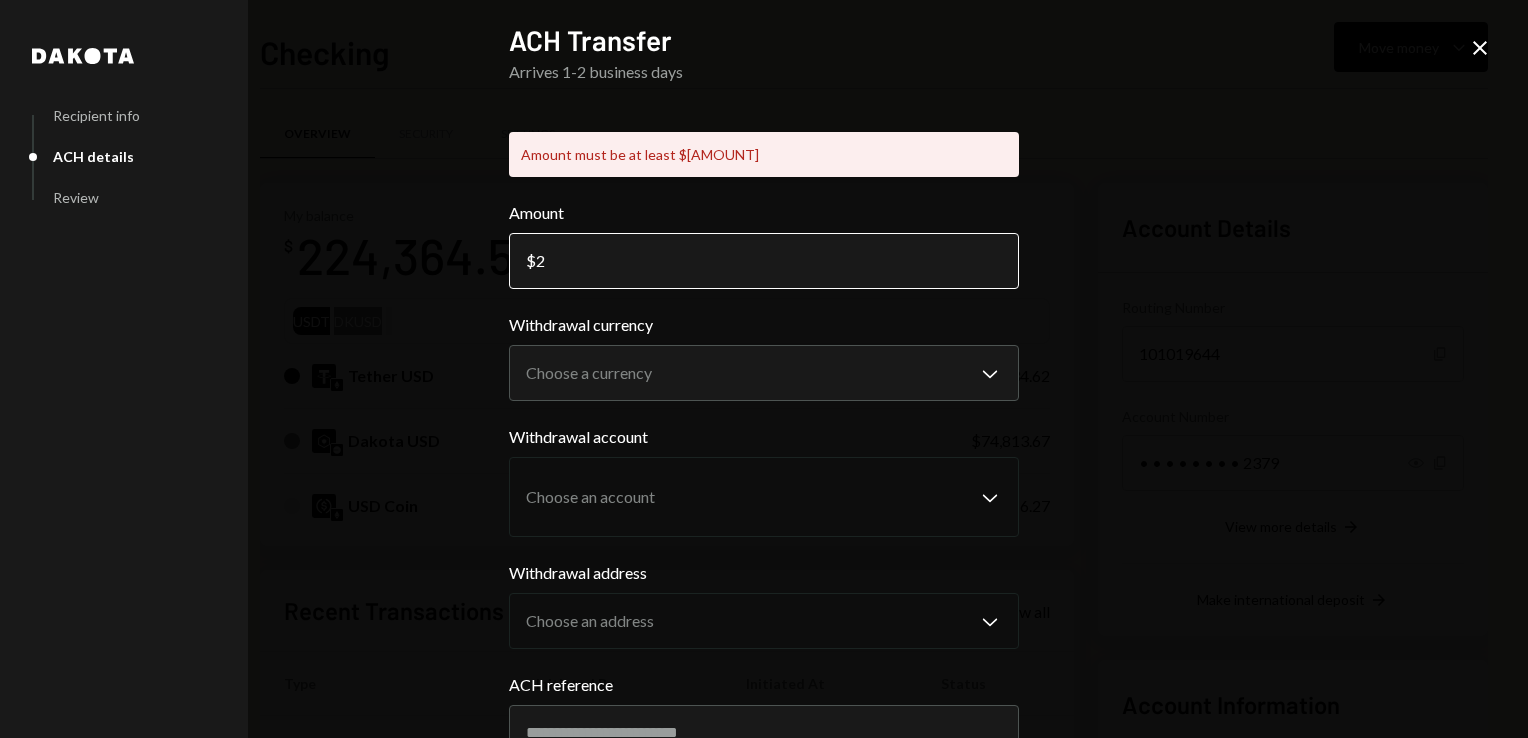 click on "2" at bounding box center [764, 261] 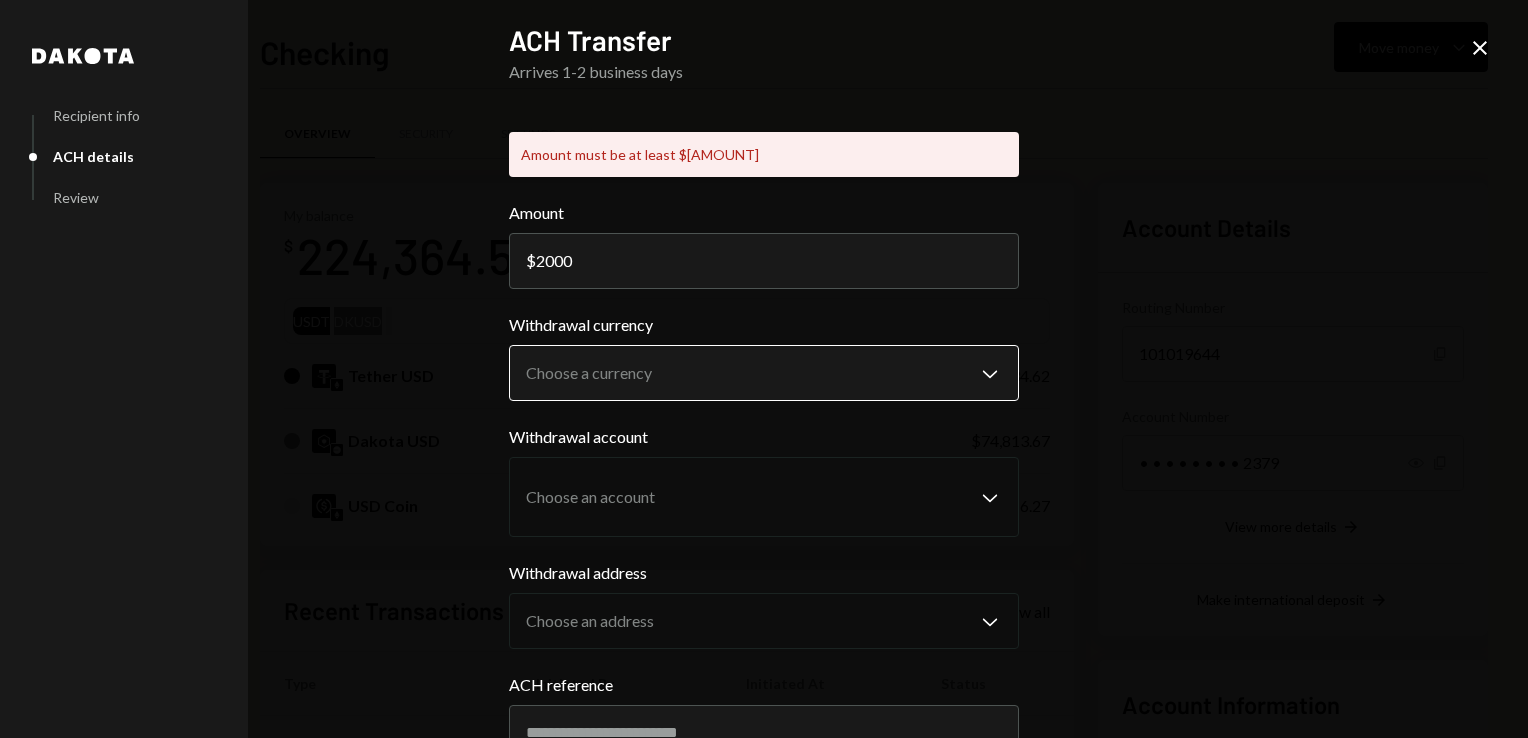 type on "2000" 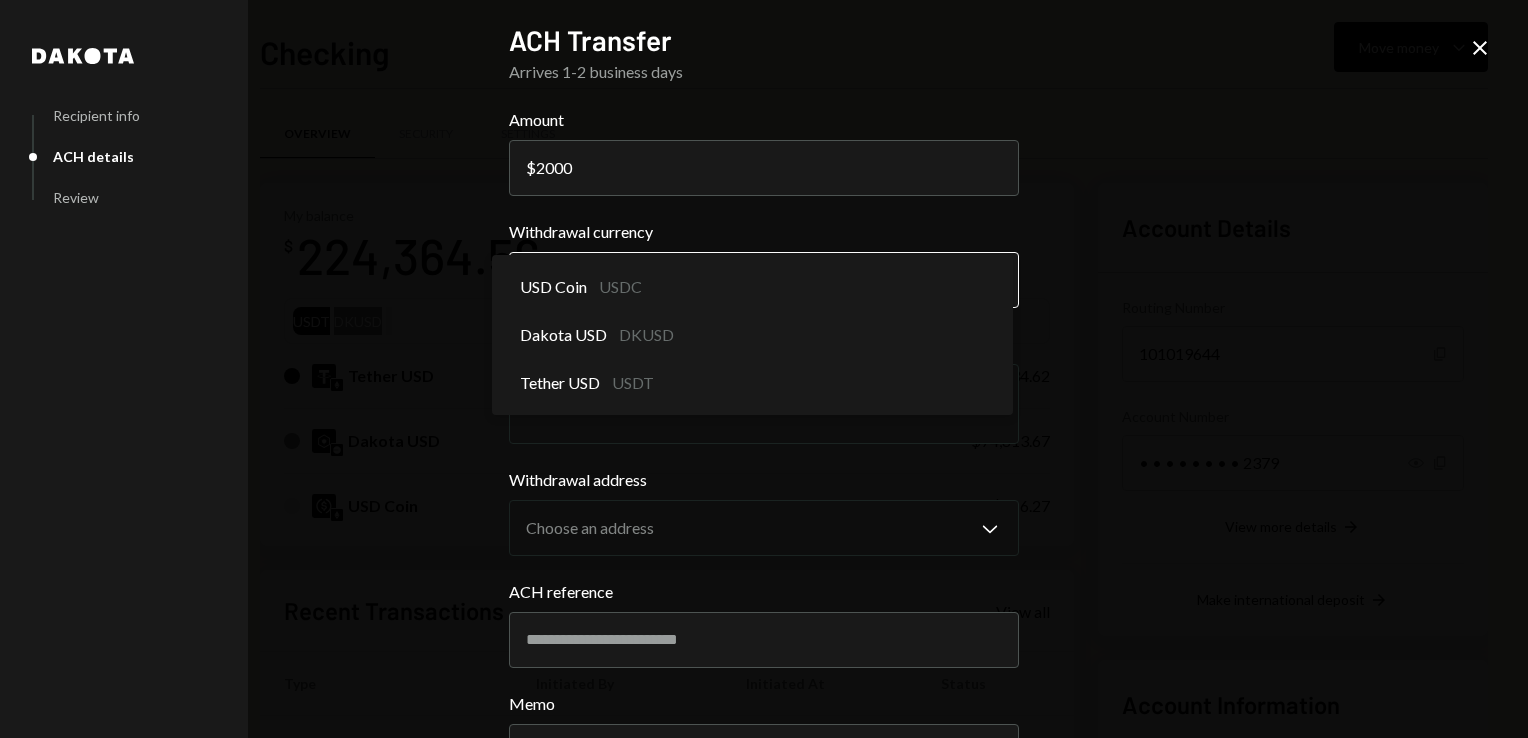click on "G GLOBAL VILLAGE I... Caret Down Home Home Inbox Inbox Activities Transactions Accounts Accounts Caret Down Checking $224,364.56 Savings $0.00 Treasury $0.00 Cards $0.00 Dollar Rewards User Recipients Team Team Checking Move money Caret Down Overview Security Settings My balance $ 224,364.56 USDT DKUSD Tether USD $149,434.62 Dakota USD $74,813.67 USD Coin $116.27 Recent Transactions View all Type Initiated By Initiated At Status Withdrawal 1,300  USDT Eliyahu Noviachkov 08/06/25 4:38 PM Completed Deposit 58,310  USDT 0xF8Dd...f17165 Copy 08/06/25 4:16 PM Completed Withdrawal 1,600  USDT Eliyahu Noviachkov 08/04/25 2:40 PM Completed Deposit 30,425  USDT 0xF8Dd...f17165 Copy 08/04/25 2:35 PM Completed Deposit 0.0055  USDT 0xF8D0...837165 Copy 08/02/25 10:53 AM Completed Account Details Routing Number 101019644 Copy Account Number • • • • • • • •  2379 Show Copy View more details Right Arrow Make international deposit Right Arrow Account Information Money in (last 30 days) Up Right Arrow Dakota $" at bounding box center (764, 369) 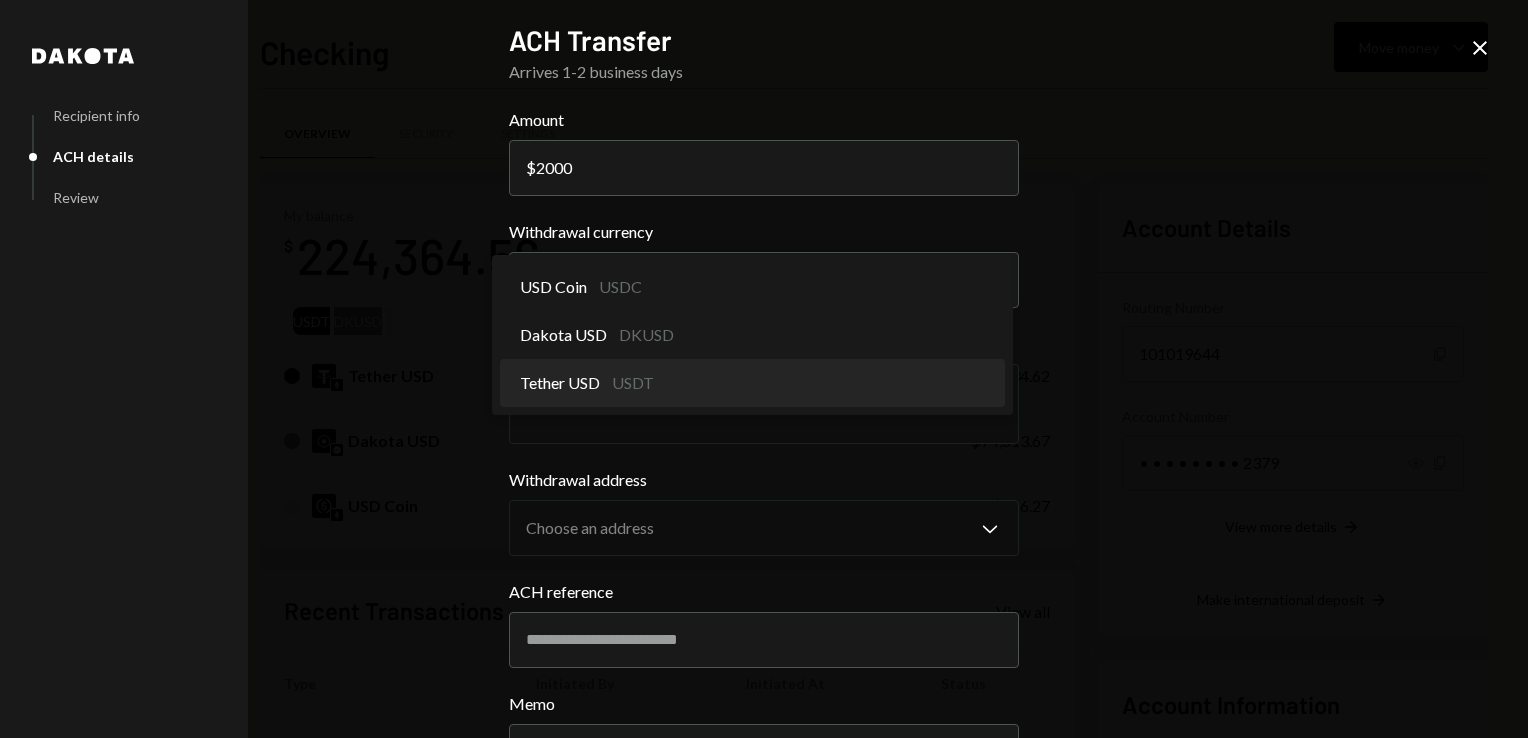 select on "****" 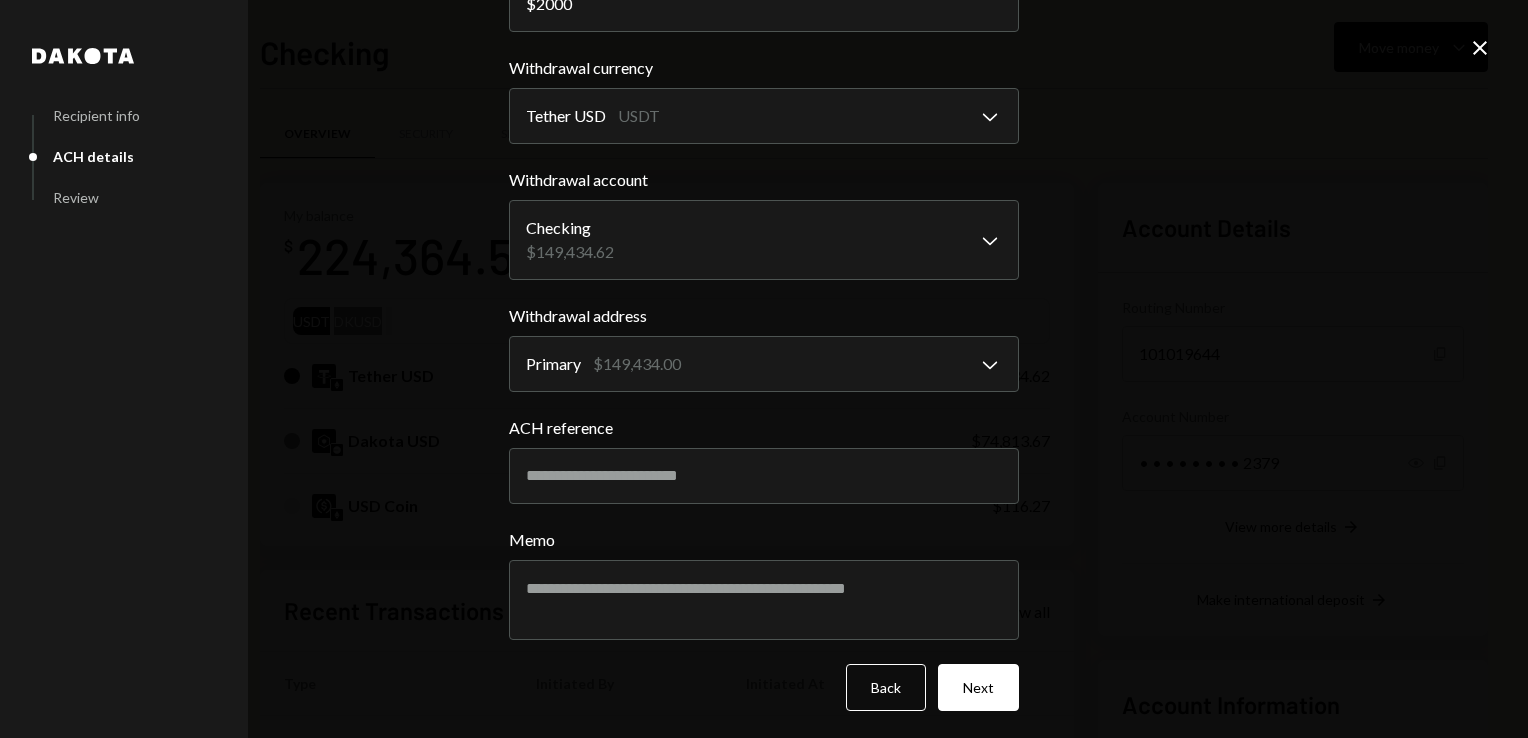 scroll, scrollTop: 168, scrollLeft: 0, axis: vertical 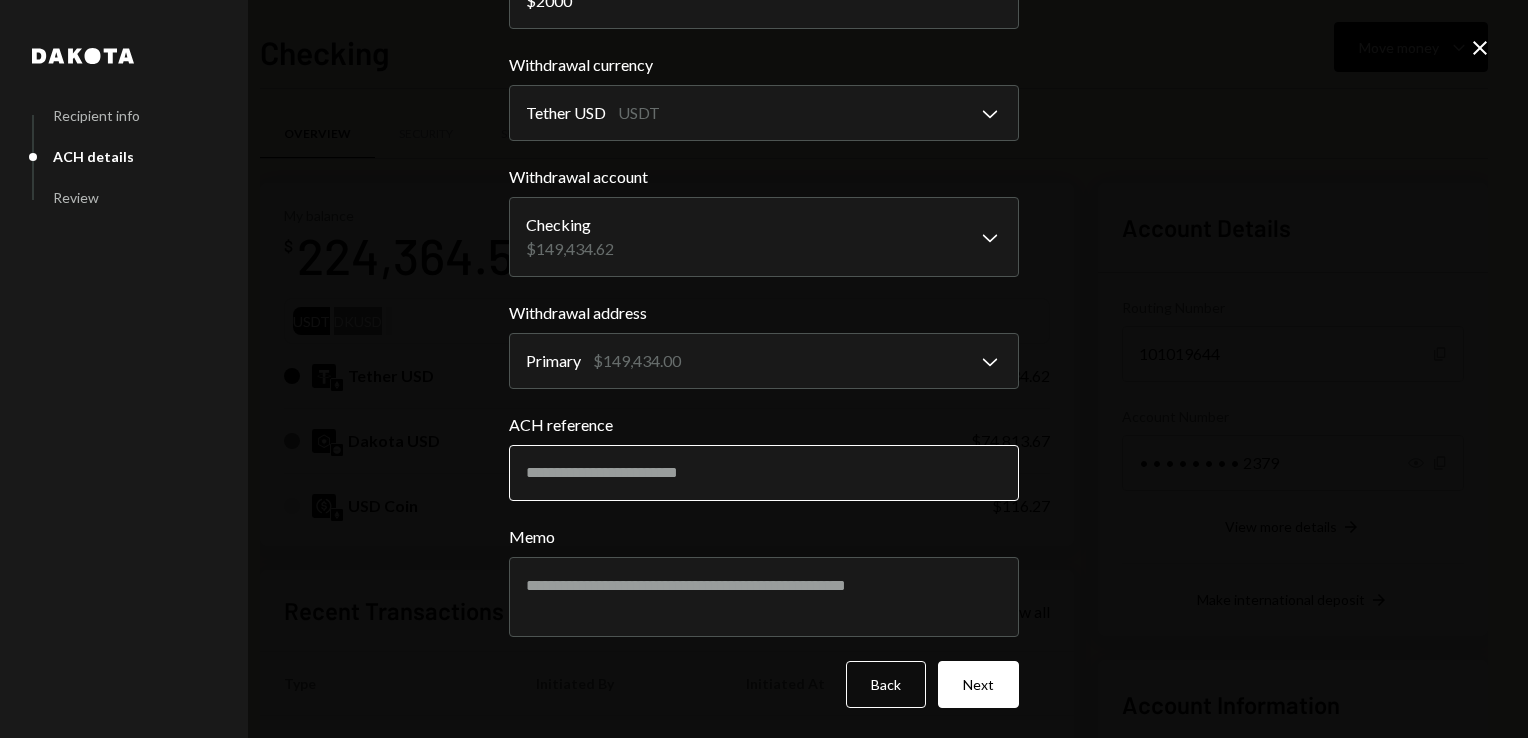 click on "ACH reference" at bounding box center [764, 473] 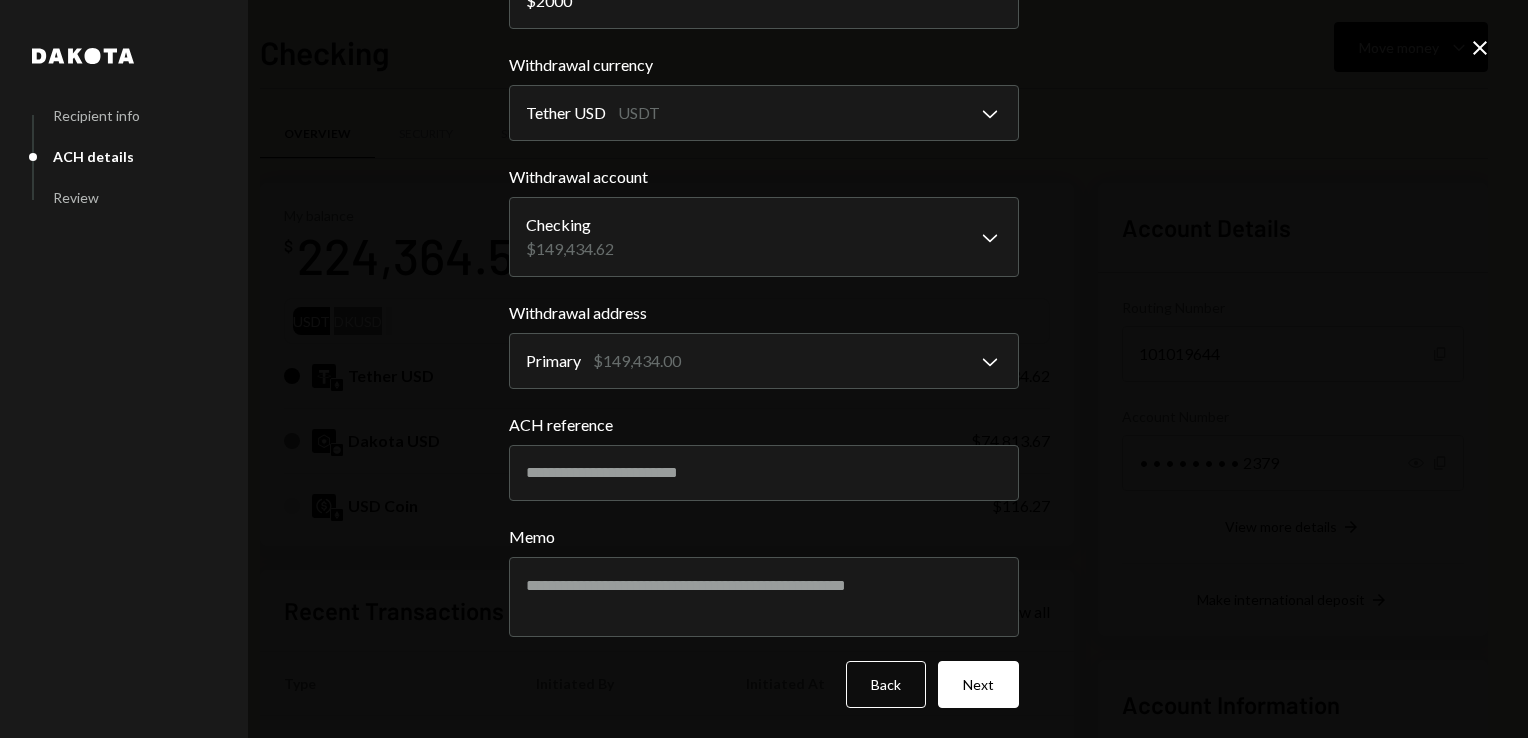 click on "**********" at bounding box center (764, 369) 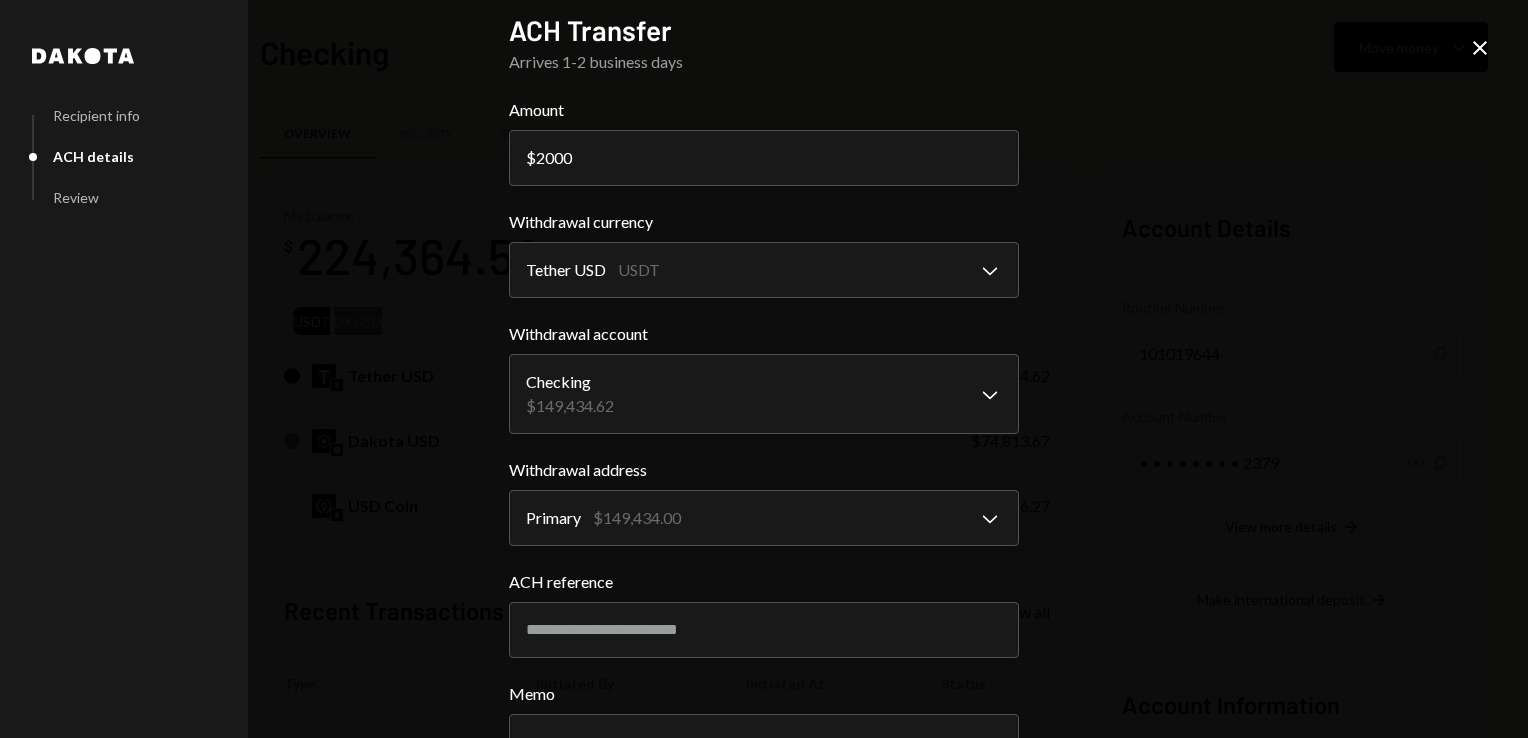 scroll, scrollTop: 0, scrollLeft: 0, axis: both 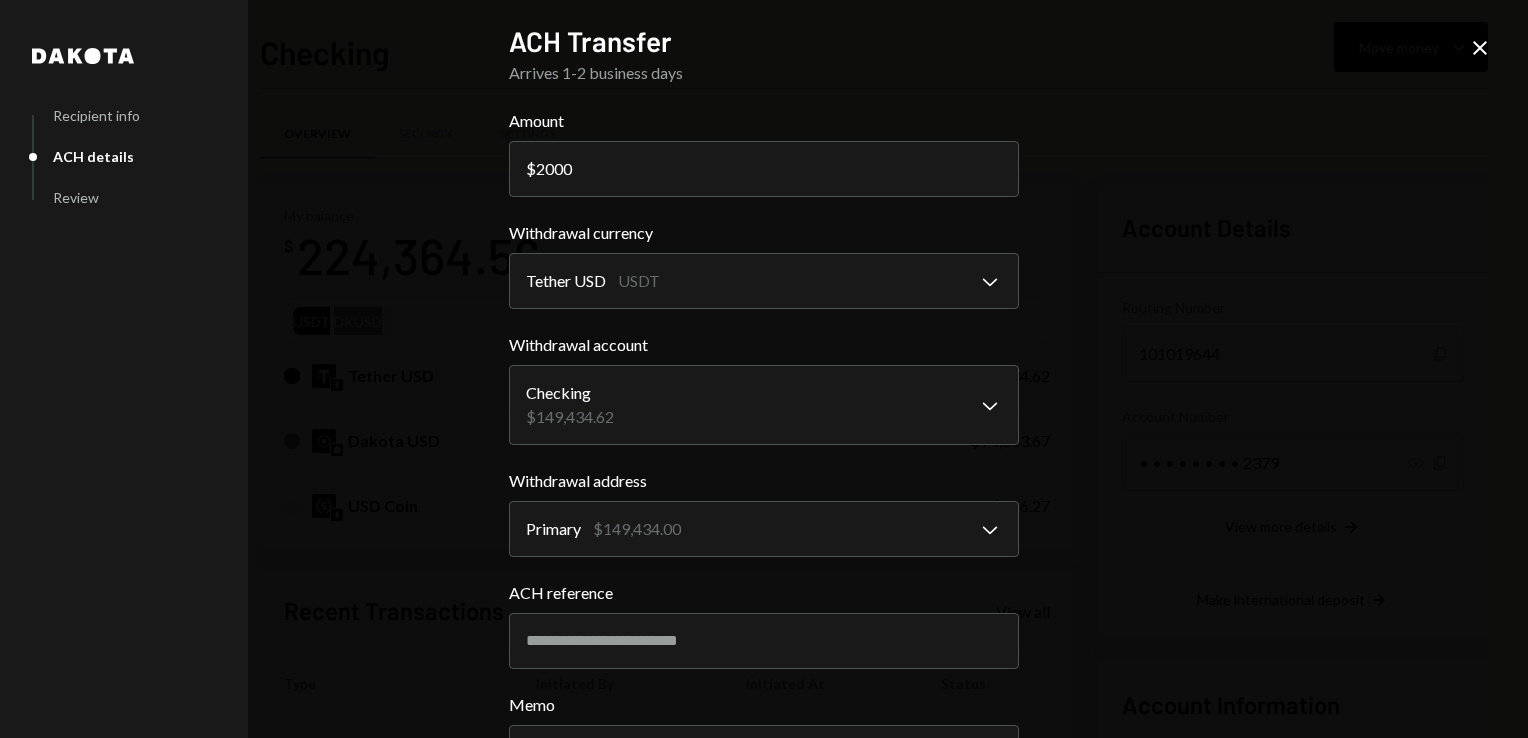 click on "Close" 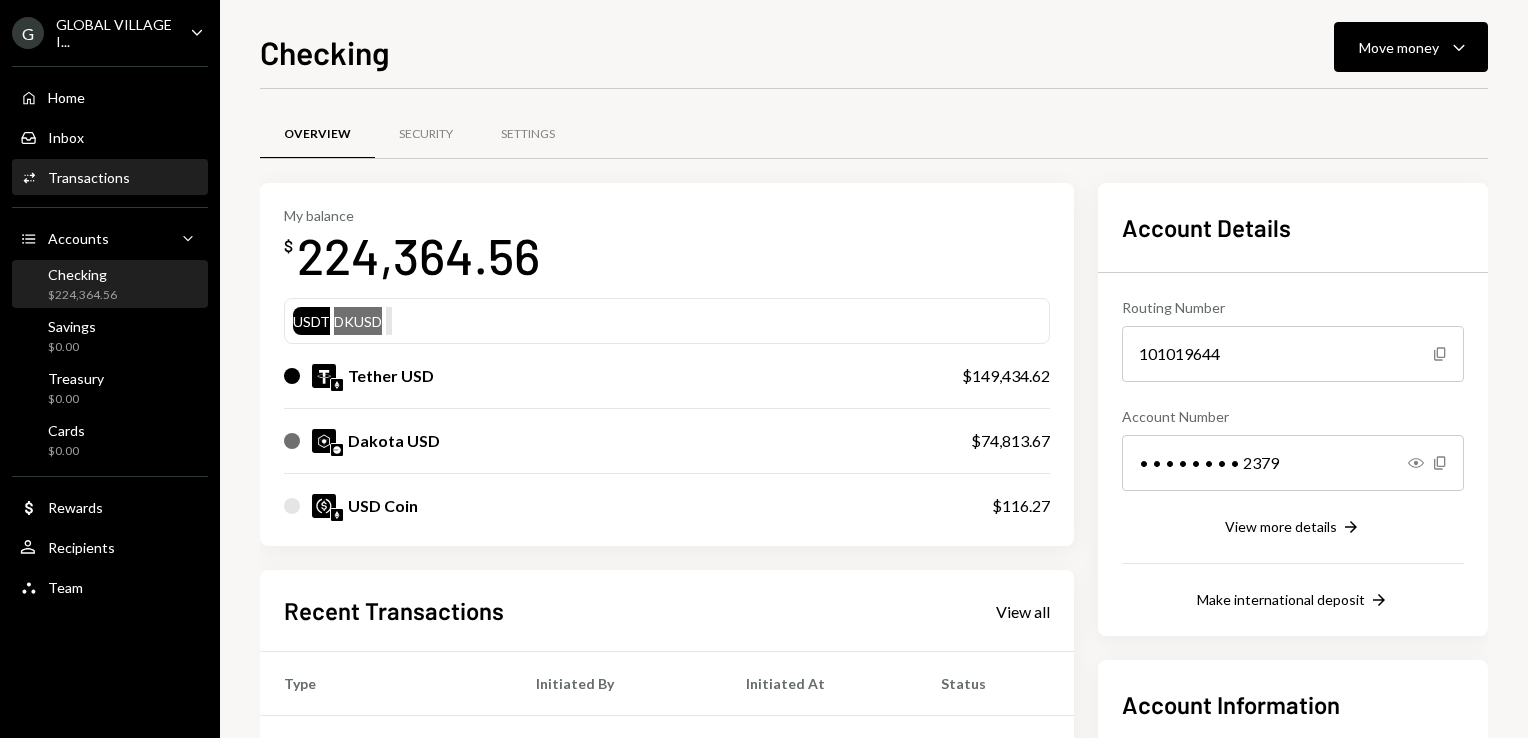 click on "Transactions" at bounding box center [89, 177] 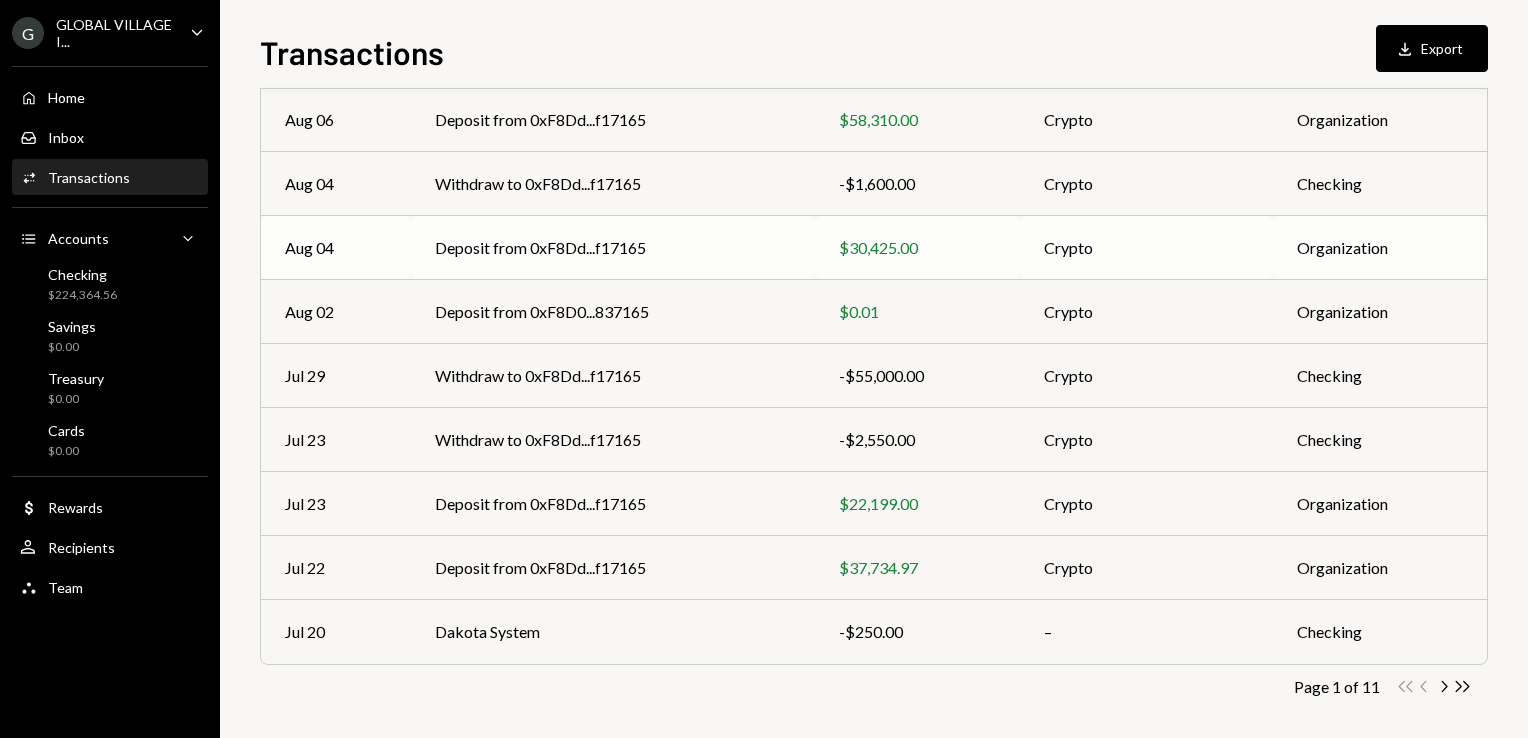 scroll, scrollTop: 304, scrollLeft: 0, axis: vertical 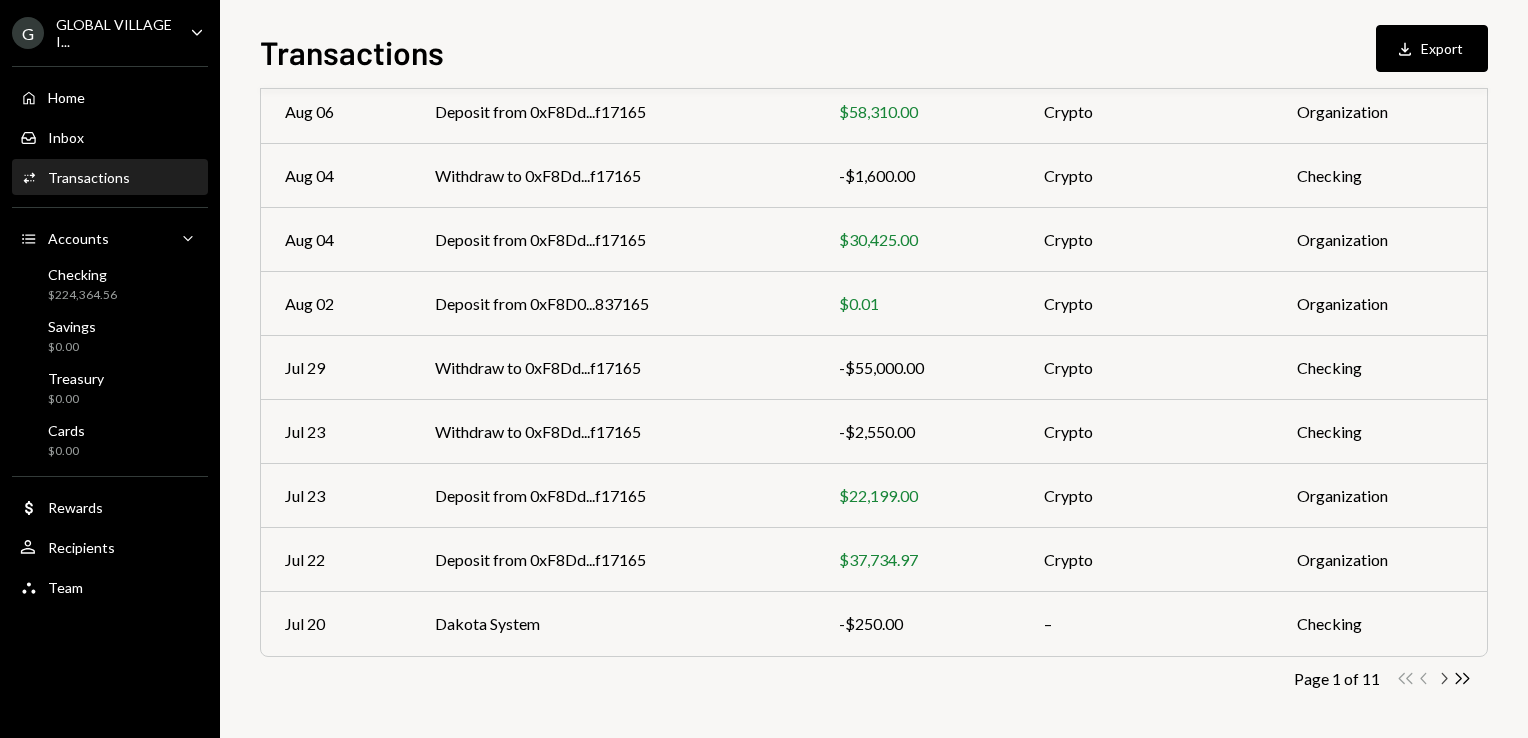 click on "Chevron Right" 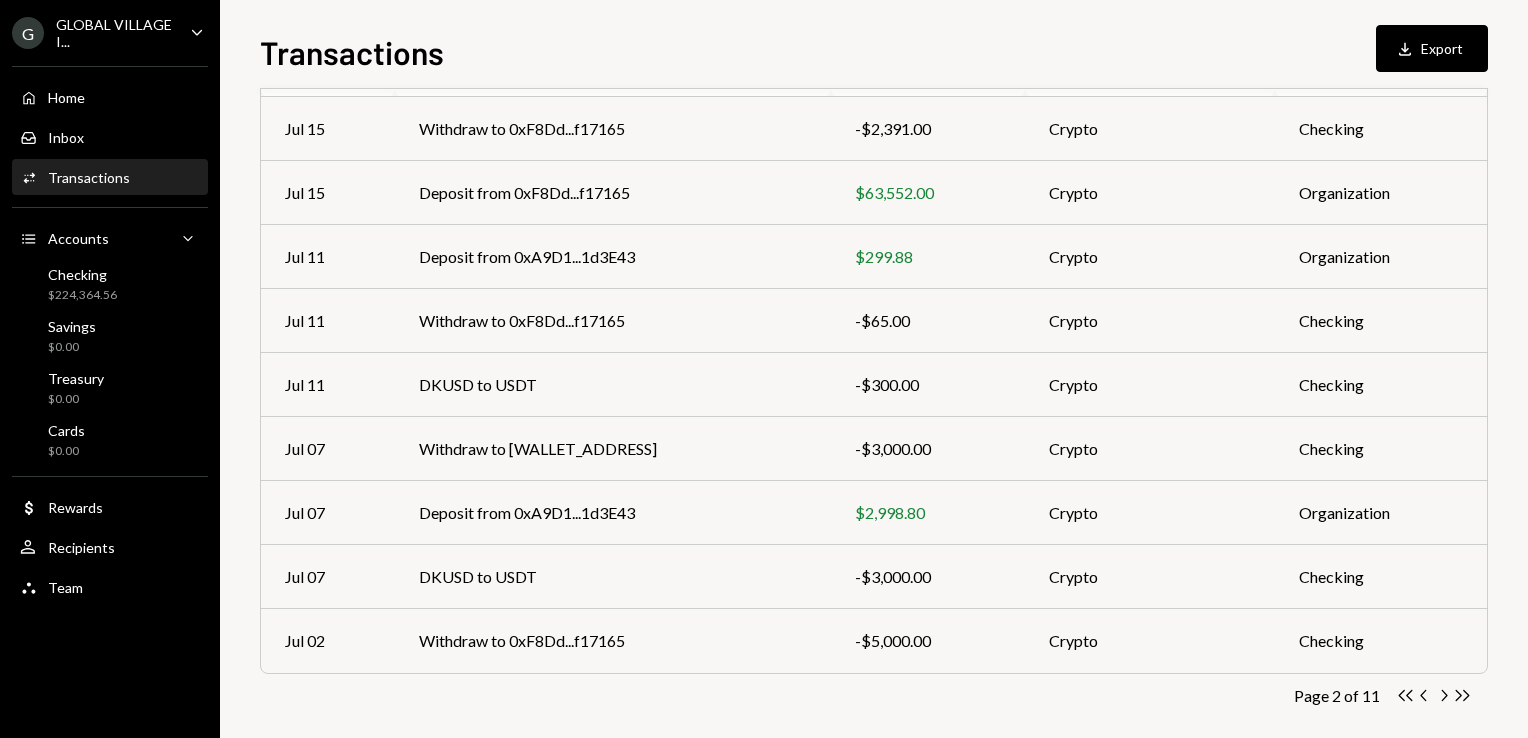 scroll, scrollTop: 304, scrollLeft: 0, axis: vertical 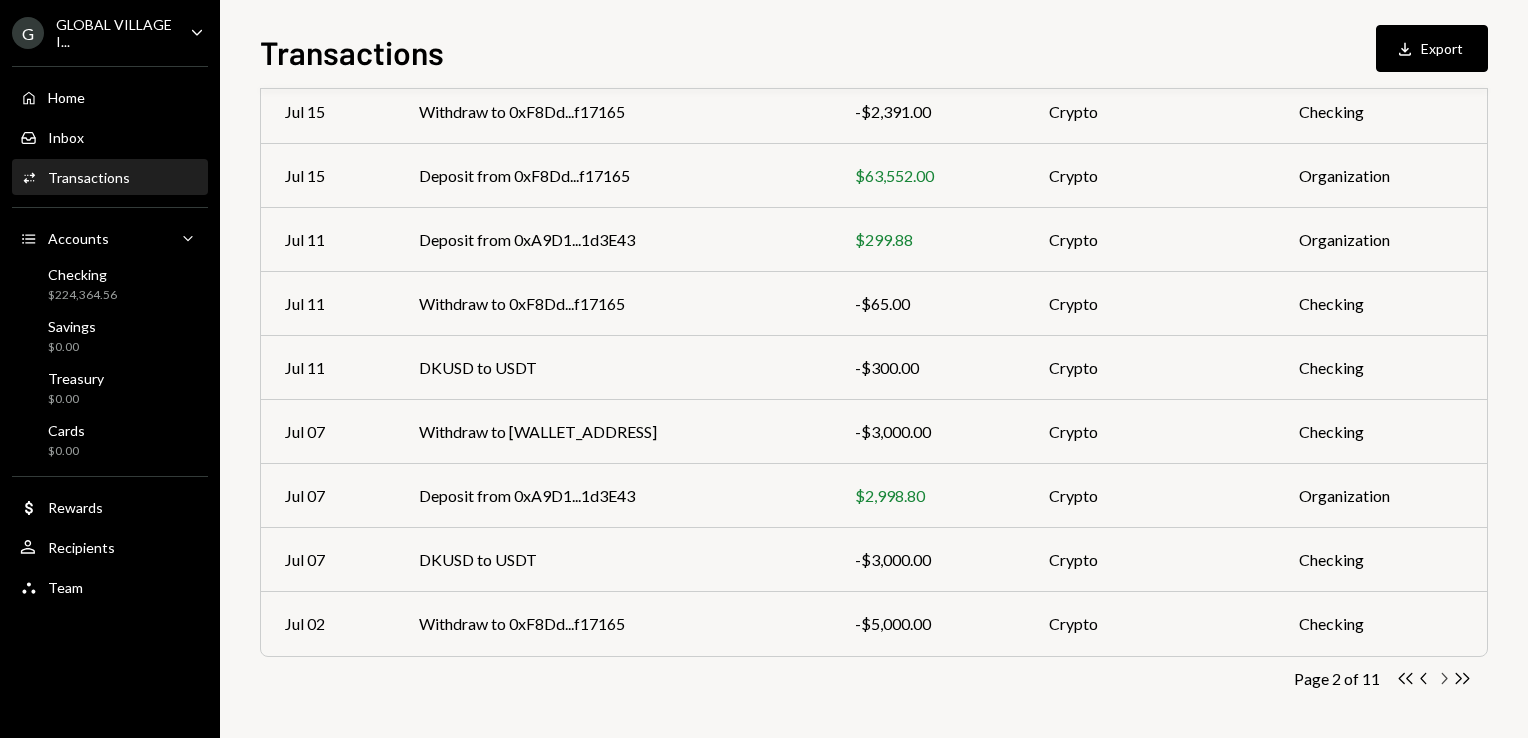click on "Chevron Right" 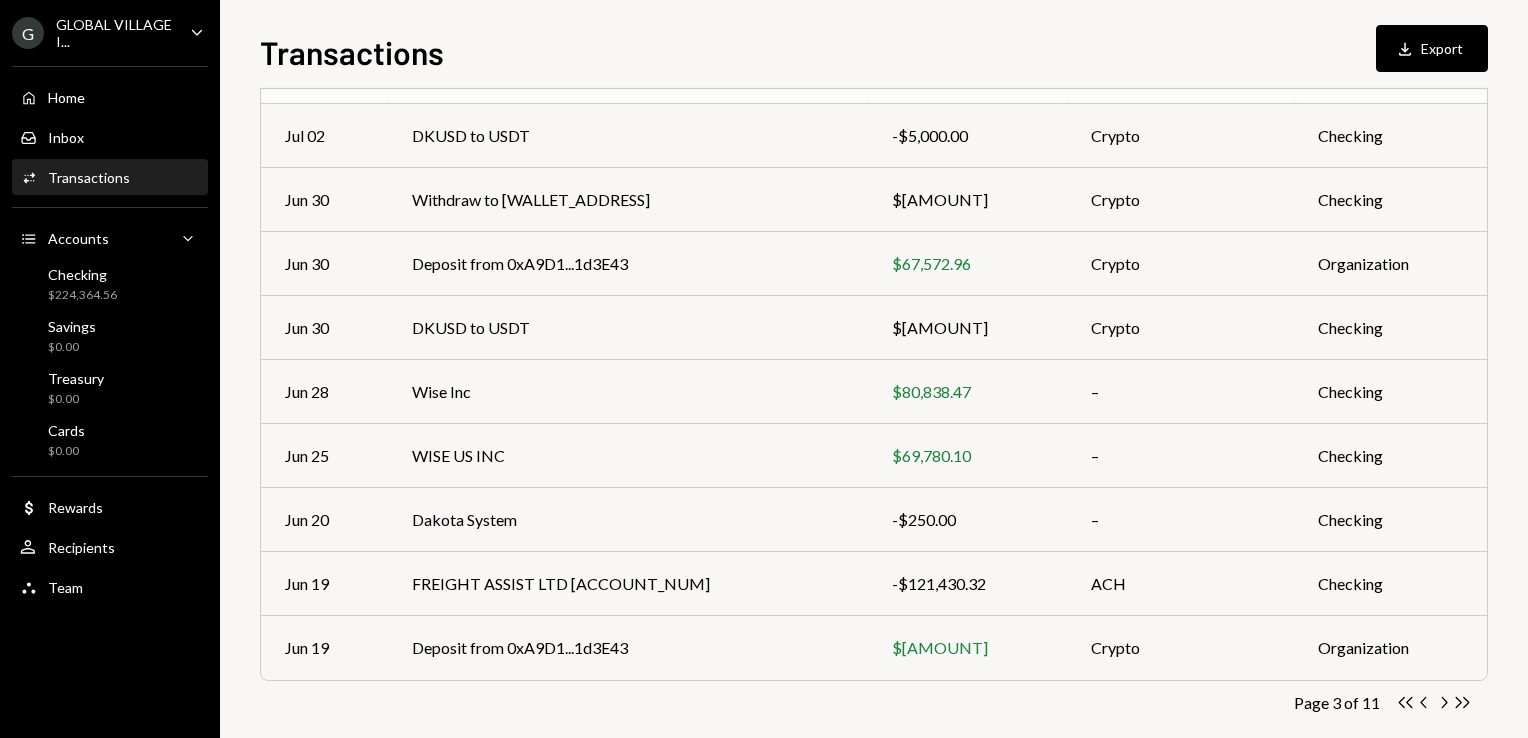 scroll, scrollTop: 304, scrollLeft: 0, axis: vertical 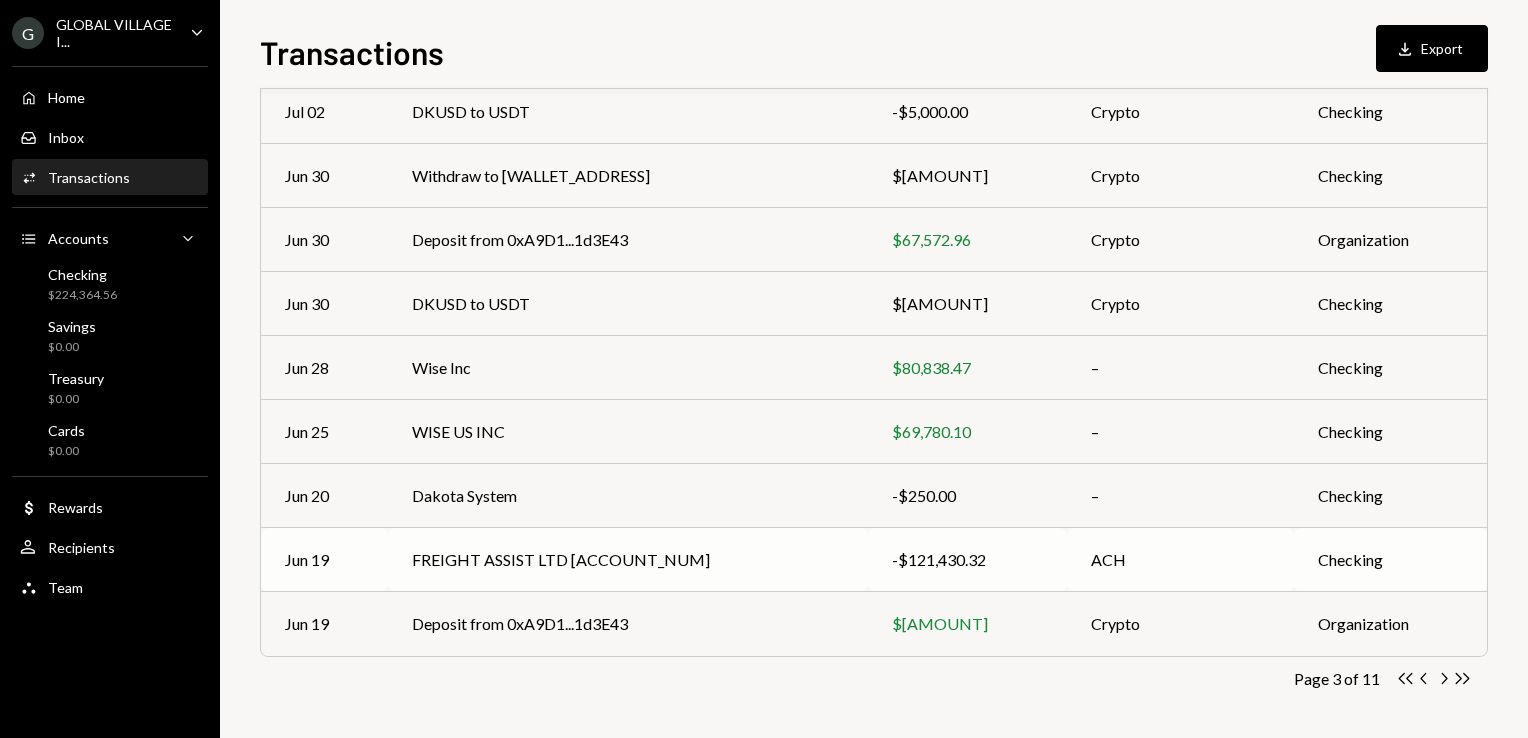 click on "FREIGHT ASSIST LTD 8345" at bounding box center [627, 560] 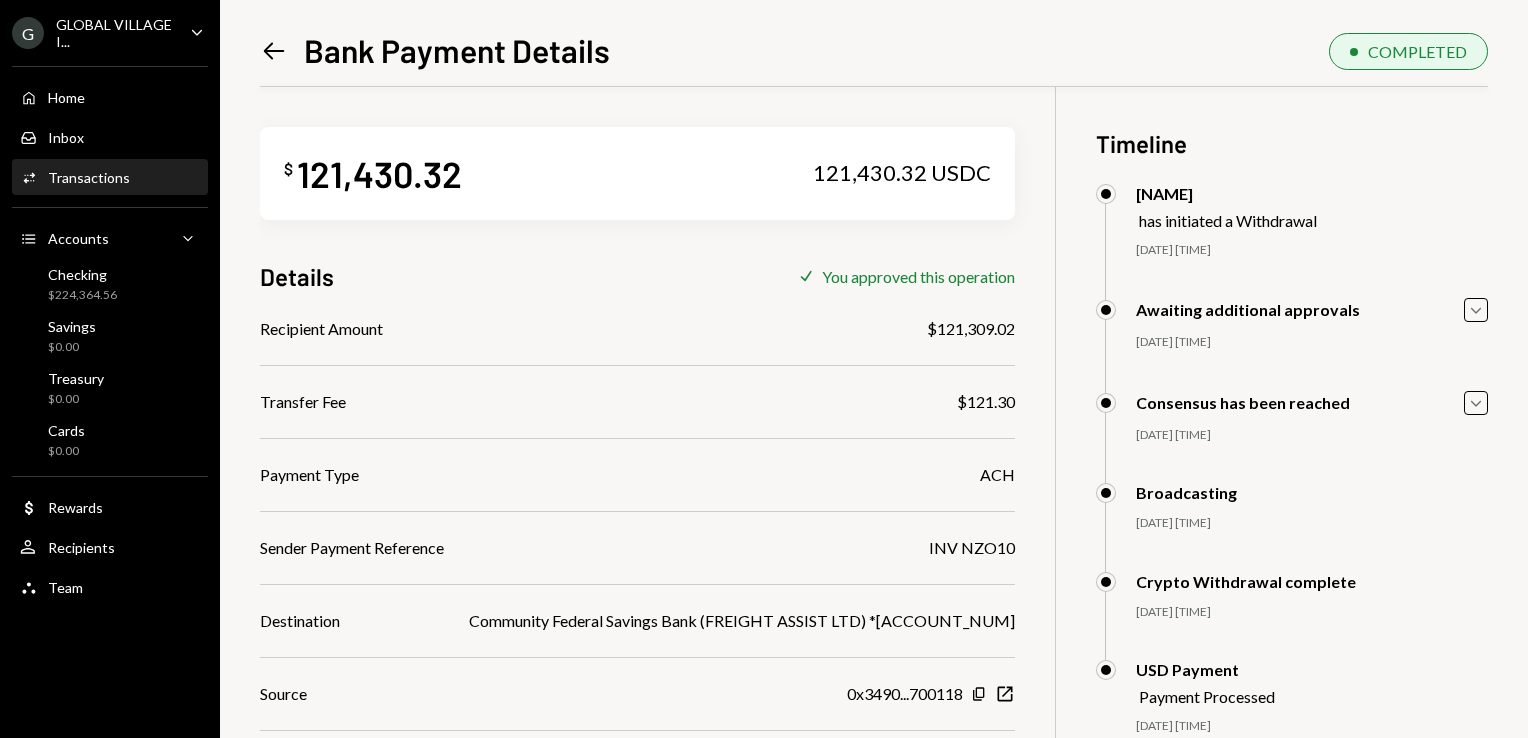scroll, scrollTop: 186, scrollLeft: 0, axis: vertical 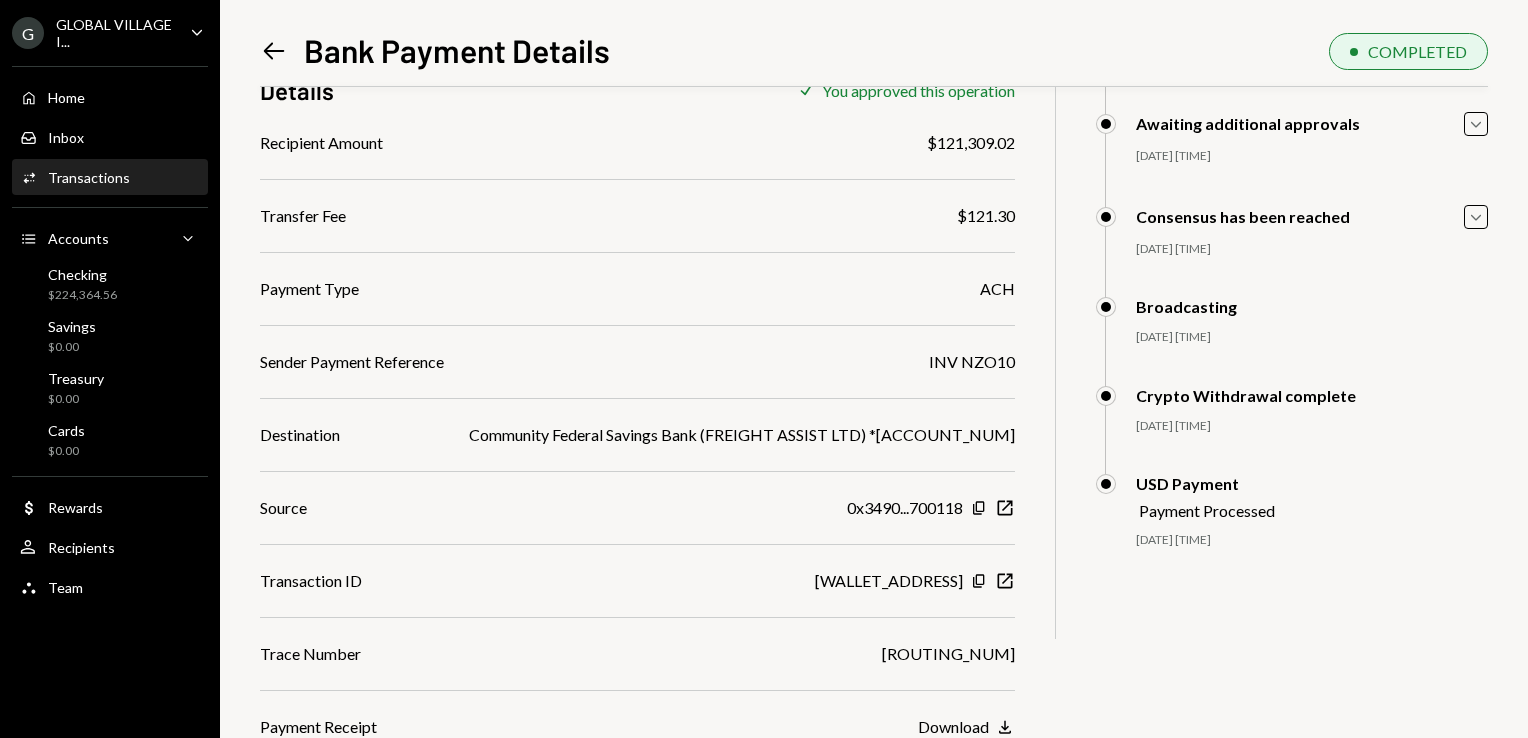 click on "Download" at bounding box center [953, 726] 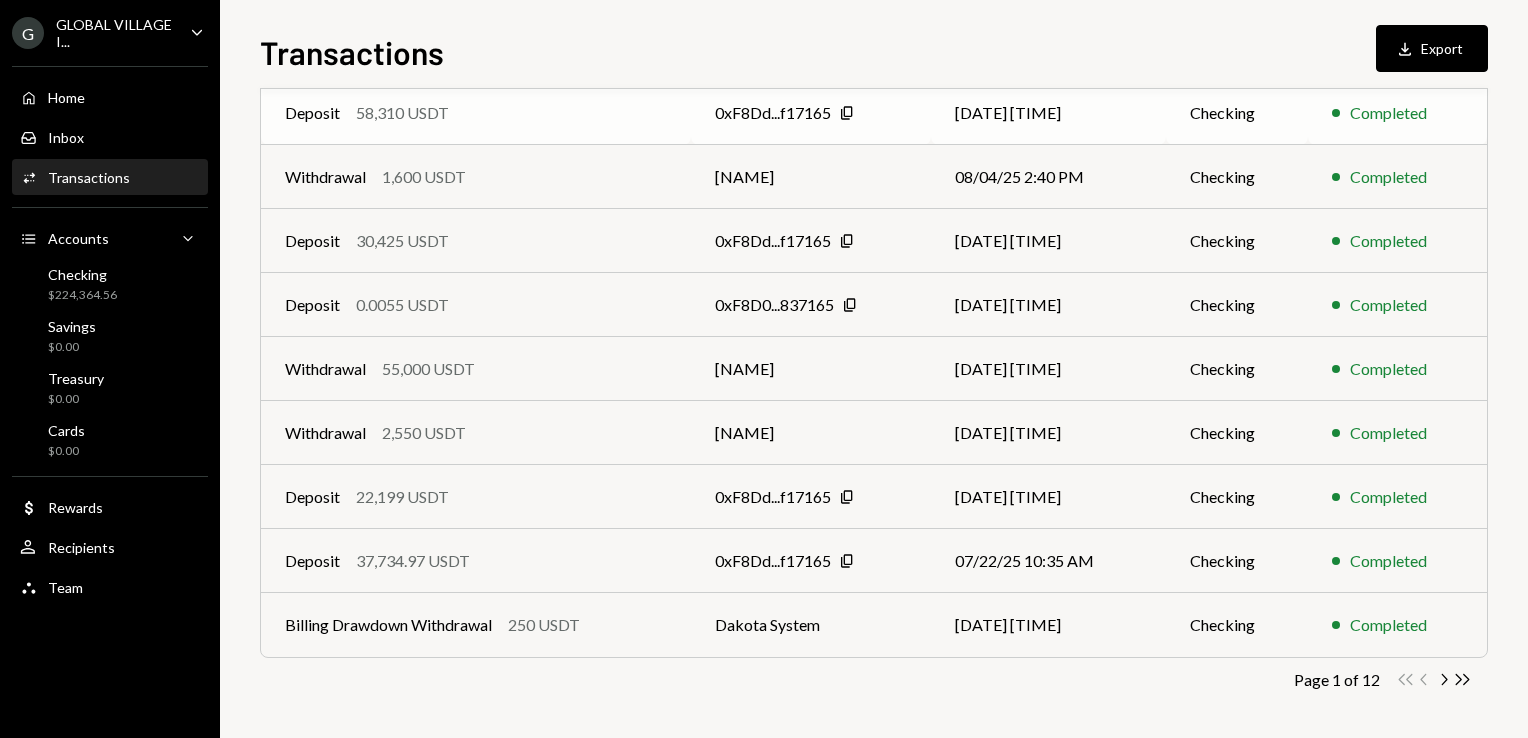 scroll, scrollTop: 304, scrollLeft: 0, axis: vertical 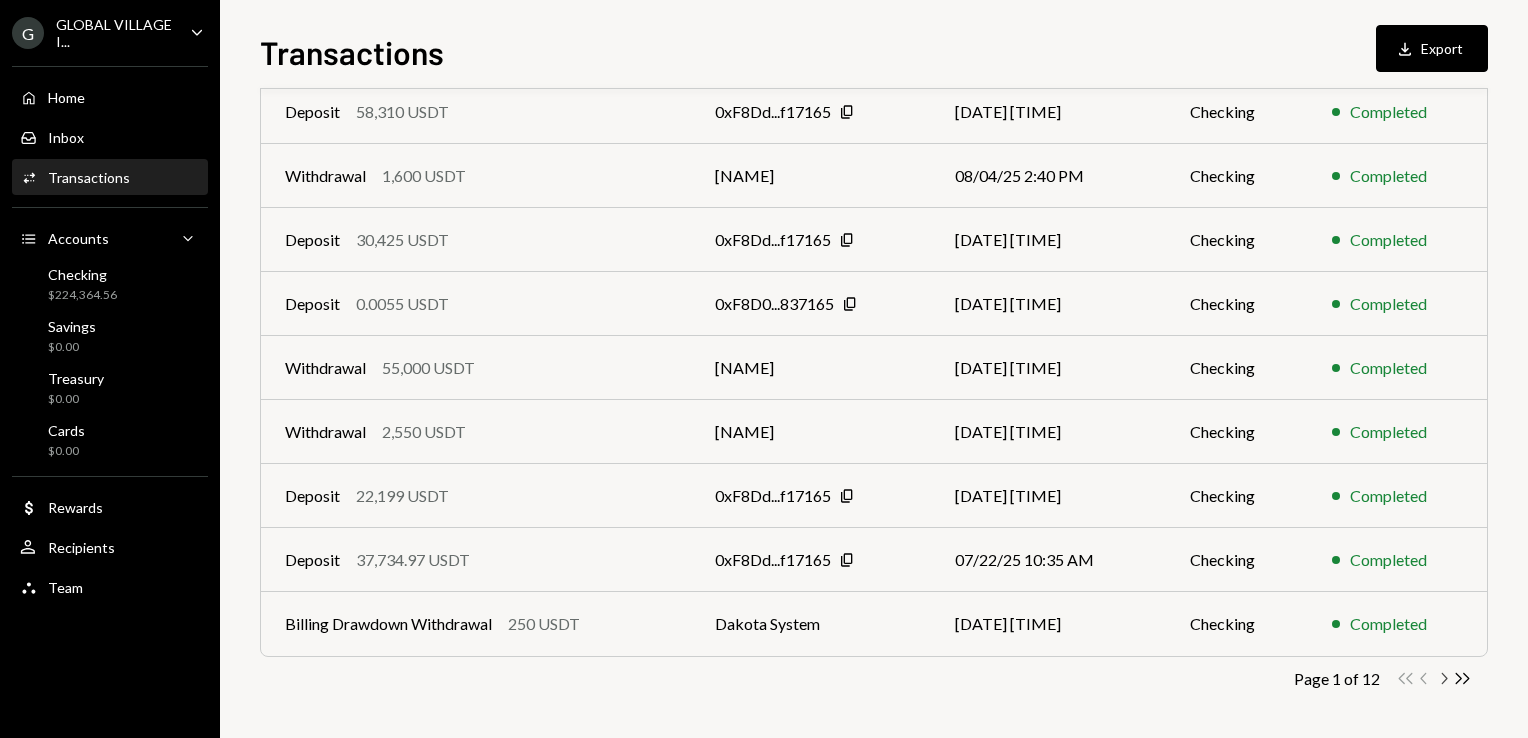 click on "Chevron Right" 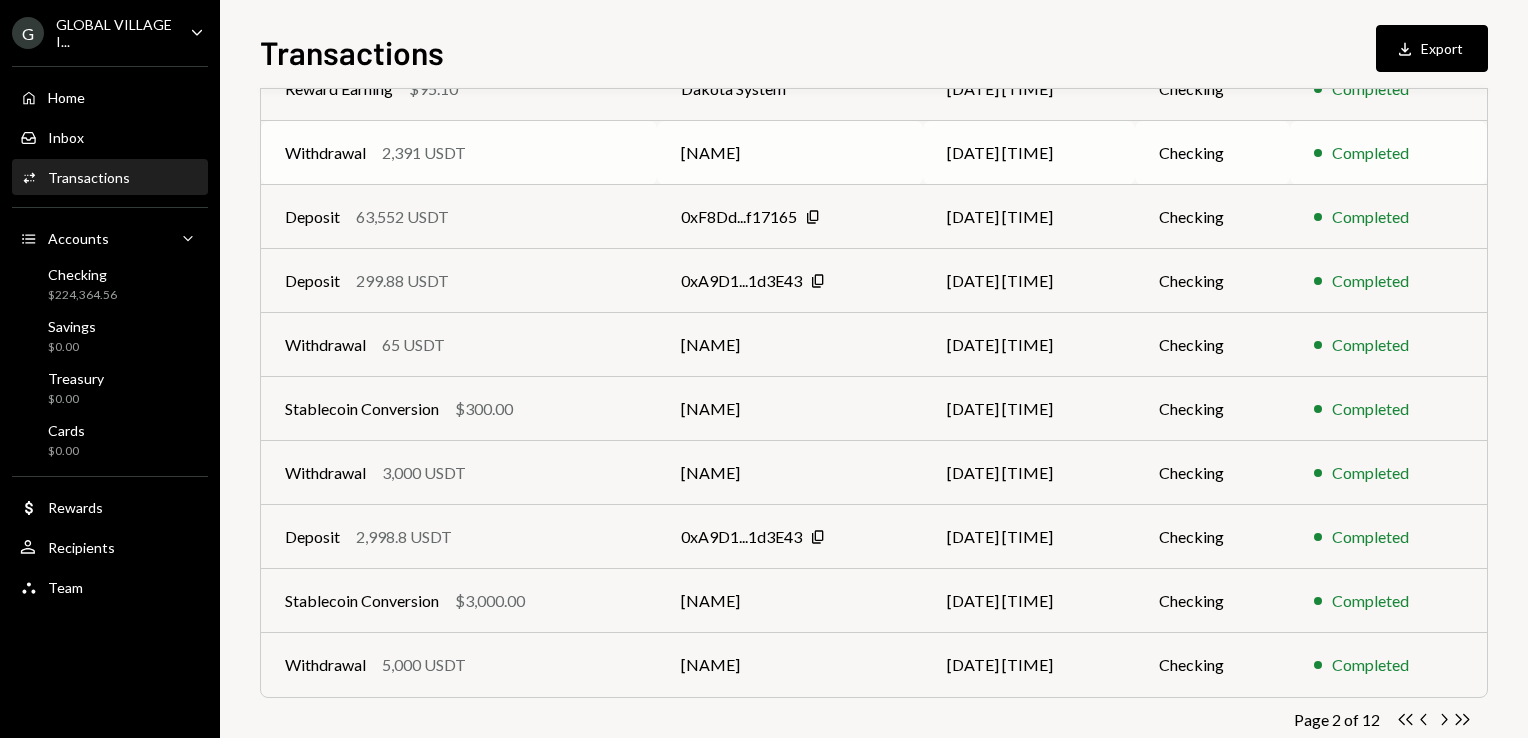 scroll, scrollTop: 304, scrollLeft: 0, axis: vertical 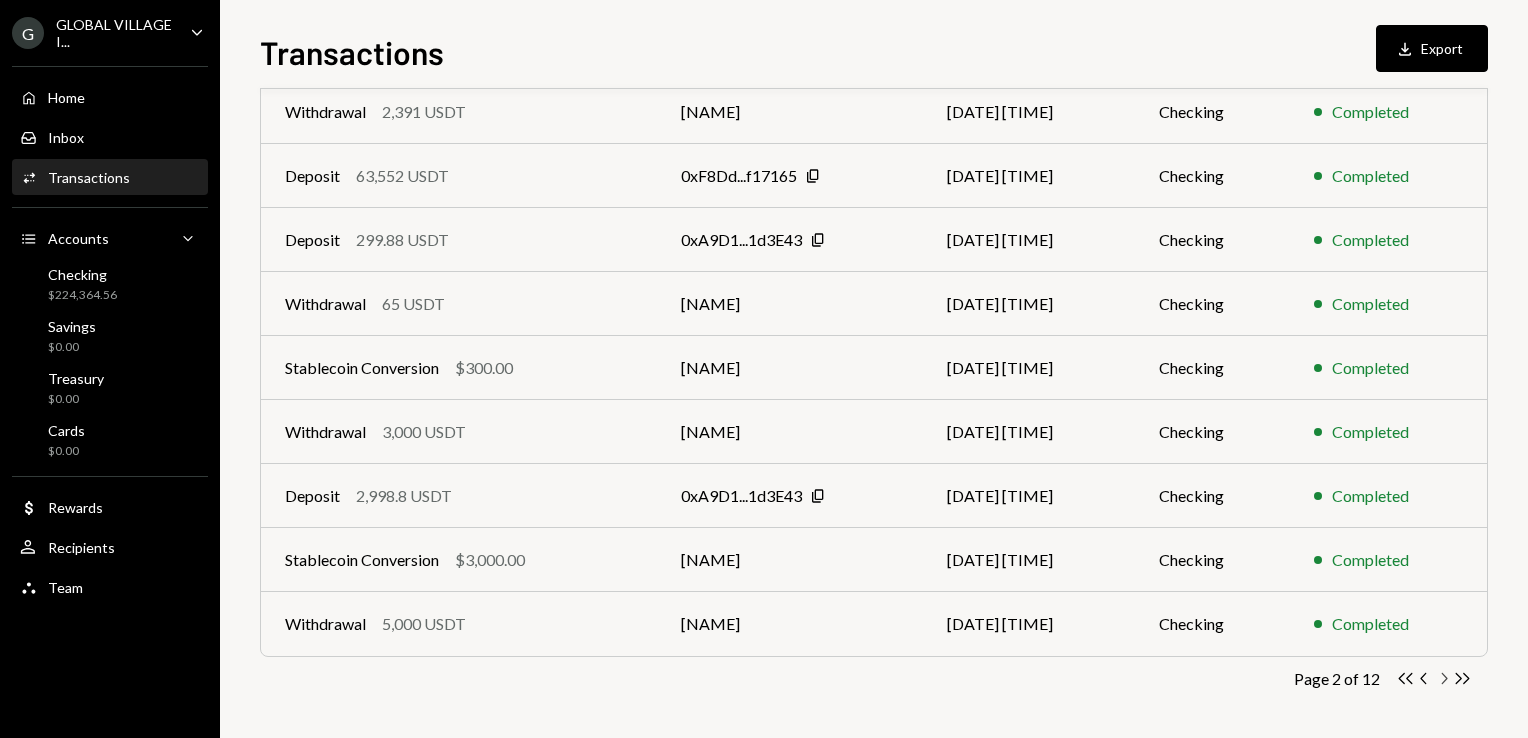 click on "Chevron Right" 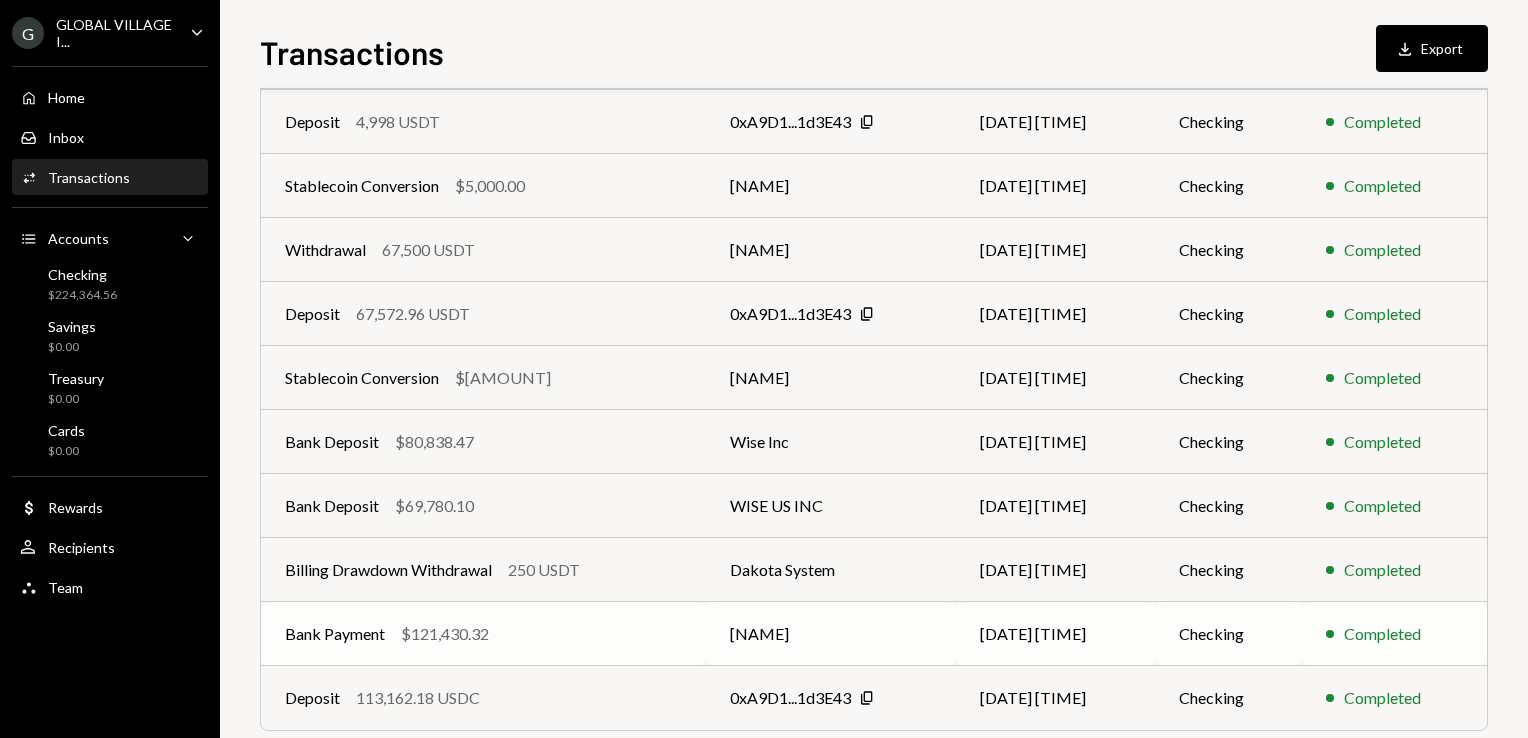scroll, scrollTop: 304, scrollLeft: 0, axis: vertical 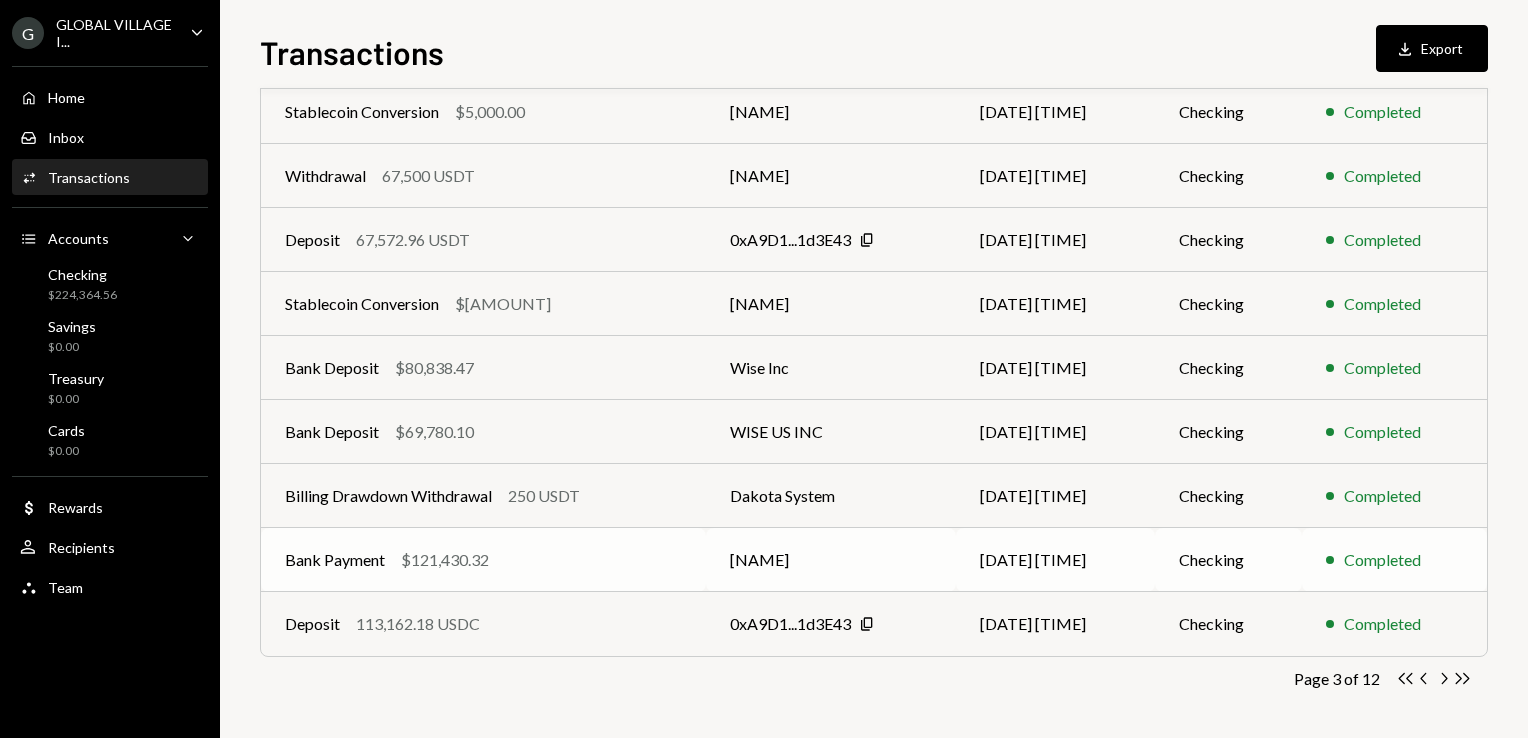 click on "Bank Payment $121,430.32" at bounding box center [483, 560] 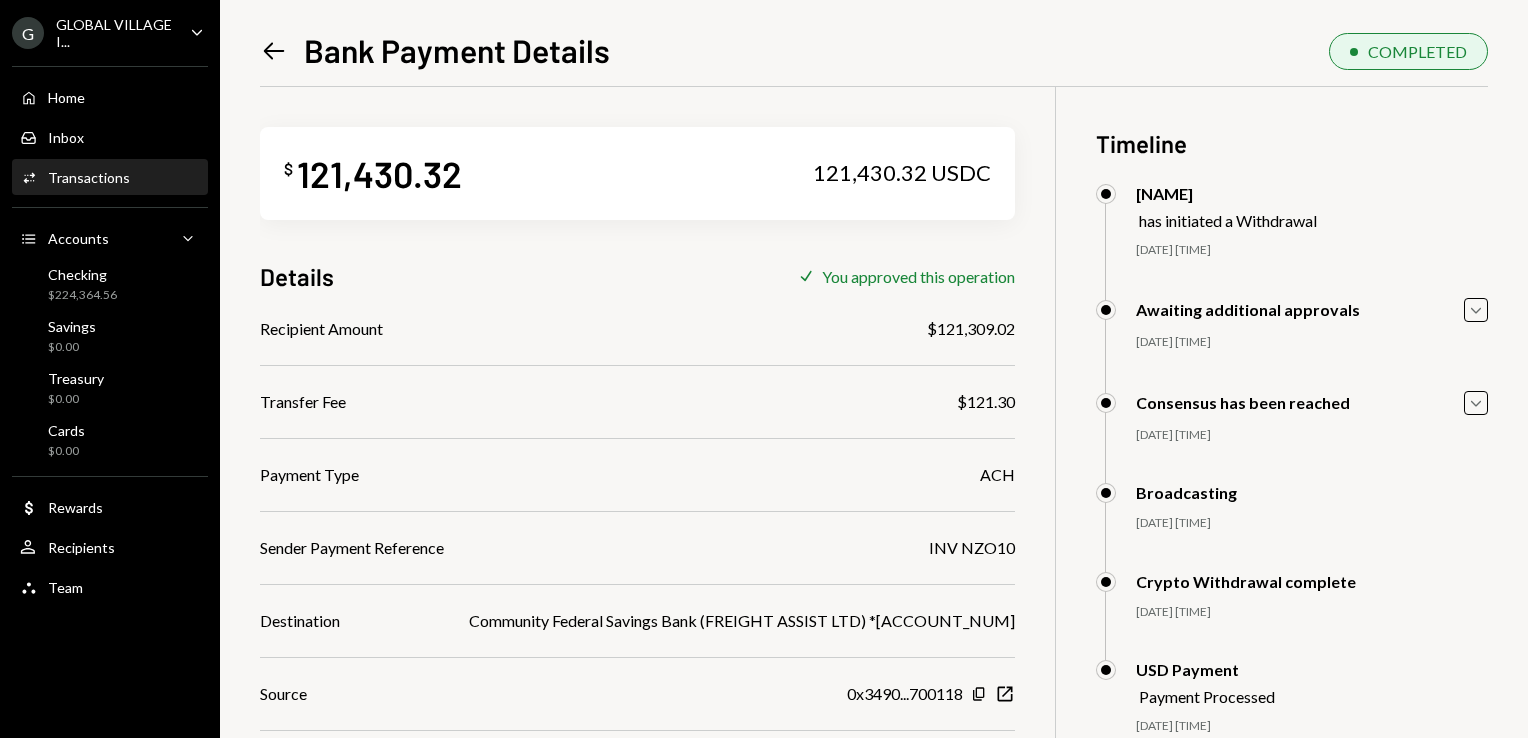 click on "Left Arrow" 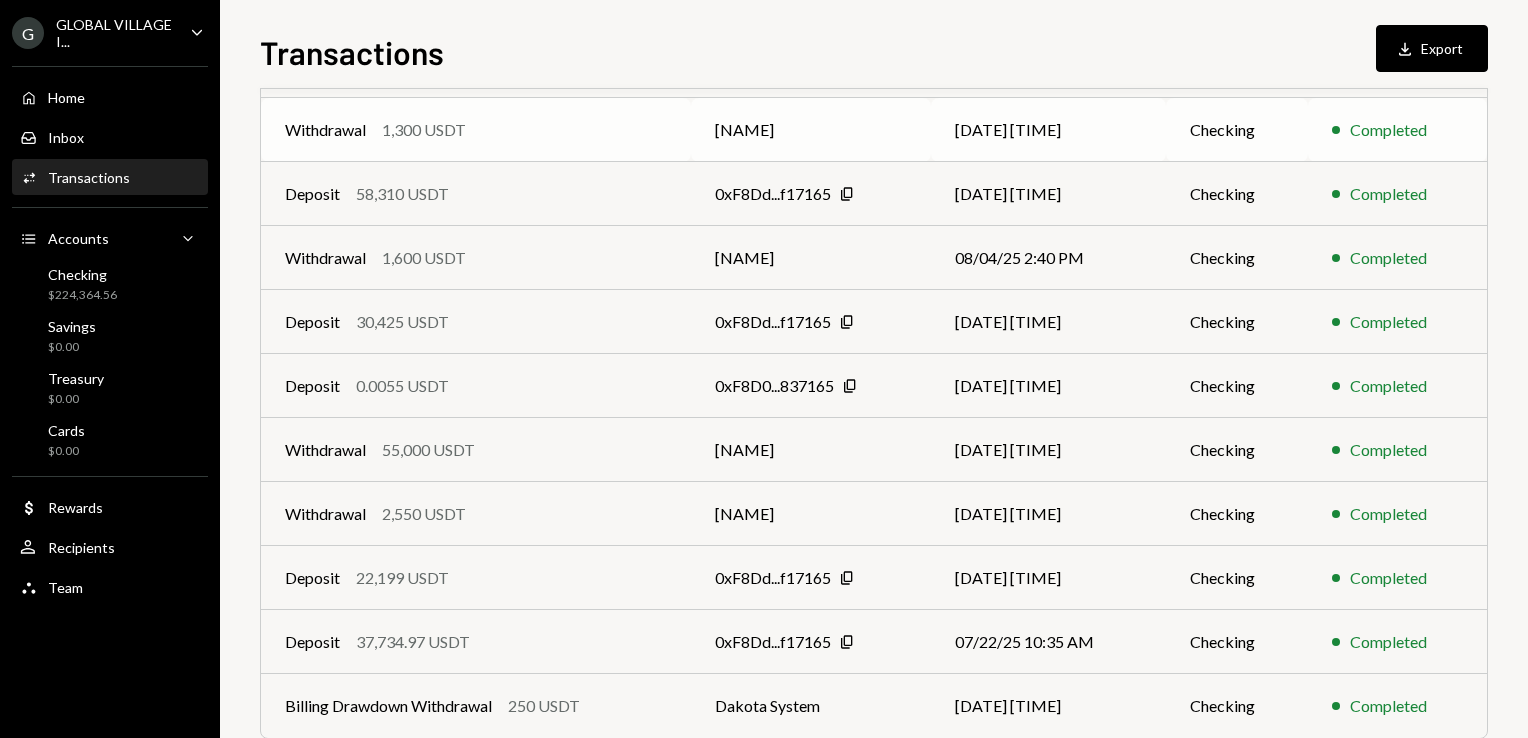 scroll, scrollTop: 304, scrollLeft: 0, axis: vertical 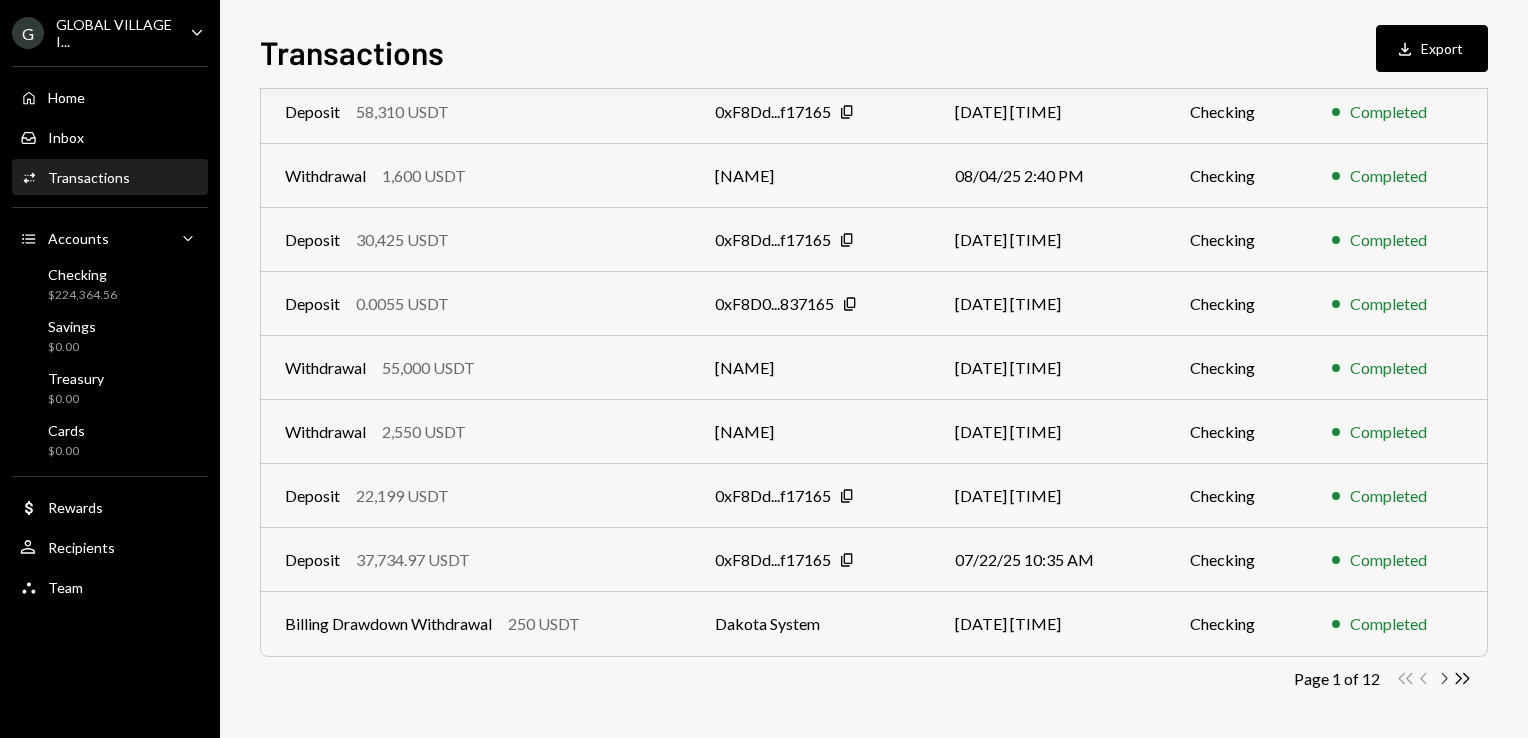 click 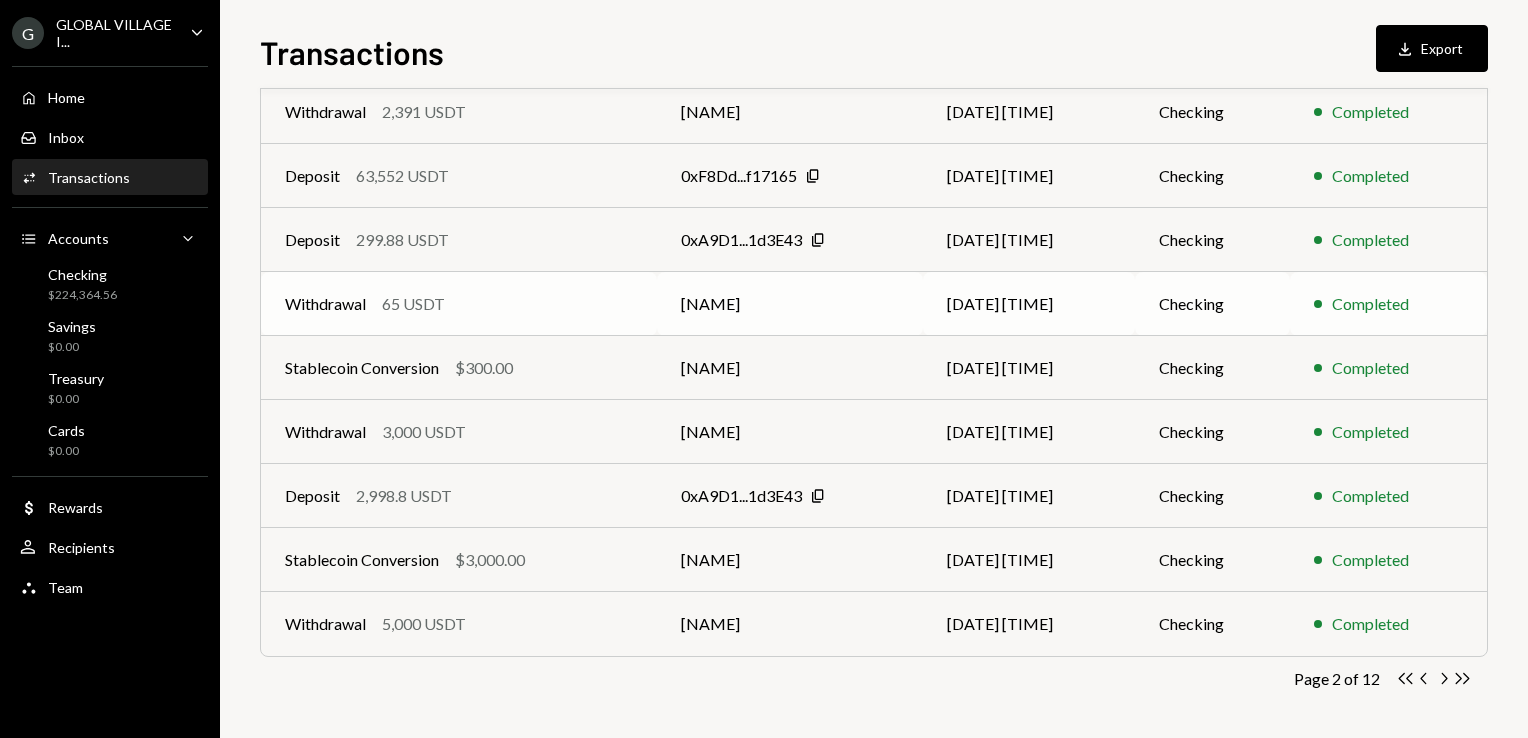 scroll, scrollTop: 301, scrollLeft: 0, axis: vertical 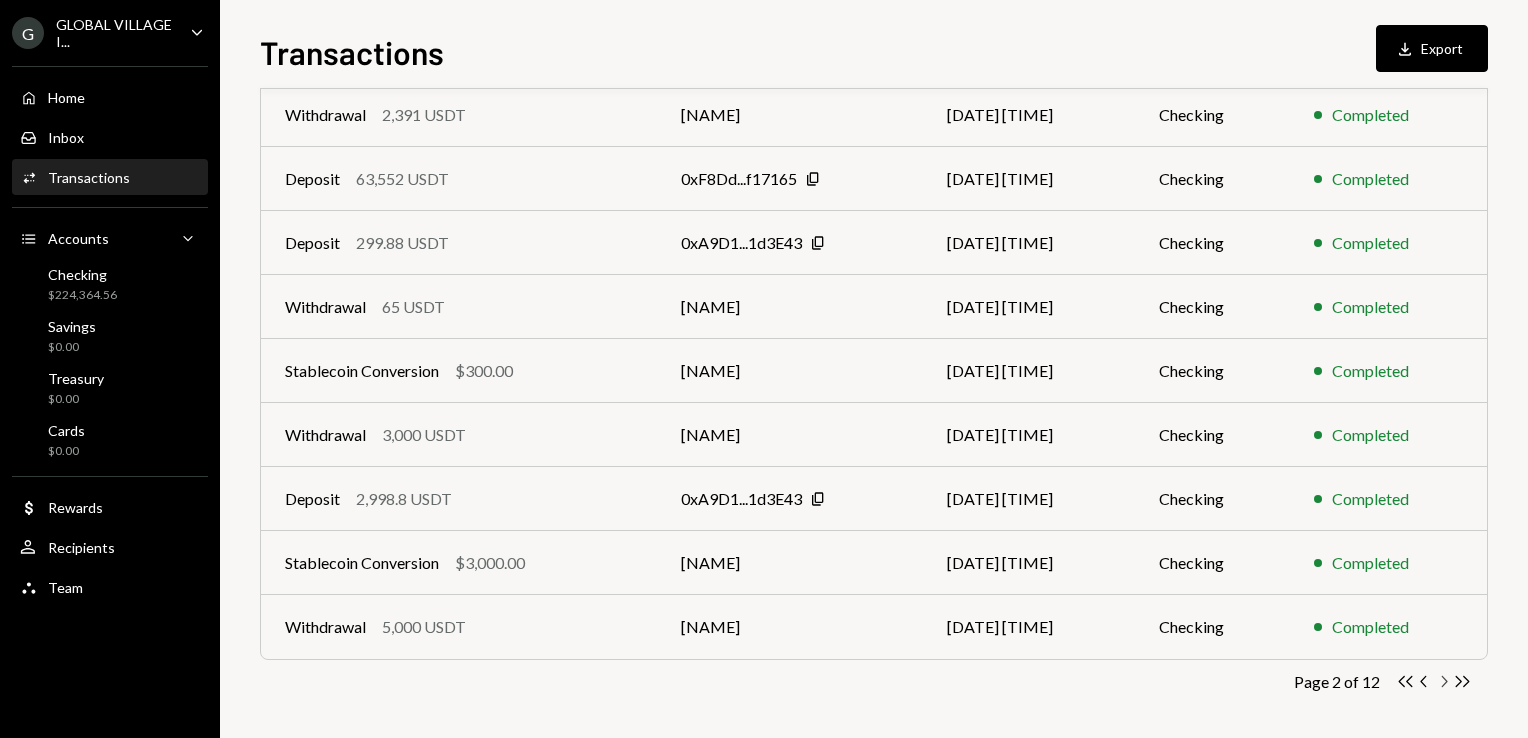 click on "Chevron Right" 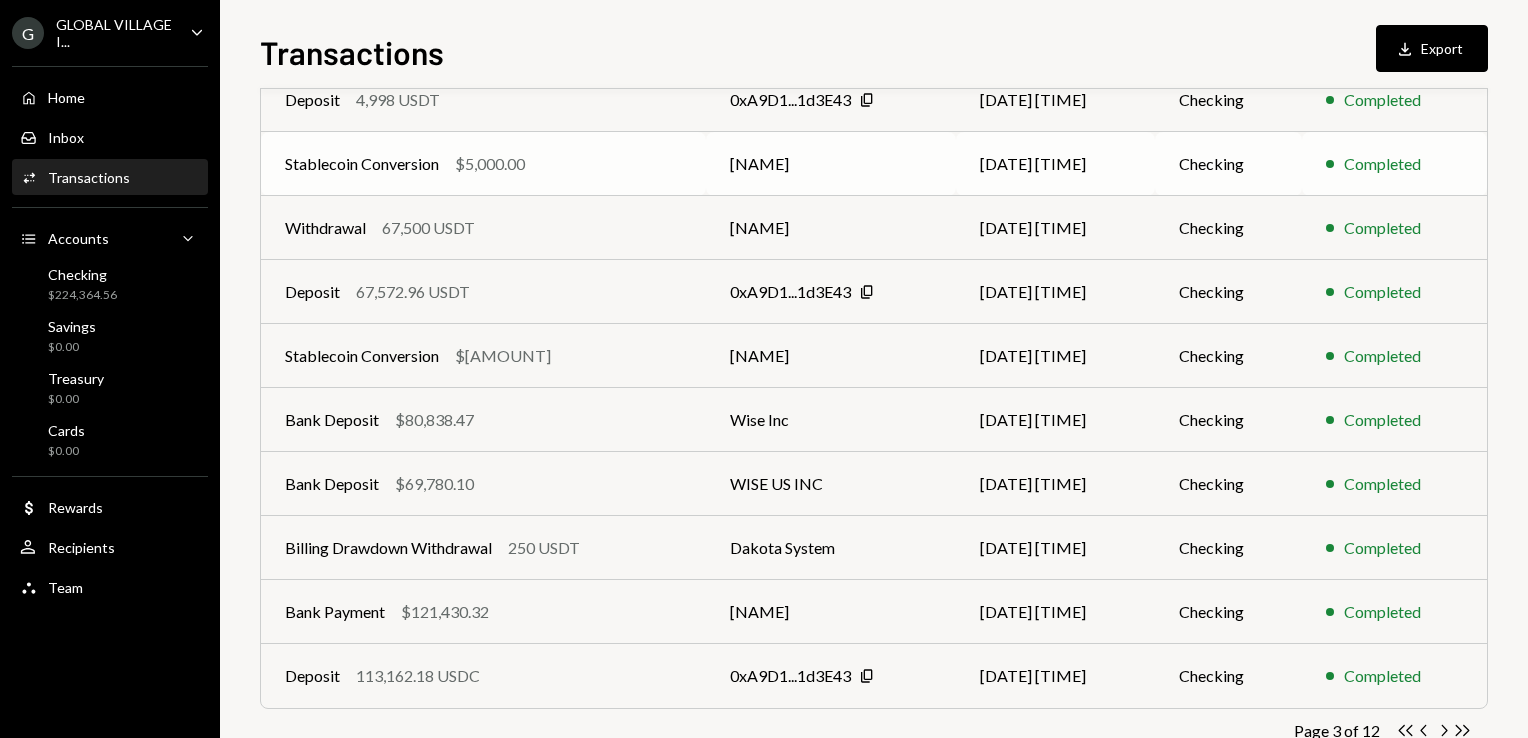 scroll, scrollTop: 252, scrollLeft: 0, axis: vertical 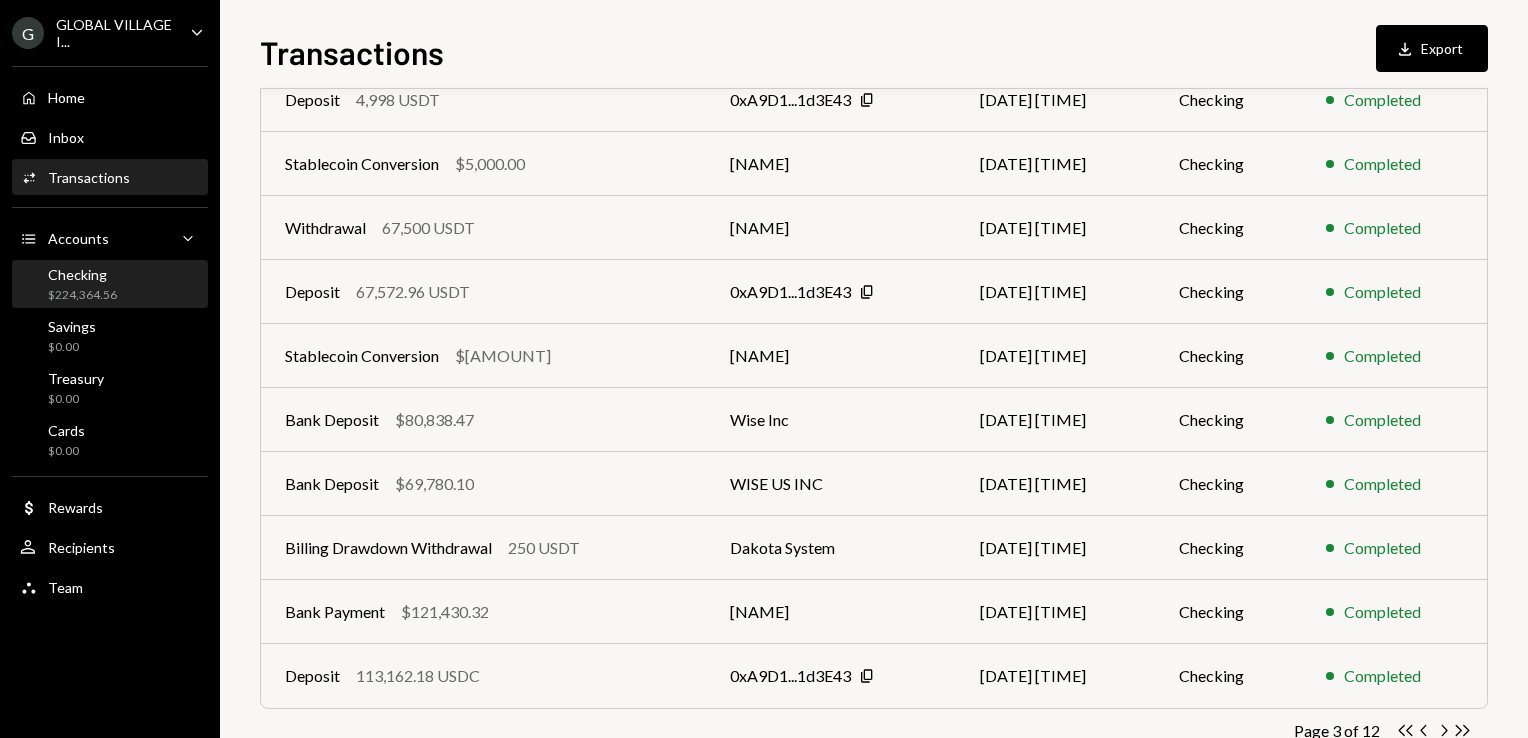 click on "$224,364.56" at bounding box center (82, 295) 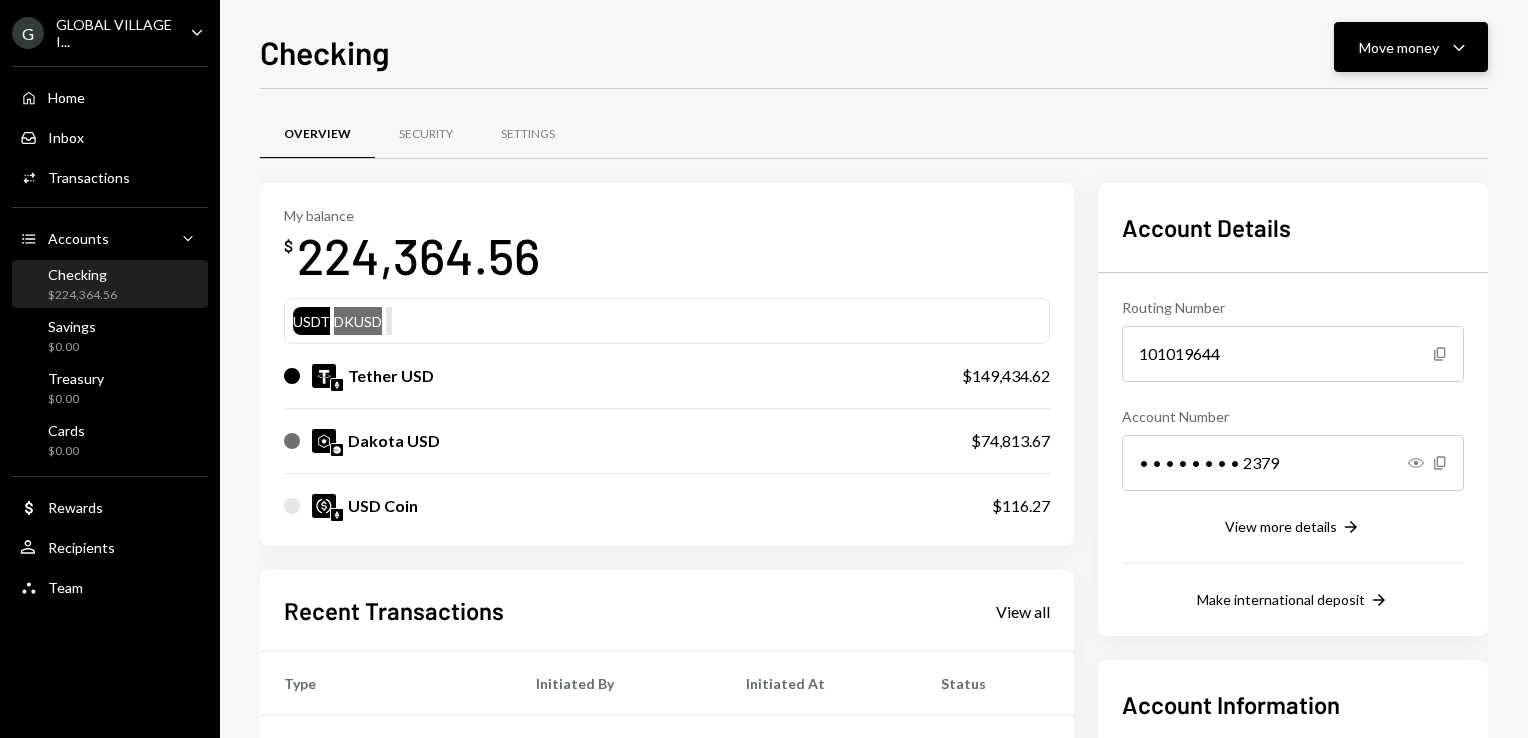 click on "Caret Down" 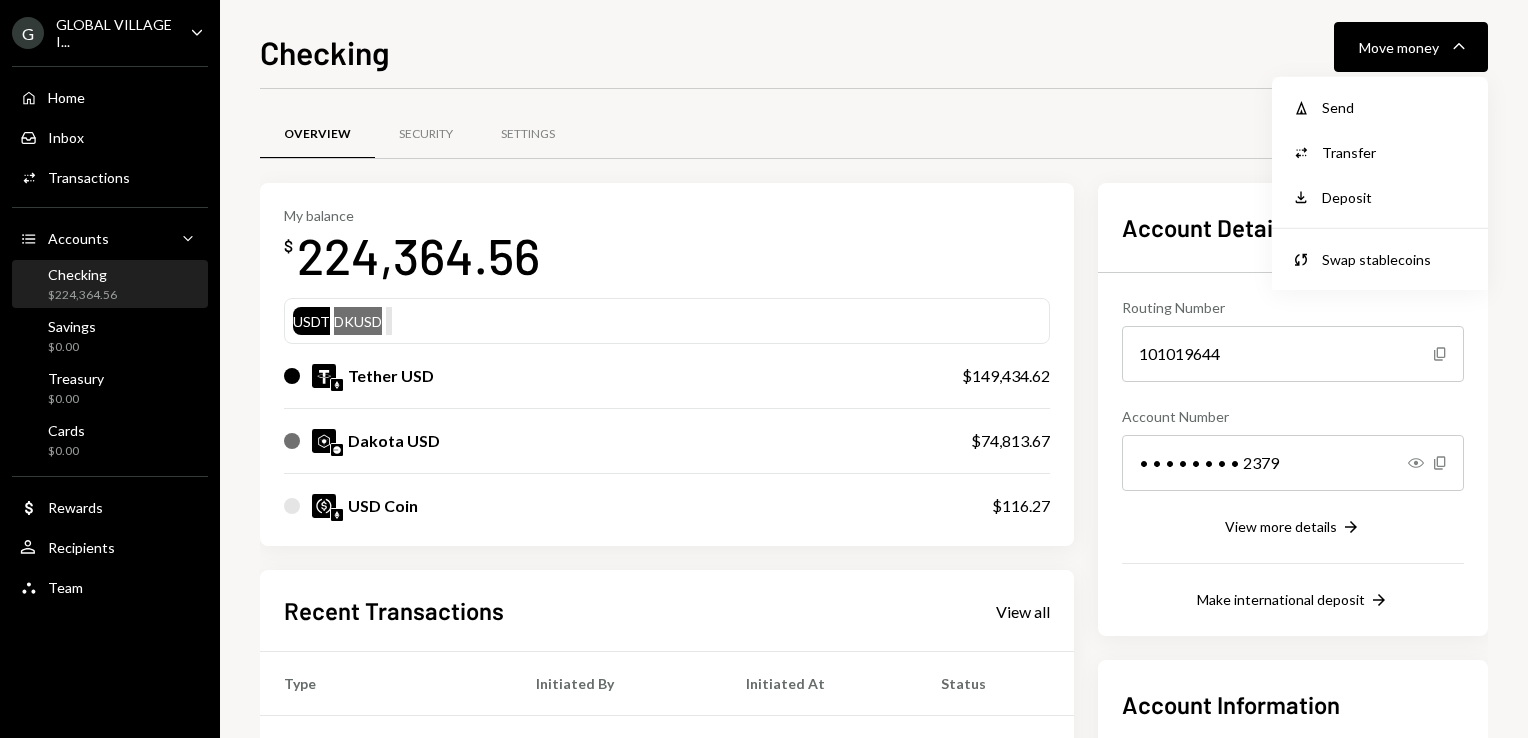 scroll, scrollTop: 0, scrollLeft: 0, axis: both 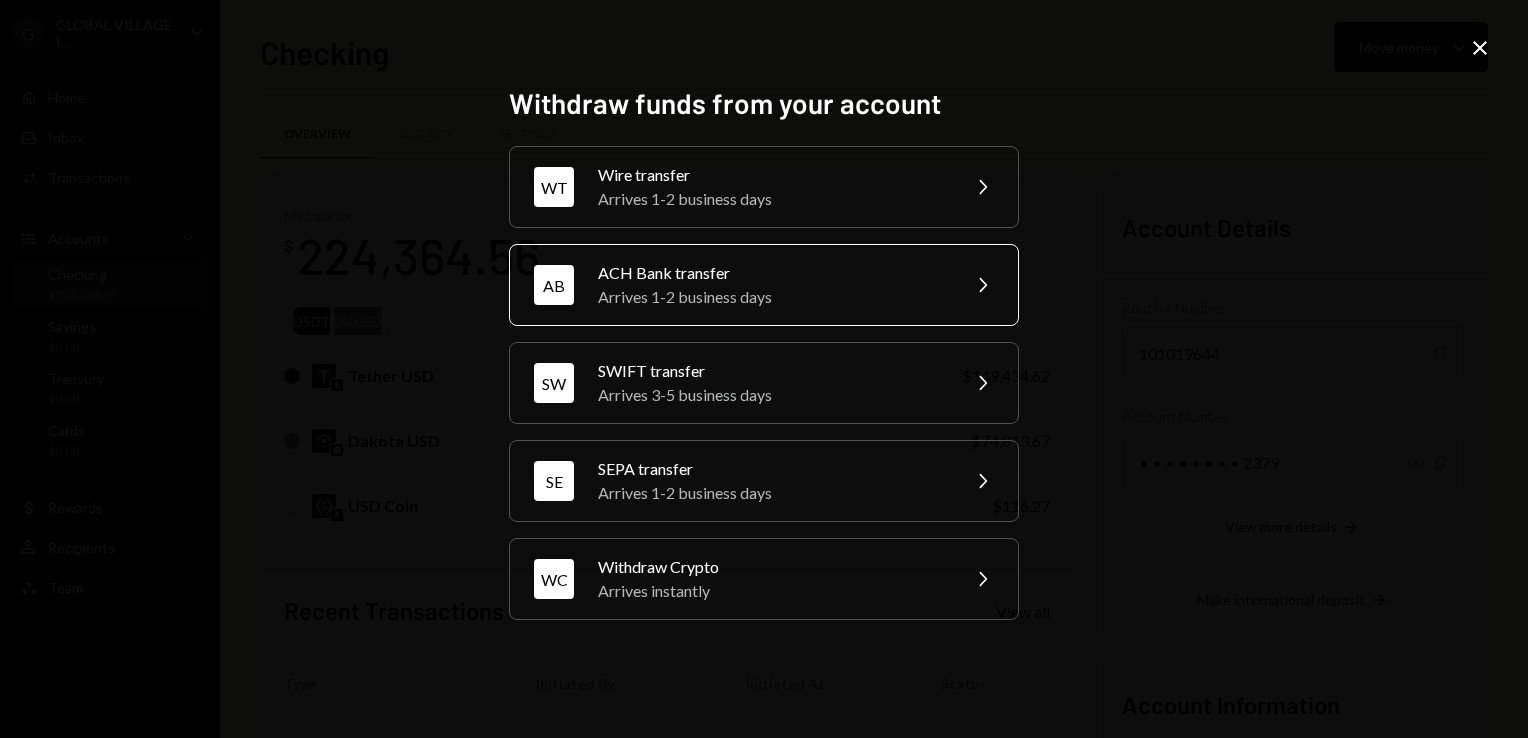 click on "ACH Bank transfer" at bounding box center [772, 273] 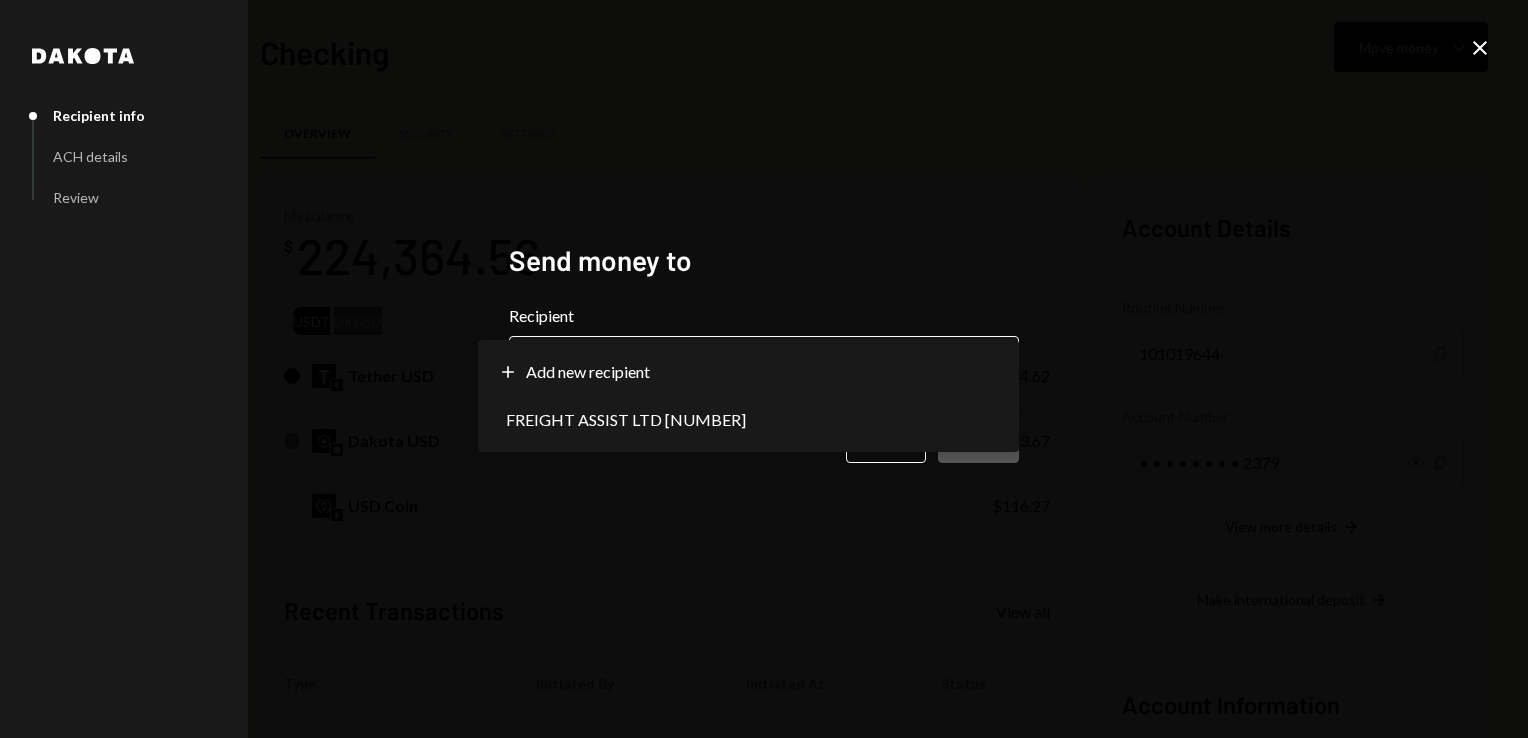 click on "G GLOBAL VILLAGE I... Caret Down Home Home Inbox Inbox Activities Transactions Accounts Accounts Caret Down Checking $224,364.56 Savings $0.00 Treasury $0.00 Cards $0.00 Dollar Rewards User Recipients Team Team Checking Move money Caret Down Overview Security Settings My balance $ 224,364.56 USDT DKUSD Tether USD $149,434.62 Dakota USD $74,813.67 USD Coin $116.27 Recent Transactions View all Type Initiated By Initiated At Status Withdrawal 1,300  USDT Eliyahu Noviachkov 08/06/25 4:38 PM Completed Deposit 58,310  USDT 0xF8Dd...f17165 Copy 08/06/25 4:16 PM Completed Withdrawal 1,600  USDT Eliyahu Noviachkov 08/04/25 2:40 PM Completed Deposit 30,425  USDT 0xF8Dd...f17165 Copy 08/04/25 2:35 PM Completed Deposit 0.0055  USDT 0xF8D0...837165 Copy 08/02/25 10:53 AM Completed Account Details Routing Number 101019644 Copy Account Number • • • • • • • •  2379 Show Copy View more details Right Arrow Make international deposit Right Arrow Account Information Money in (last 30 days) Up Right Arrow Dakota" at bounding box center [764, 369] 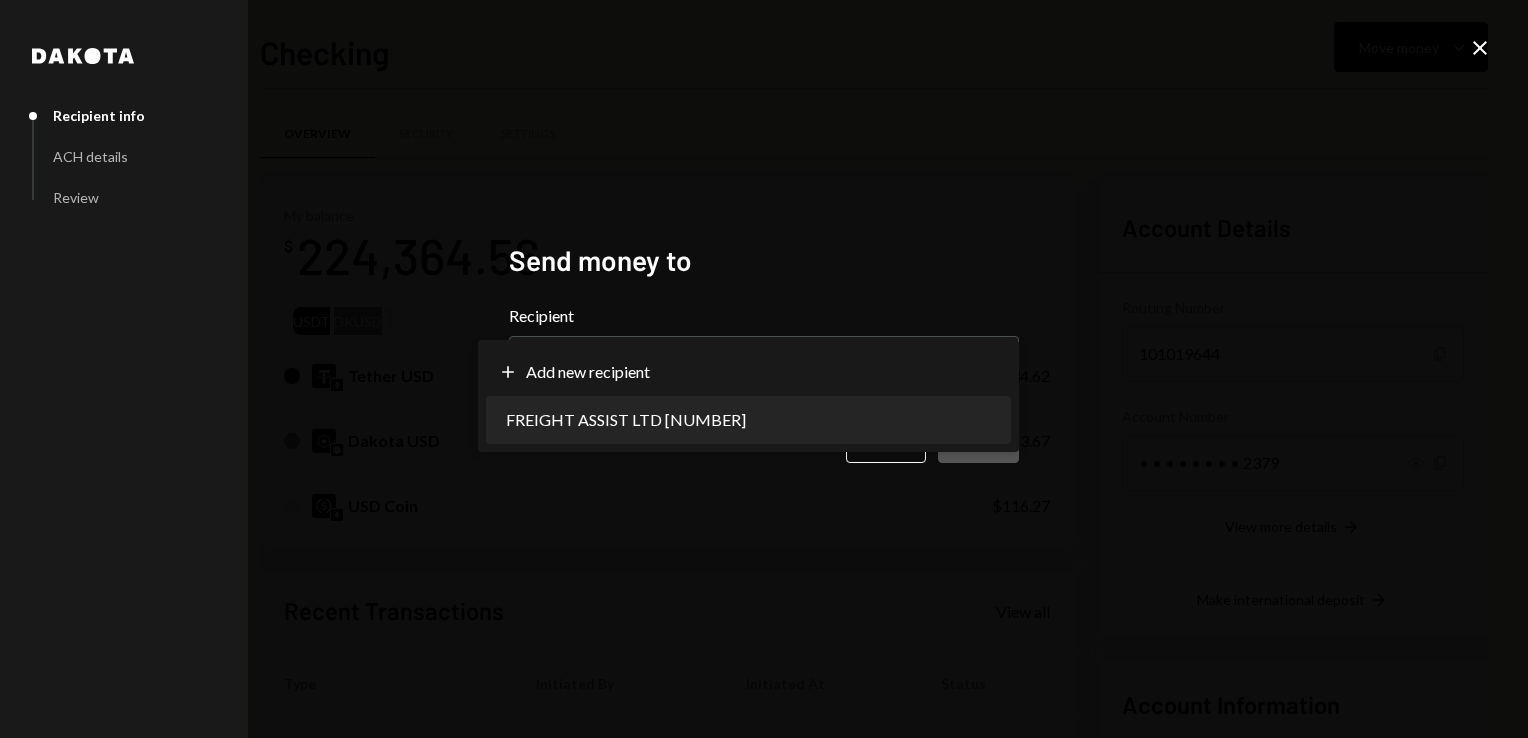select on "**********" 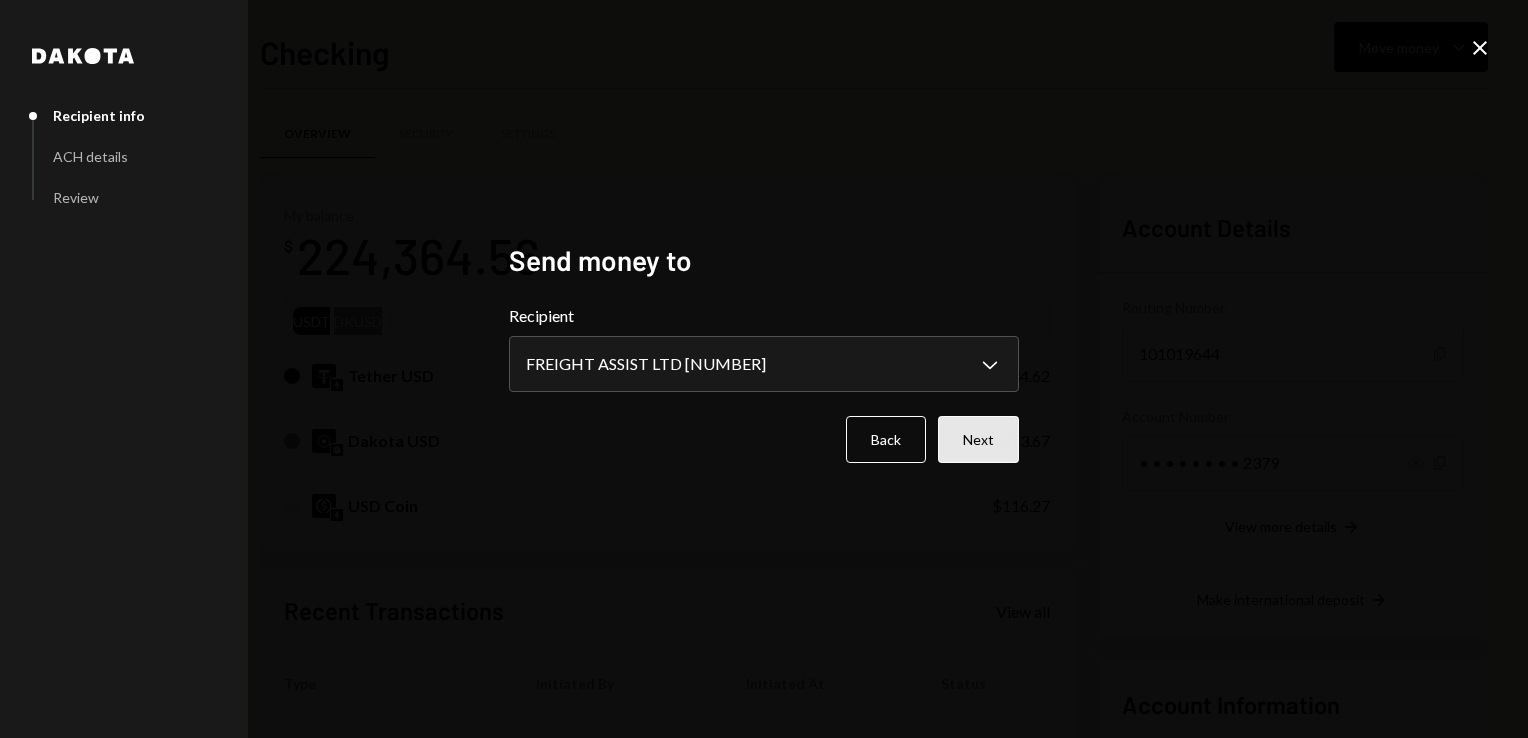 click on "Next" at bounding box center (978, 439) 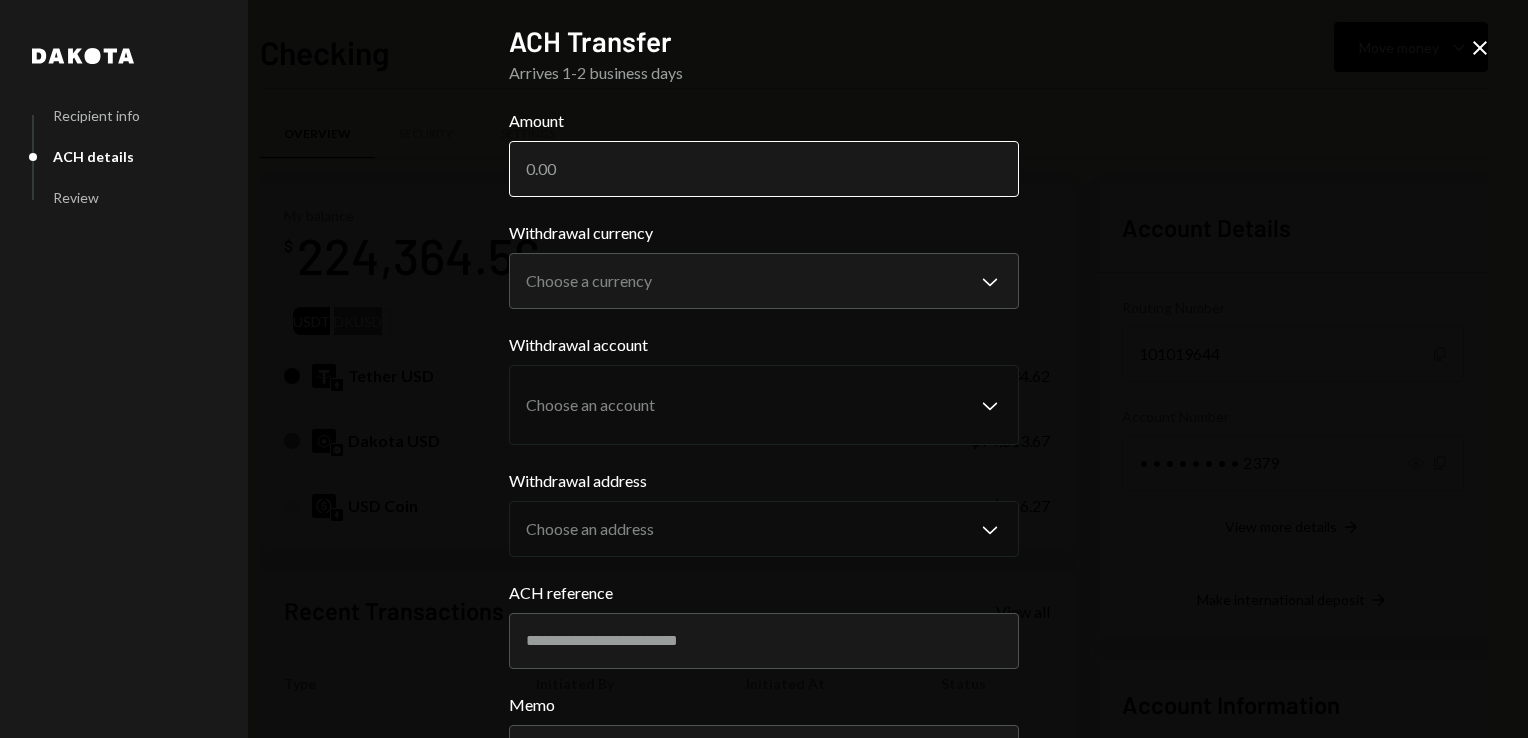 click on "Amount" at bounding box center (764, 169) 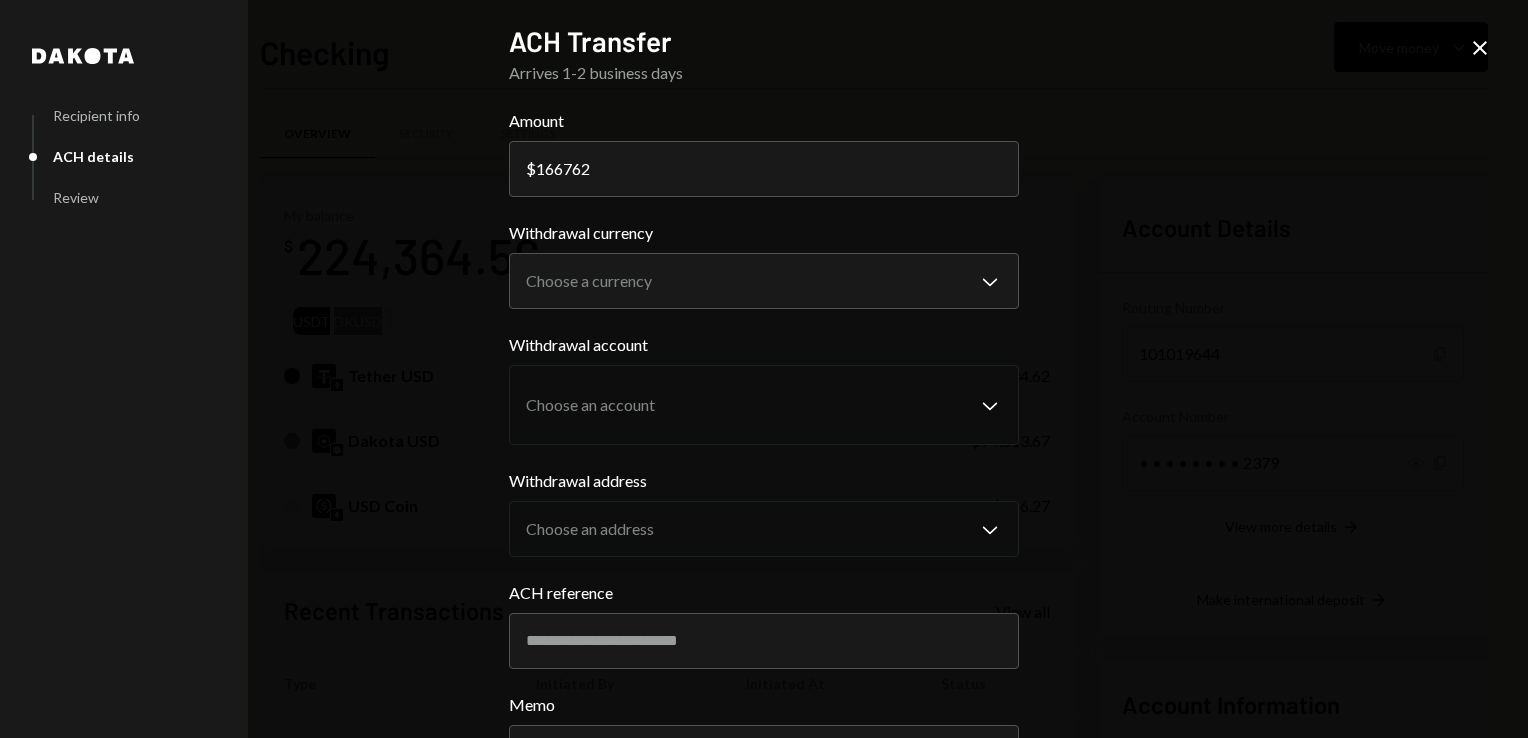 type on "166762" 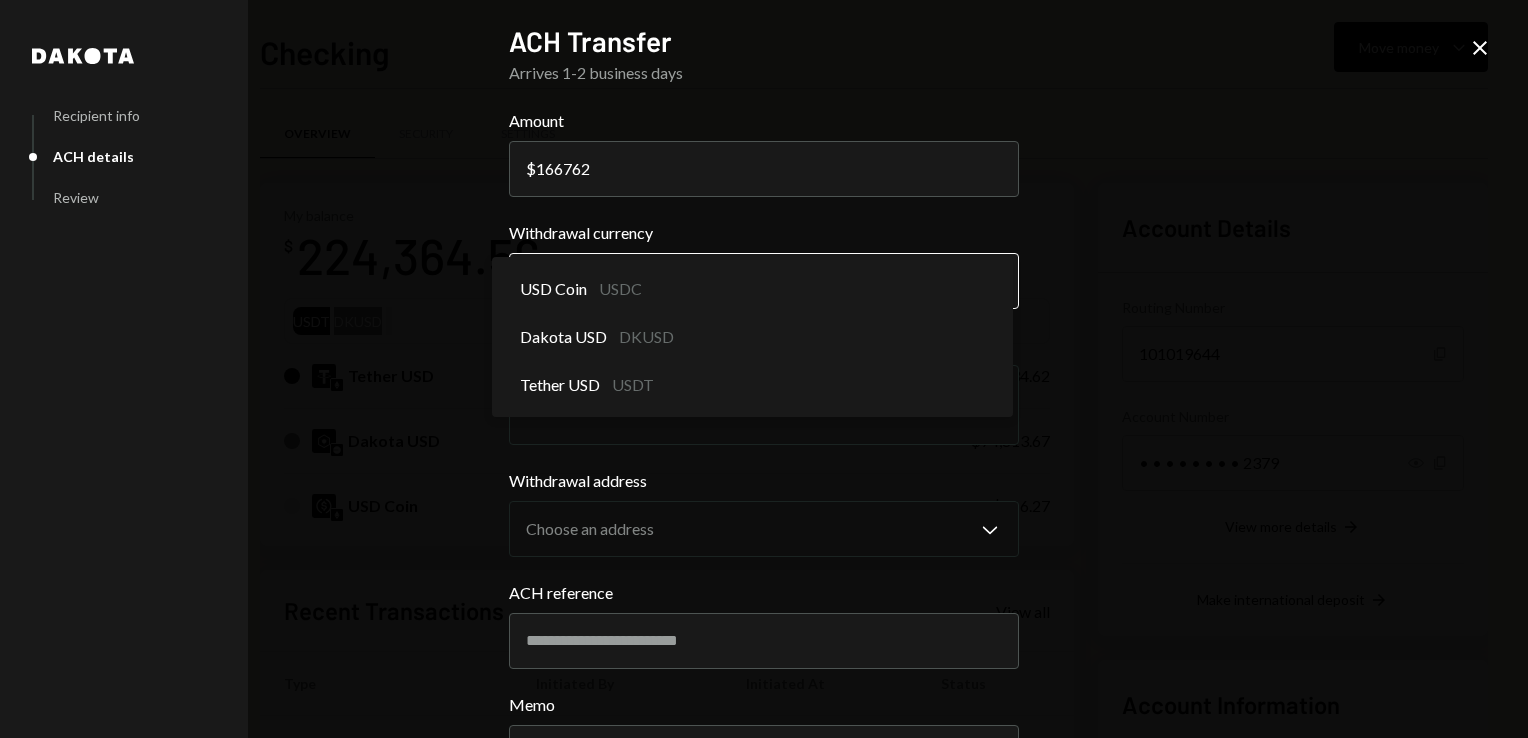 click on "G GLOBAL VILLAGE I... Caret Down Home Home Inbox Inbox Activities Transactions Accounts Accounts Caret Down Checking $[AMOUNT] Savings $[AMOUNT] Treasury $[AMOUNT] Cards $[AMOUNT] Dollar Rewards User Recipients Team Team Checking Move money Caret Down Overview Security Settings My balance $ [AMOUNT] USDT DKUSD Tether USD $[AMOUNT] Dakota USD $[AMOUNT] USD Coin $[AMOUNT] Recent Transactions View all Type Initiated By Initiated At Status Withdrawal 1,300  USDT [NAME] [DATE] [TIME] Completed Deposit 58,310  USDT [WALLET_ADDRESS] Copy [DATE] [TIME] Completed Withdrawal 1,600  USDT [NAME] [DATE] [TIME] Completed Deposit 30,425  USDT [WALLET_ADDRESS] Copy [DATE] [TIME] Completed Deposit 0.0055  USDT [WALLET_ADDRESS] Copy [DATE] [TIME] Completed Account Details Routing Number [ROUTING_NUM] Copy Account Number • • • • • • • •  [ACCOUNT_NUM] Show Copy View more details Right Arrow Make international deposit Right Arrow Account Information Money in (last 30 days) Up Right Arrow Dakota $" at bounding box center (764, 369) 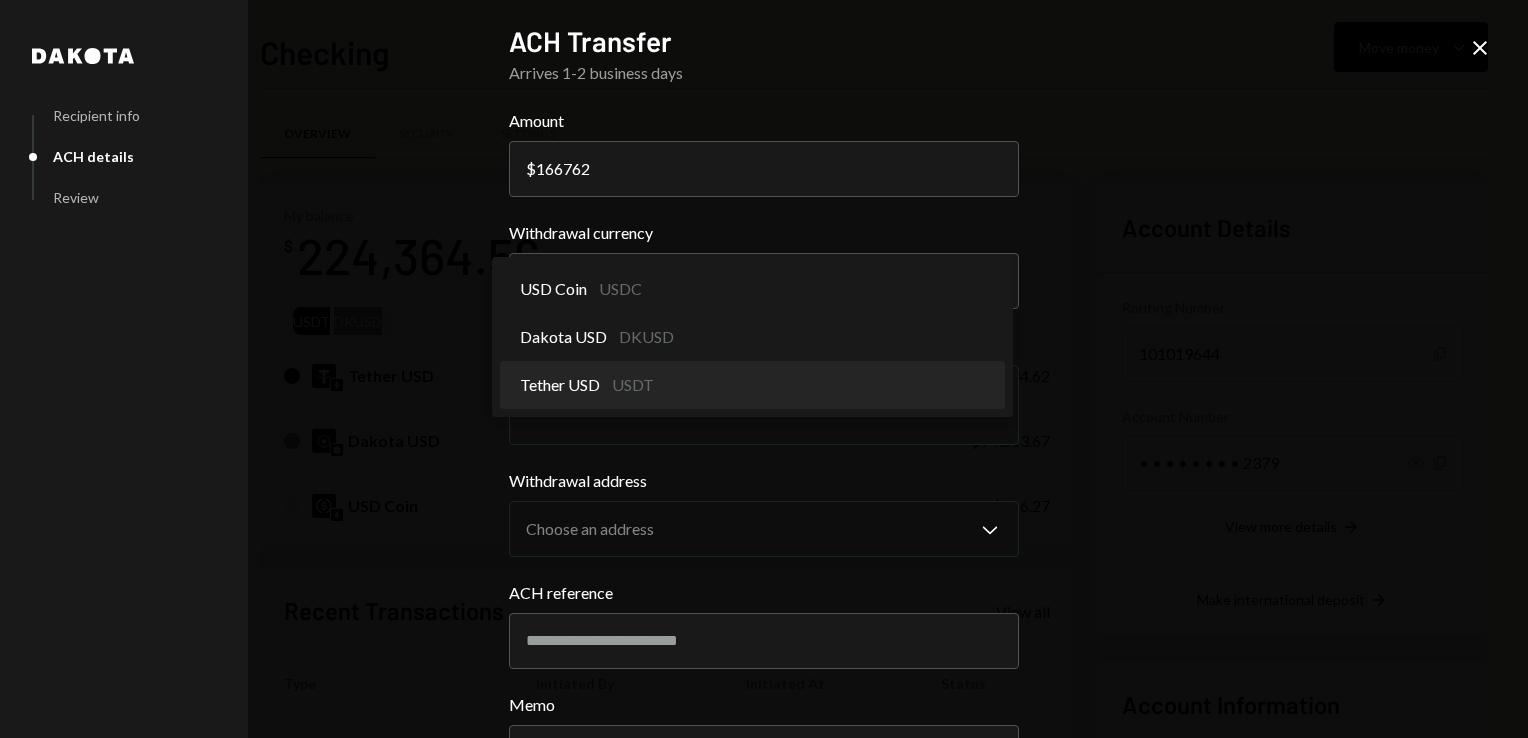 select on "****" 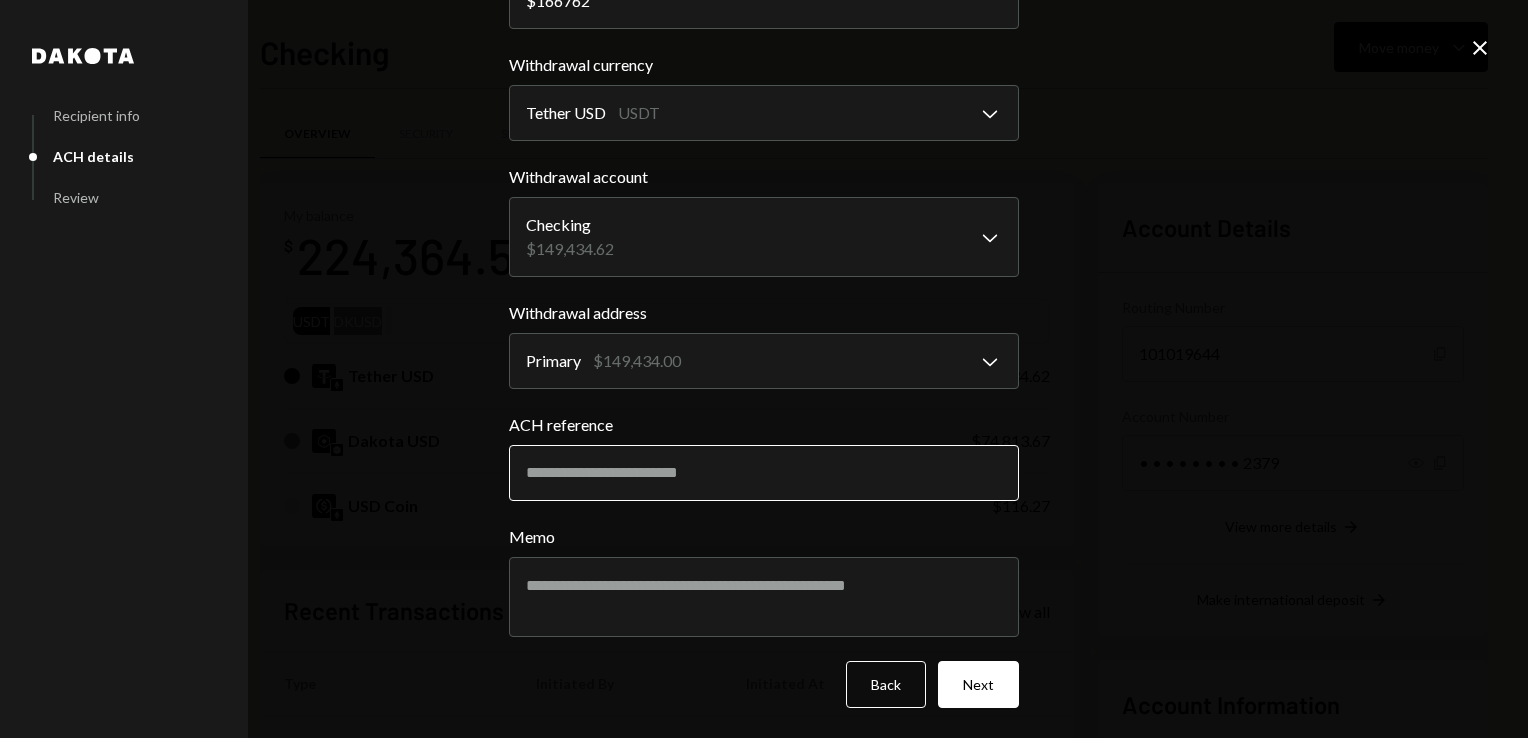 scroll, scrollTop: 0, scrollLeft: 0, axis: both 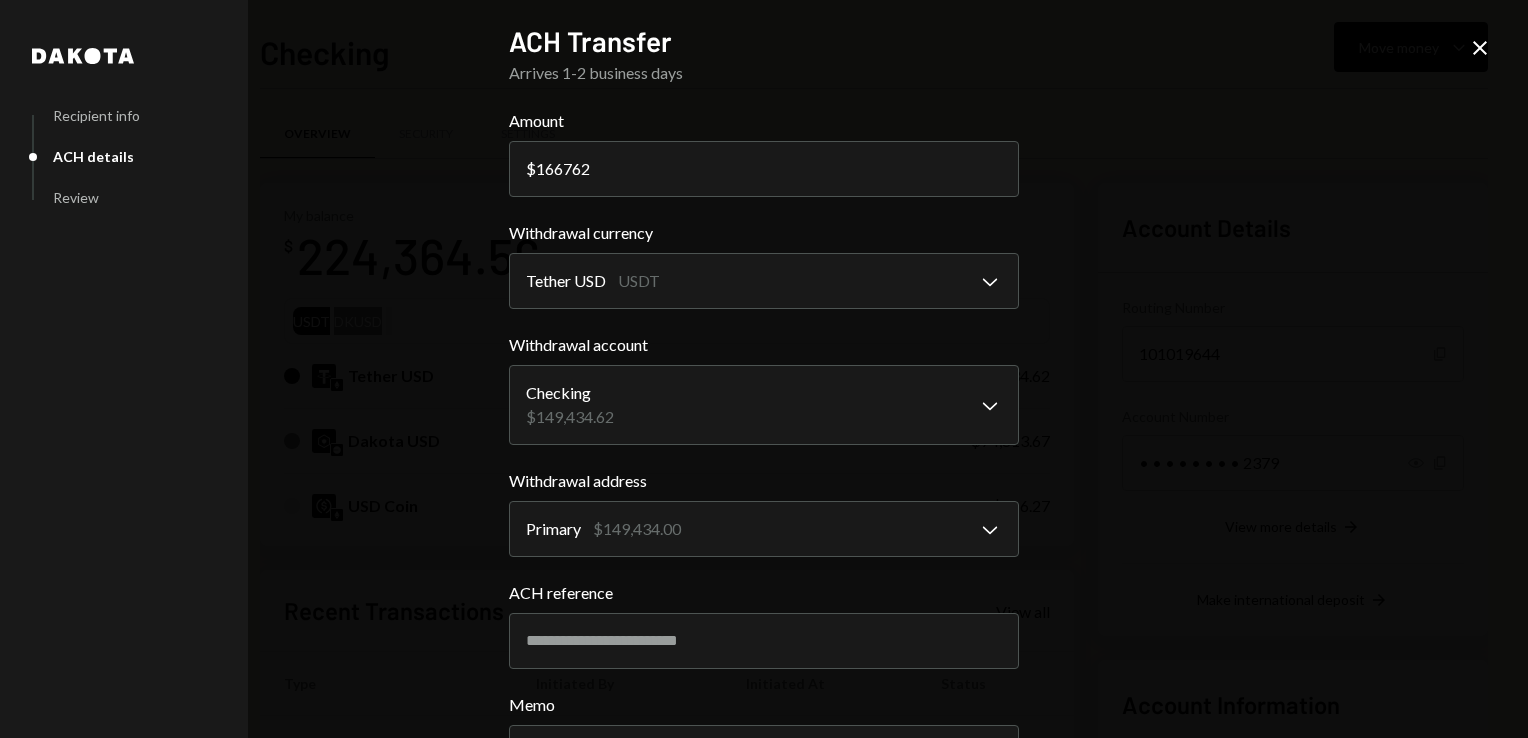 click on "Close" 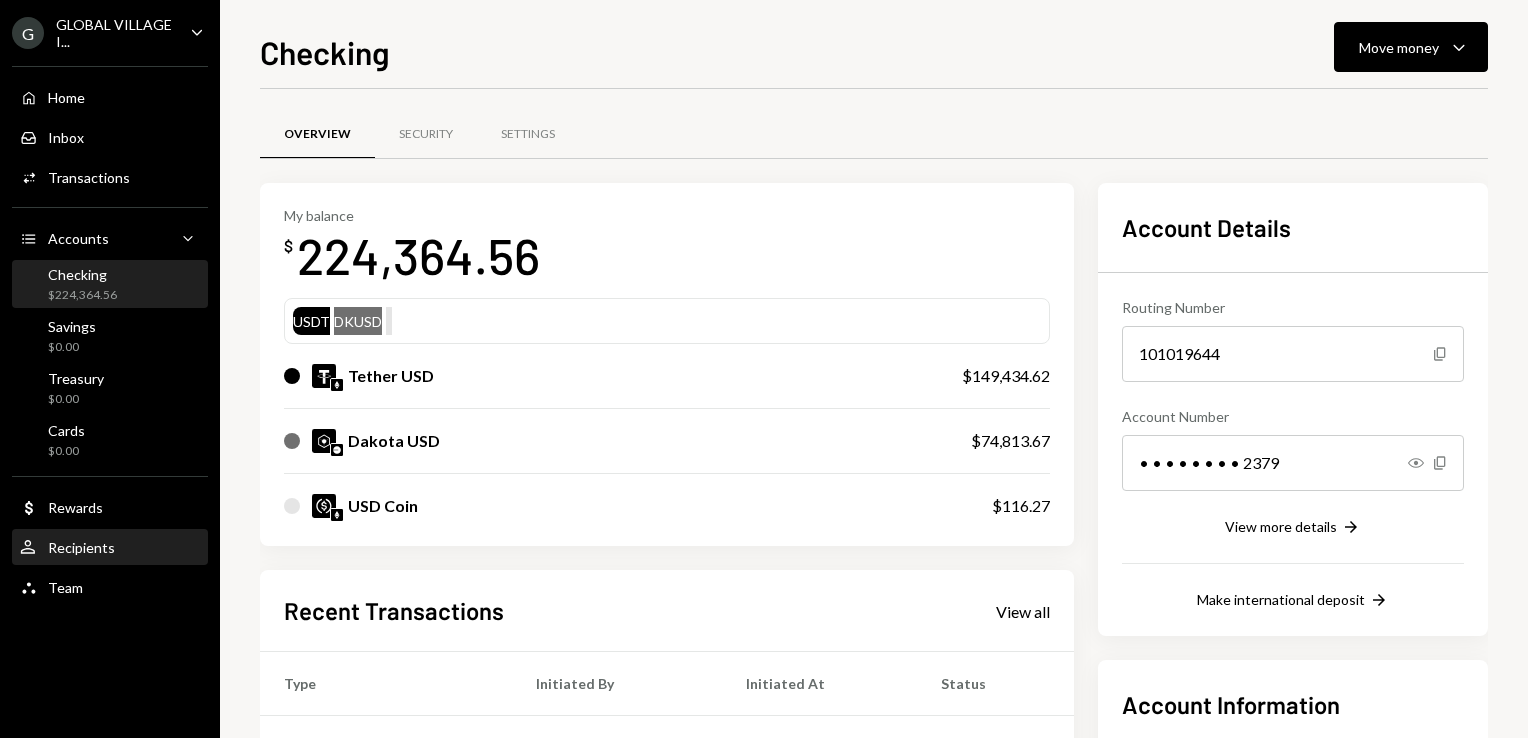 click on "Recipients" at bounding box center [81, 547] 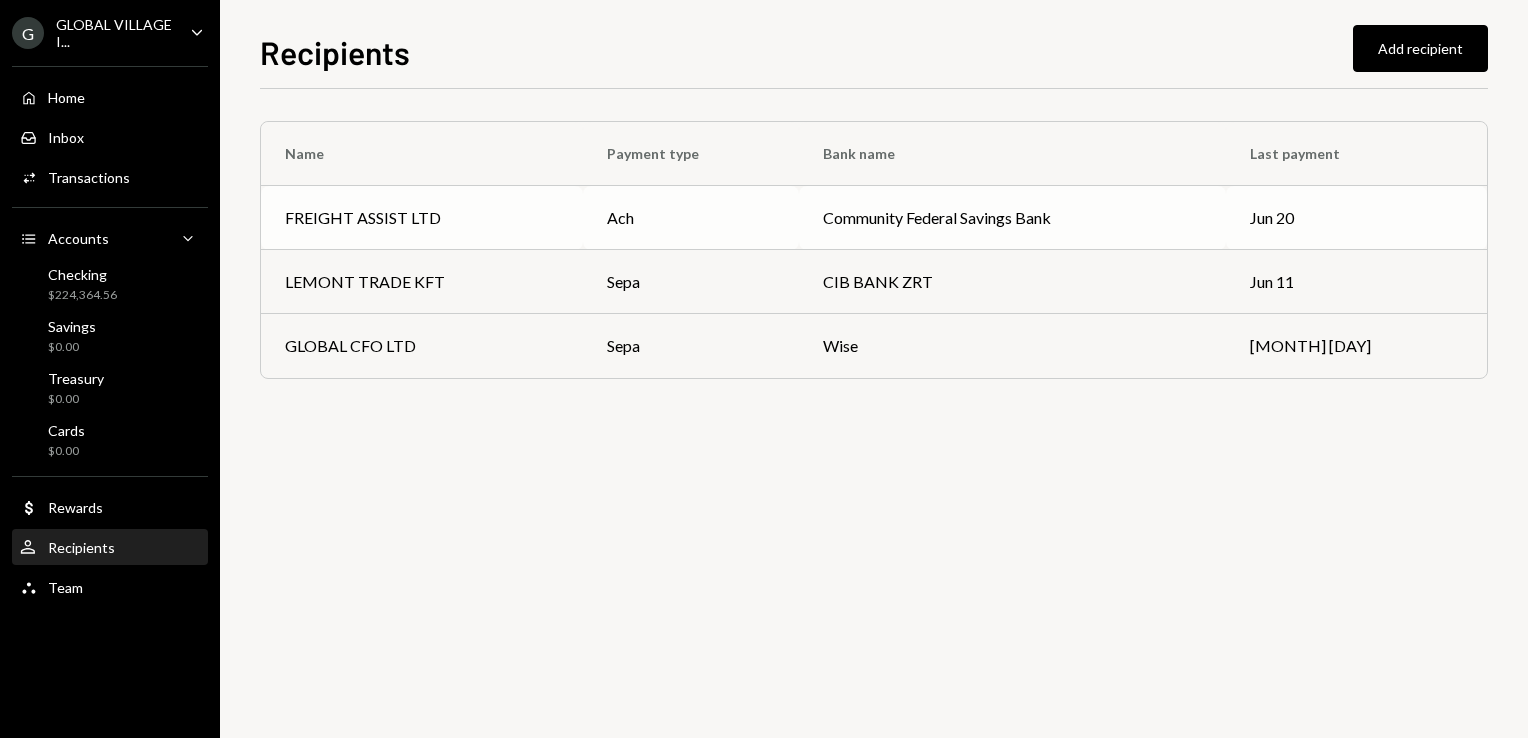 click on "FREIGHT ASSIST LTD" at bounding box center (363, 218) 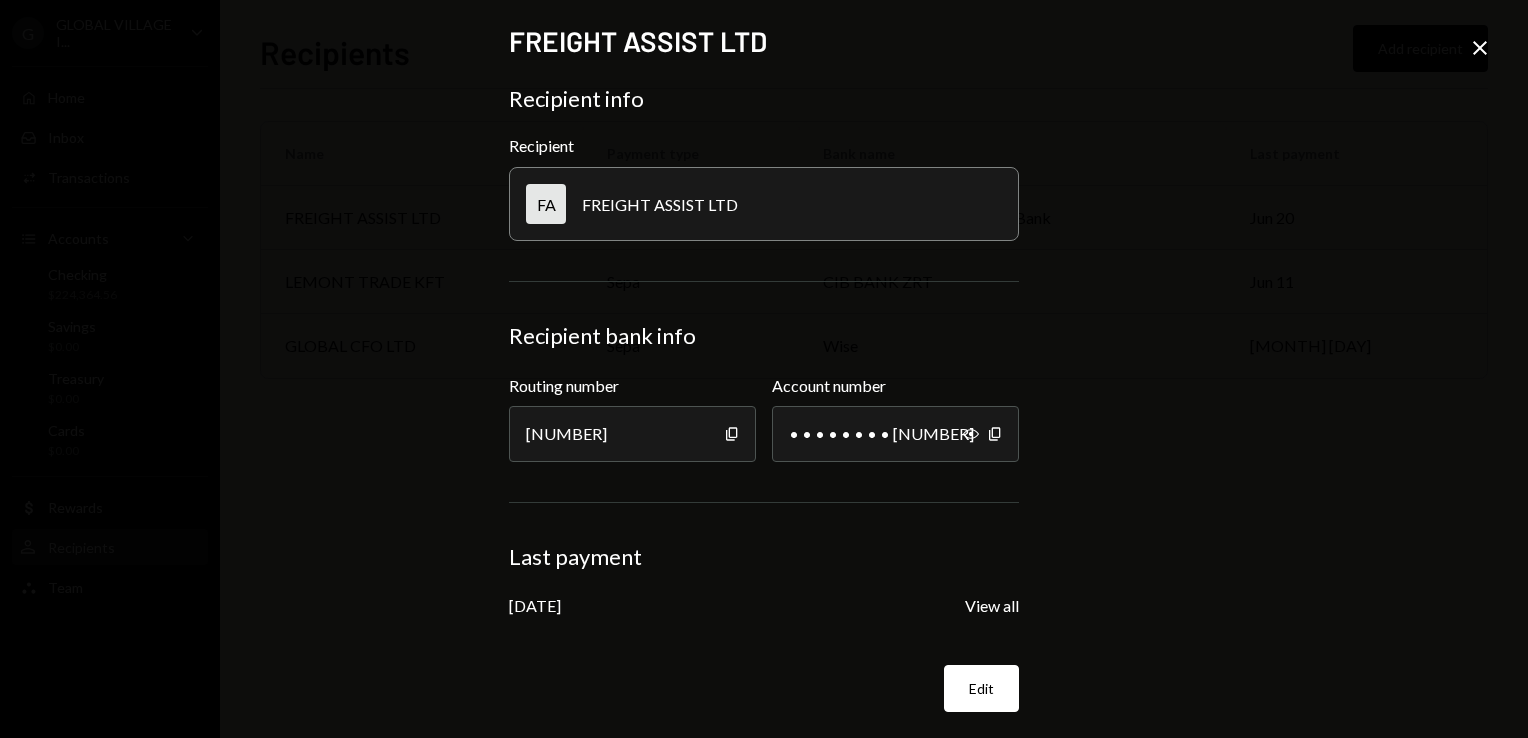 click on "Close" 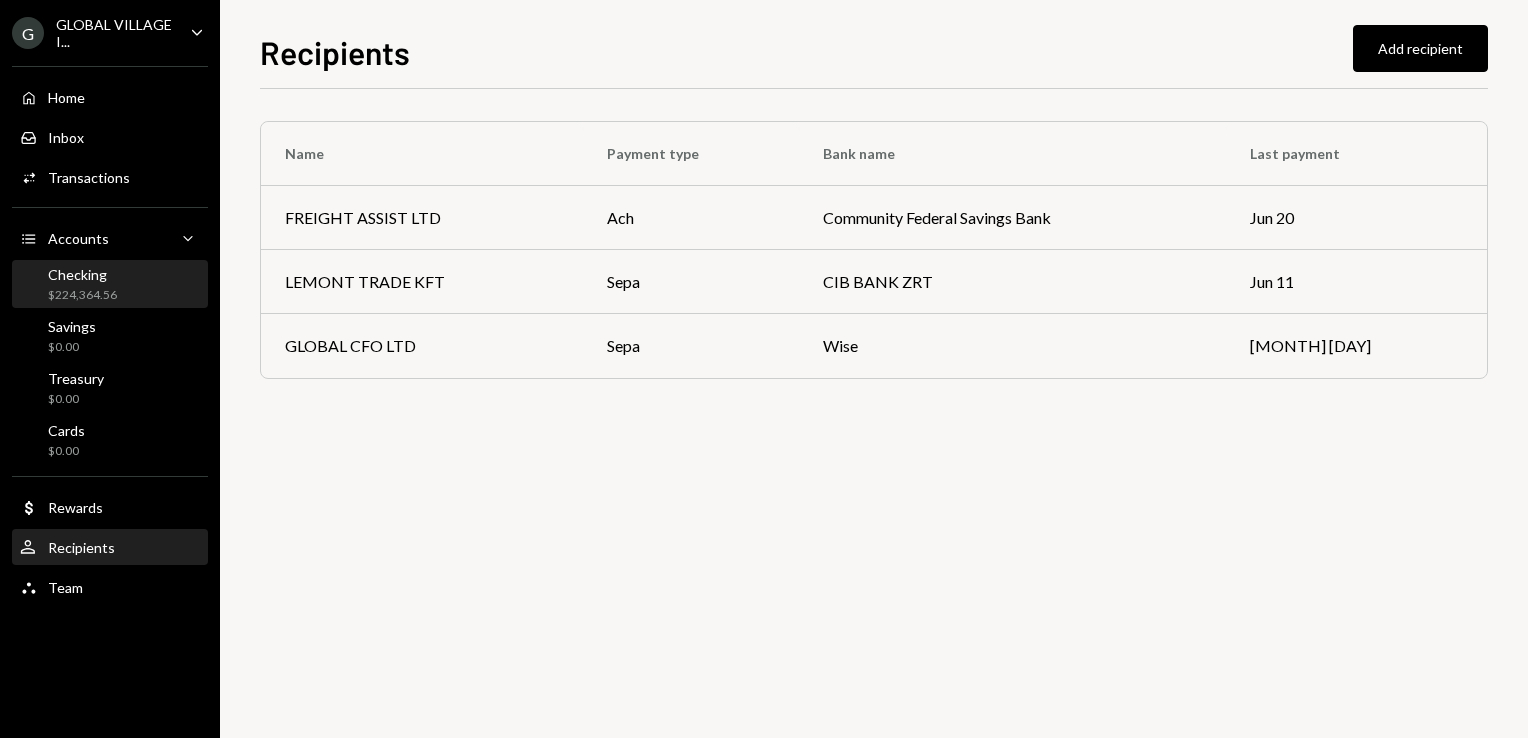 click on "Checking" at bounding box center (82, 274) 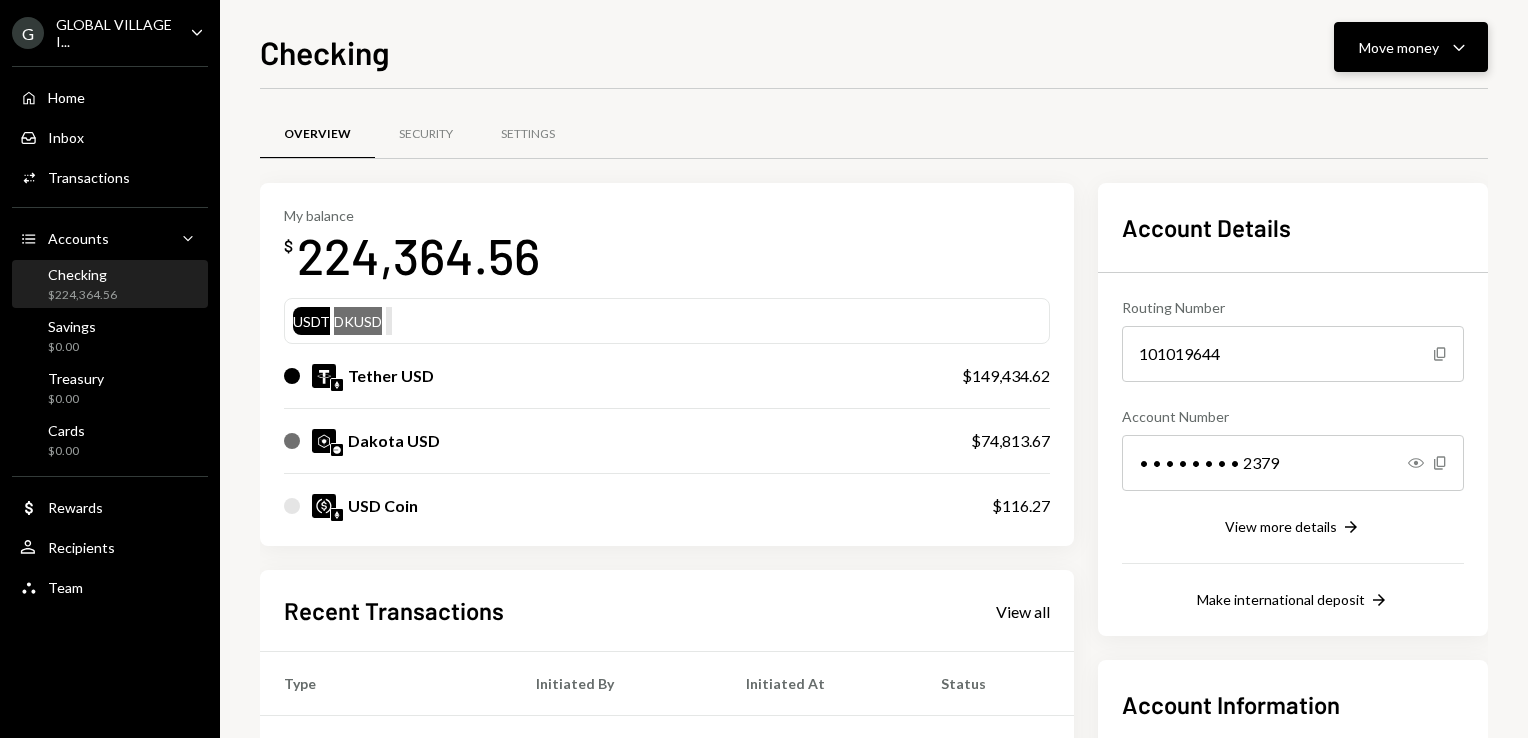 click on "Move money" at bounding box center (1399, 47) 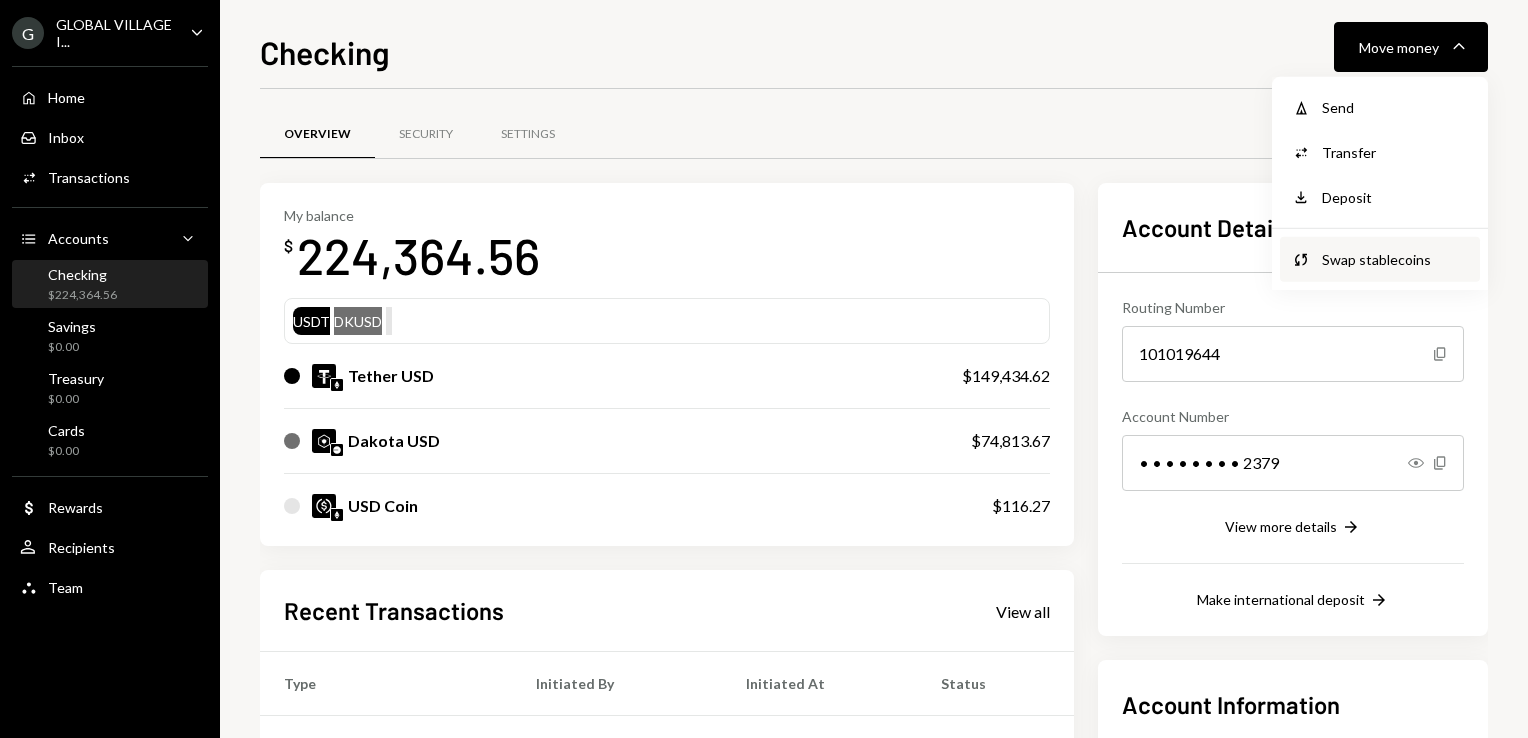 click on "Swap stablecoins" at bounding box center (1395, 259) 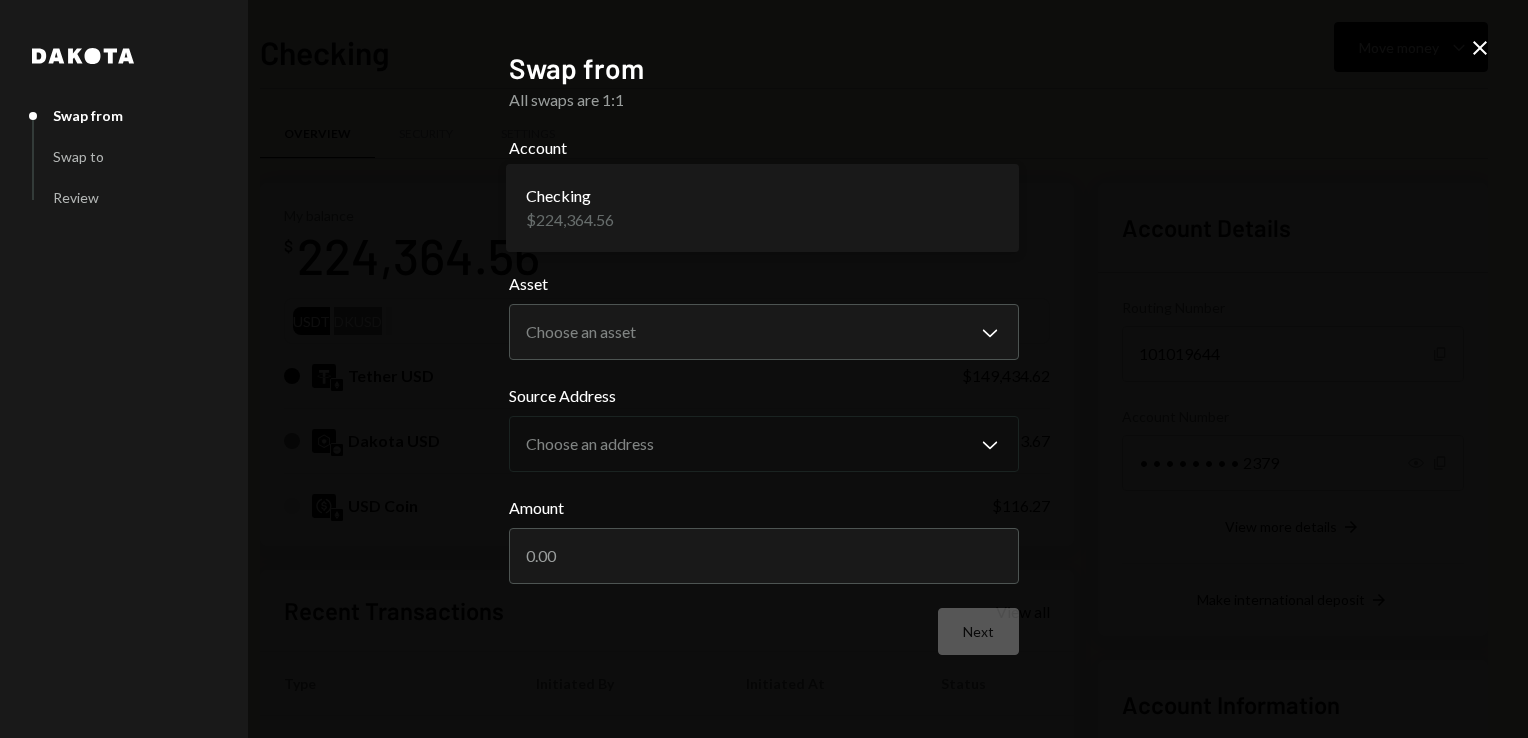 click on "G GLOBAL VILLAGE I... Caret Down Home Home Inbox Inbox Activities Transactions Accounts Accounts Caret Down Checking $224,364.56 Savings $0.00 Treasury $0.00 Cards $0.00 Dollar Rewards User Recipients Team Team Checking Move money Caret Down Overview Security Settings My balance $ 224,364.56 USDT DKUSD Tether USD $149,434.62 Dakota USD $74,813.67 USD Coin $116.27 Recent Transactions View all Type Initiated By Initiated At Status Withdrawal 1,300  USDT Eliyahu Noviachkov 08/06/25 4:38 PM Completed Deposit 58,310  USDT 0xF8Dd...f17165 Copy 08/06/25 4:16 PM Completed Withdrawal 1,600  USDT Eliyahu Noviachkov 08/04/25 2:40 PM Completed Deposit 30,425  USDT 0xF8Dd...f17165 Copy 08/04/25 2:35 PM Completed Deposit 0.0055  USDT 0xF8D0...837165 Copy 08/02/25 10:53 AM Completed Account Details Routing Number 101019644 Copy Account Number • • • • • • • •  2379 Show Copy View more details Right Arrow Make international deposit Right Arrow Account Information Money in (last 30 days) Up Right Arrow Dakota" at bounding box center [764, 369] 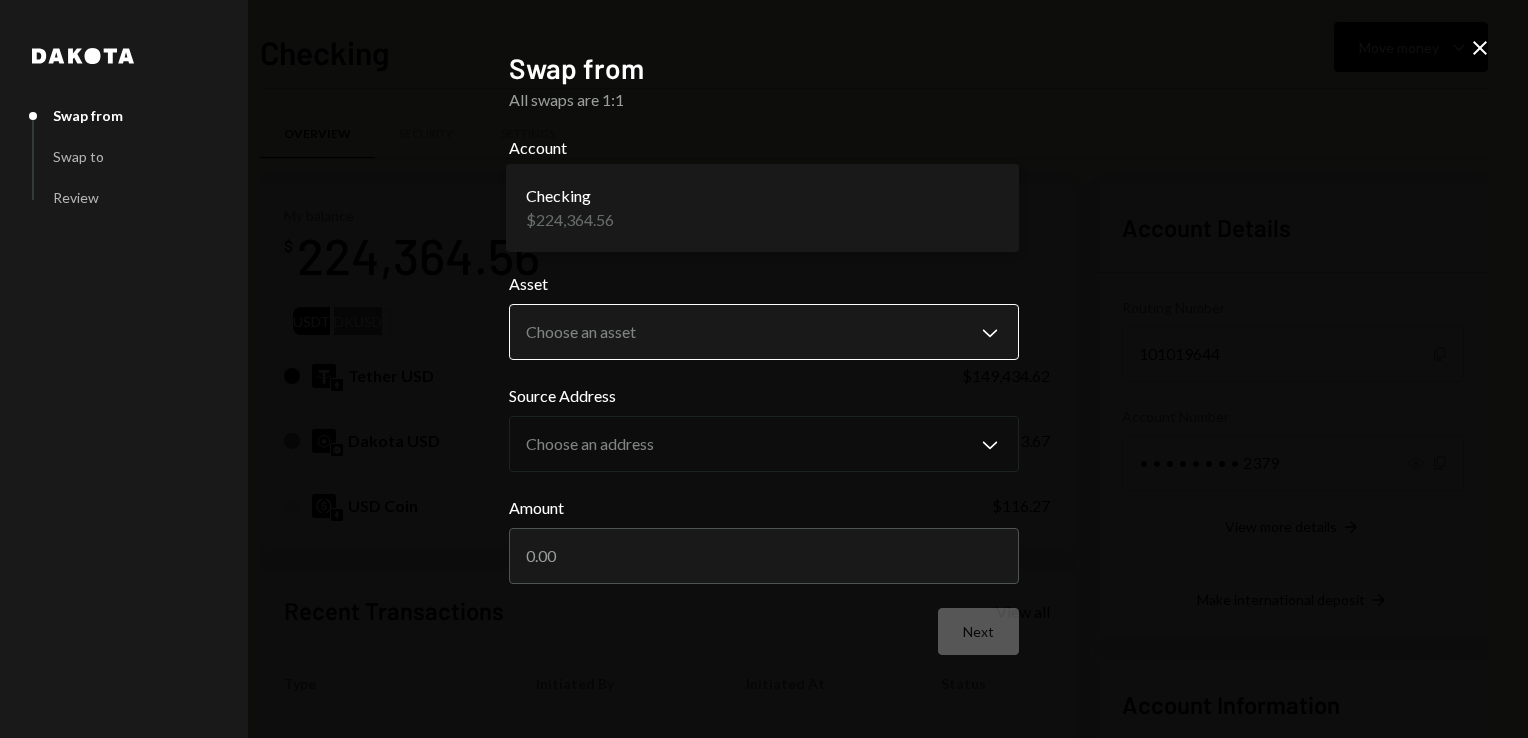 click on "G GLOBAL VILLAGE I... Caret Down Home Home Inbox Inbox Activities Transactions Accounts Accounts Caret Down Checking $224,364.56 Savings $0.00 Treasury $0.00 Cards $0.00 Dollar Rewards User Recipients Team Team Checking Move money Caret Down Overview Security Settings My balance $ 224,364.56 USDT DKUSD Tether USD $149,434.62 Dakota USD $74,813.67 USD Coin $116.27 Recent Transactions View all Type Initiated By Initiated At Status Withdrawal 1,300  USDT Eliyahu Noviachkov 08/06/25 4:38 PM Completed Deposit 58,310  USDT 0xF8Dd...f17165 Copy 08/06/25 4:16 PM Completed Withdrawal 1,600  USDT Eliyahu Noviachkov 08/04/25 2:40 PM Completed Deposit 30,425  USDT 0xF8Dd...f17165 Copy 08/04/25 2:35 PM Completed Deposit 0.0055  USDT 0xF8D0...837165 Copy 08/02/25 10:53 AM Completed Account Details Routing Number 101019644 Copy Account Number • • • • • • • •  2379 Show Copy View more details Right Arrow Make international deposit Right Arrow Account Information Money in (last 30 days) Up Right Arrow Dakota" at bounding box center (764, 369) 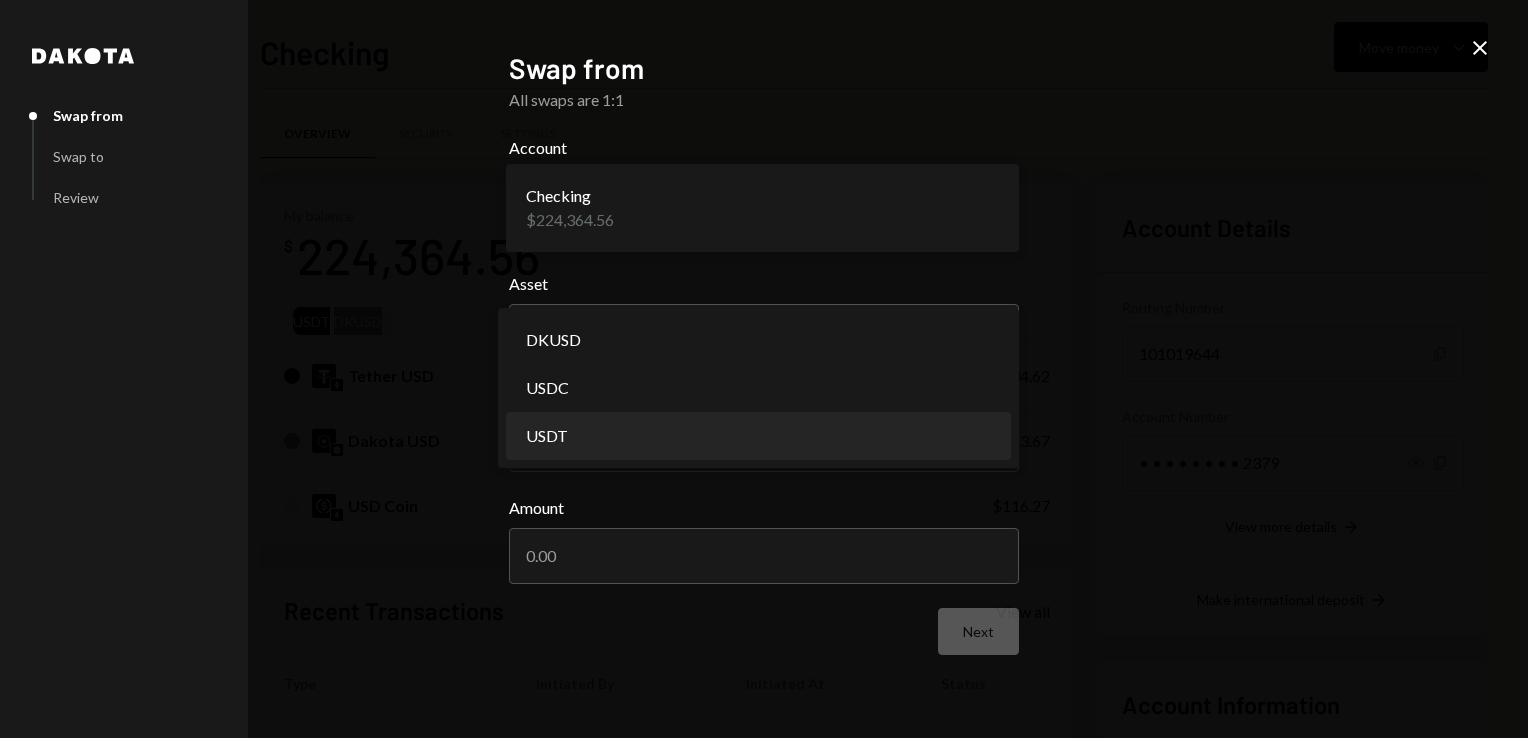 select on "****" 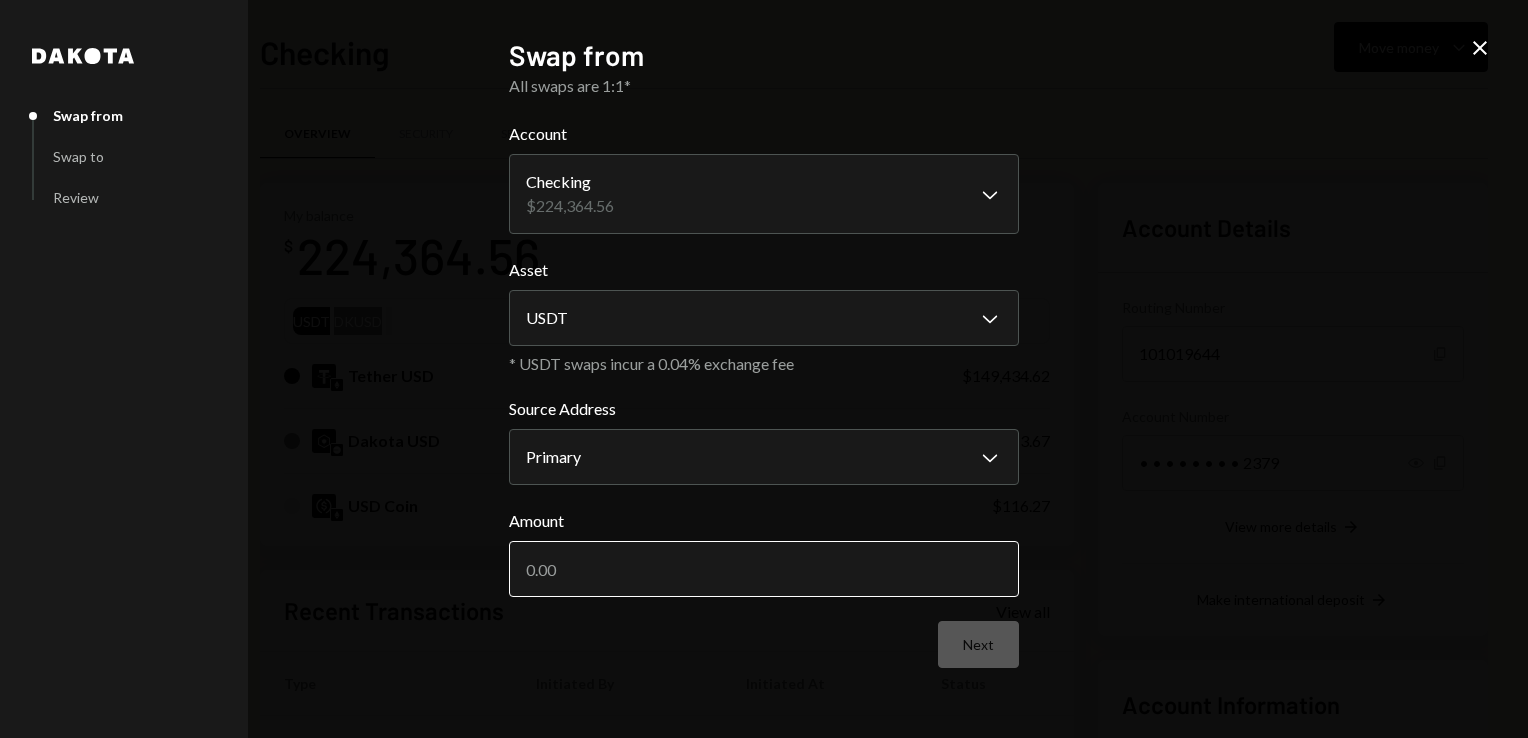 click on "Amount" at bounding box center [764, 569] 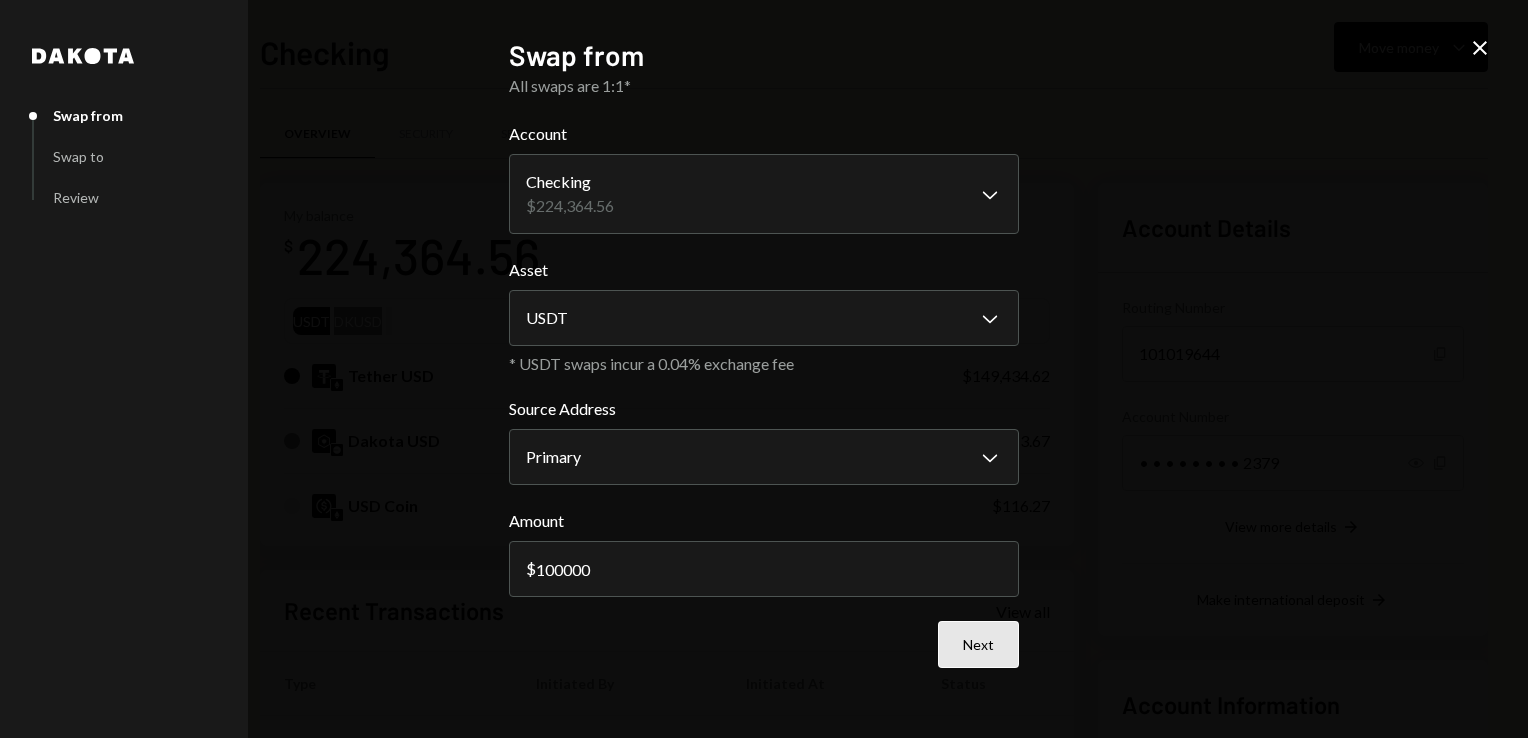 type on "100000" 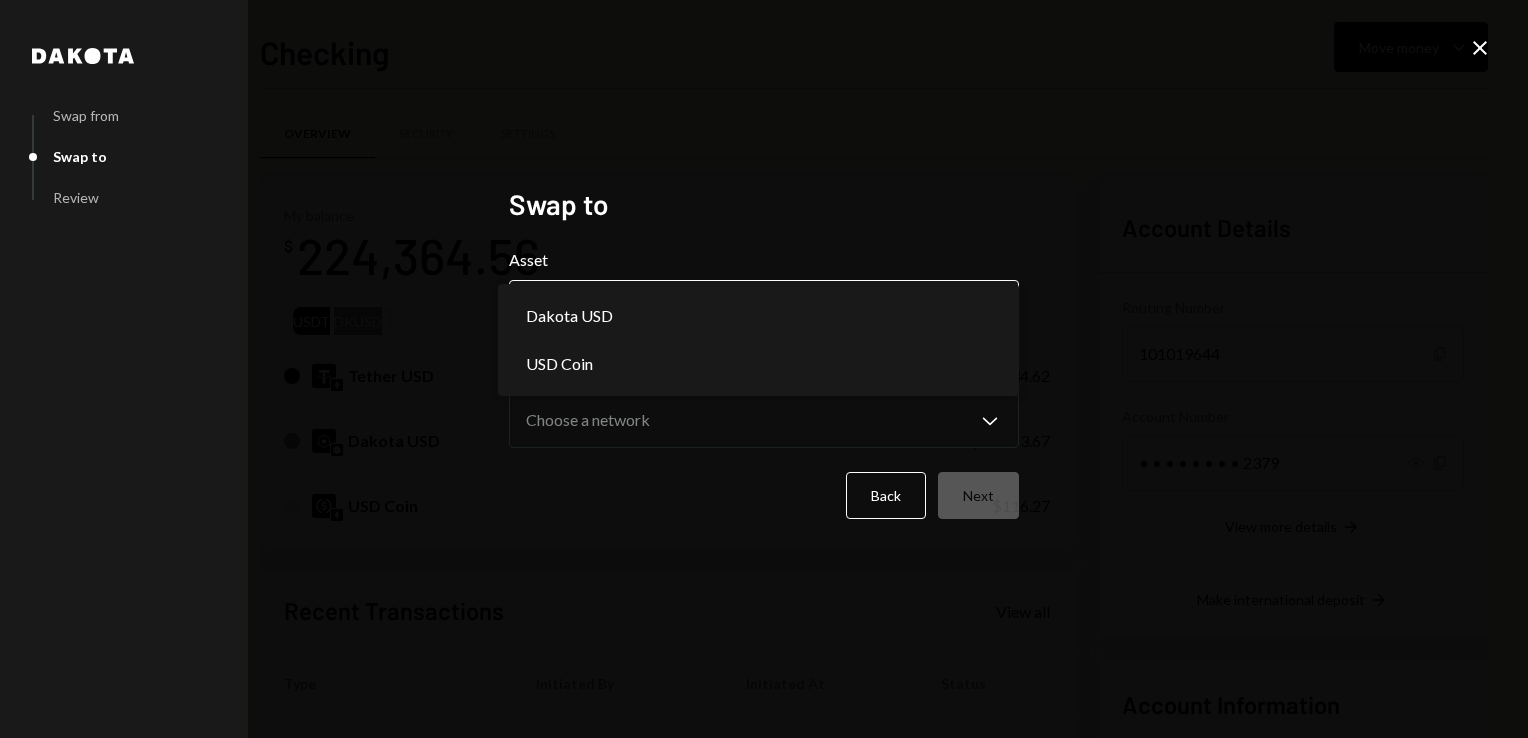 click on "G GLOBAL VILLAGE I... Caret Down Home Home Inbox Inbox Activities Transactions Accounts Accounts Caret Down Checking $224,364.56 Savings $0.00 Treasury $0.00 Cards $0.00 Dollar Rewards User Recipients Team Team Checking Move money Caret Down Overview Security Settings My balance $ 224,364.56 USDT DKUSD Tether USD $149,434.62 Dakota USD $74,813.67 USD Coin $116.27 Recent Transactions View all Type Initiated By Initiated At Status Withdrawal 1,300  USDT Eliyahu Noviachkov 08/06/25 4:38 PM Completed Deposit 58,310  USDT 0xF8Dd...f17165 Copy 08/06/25 4:16 PM Completed Withdrawal 1,600  USDT Eliyahu Noviachkov 08/04/25 2:40 PM Completed Deposit 30,425  USDT 0xF8Dd...f17165 Copy 08/04/25 2:35 PM Completed Deposit 0.0055  USDT 0xF8D0...837165 Copy 08/02/25 10:53 AM Completed Account Details Routing Number 101019644 Copy Account Number • • • • • • • •  2379 Show Copy View more details Right Arrow Make international deposit Right Arrow Account Information Money in (last 30 days) Up Right Arrow Dakota" at bounding box center [764, 369] 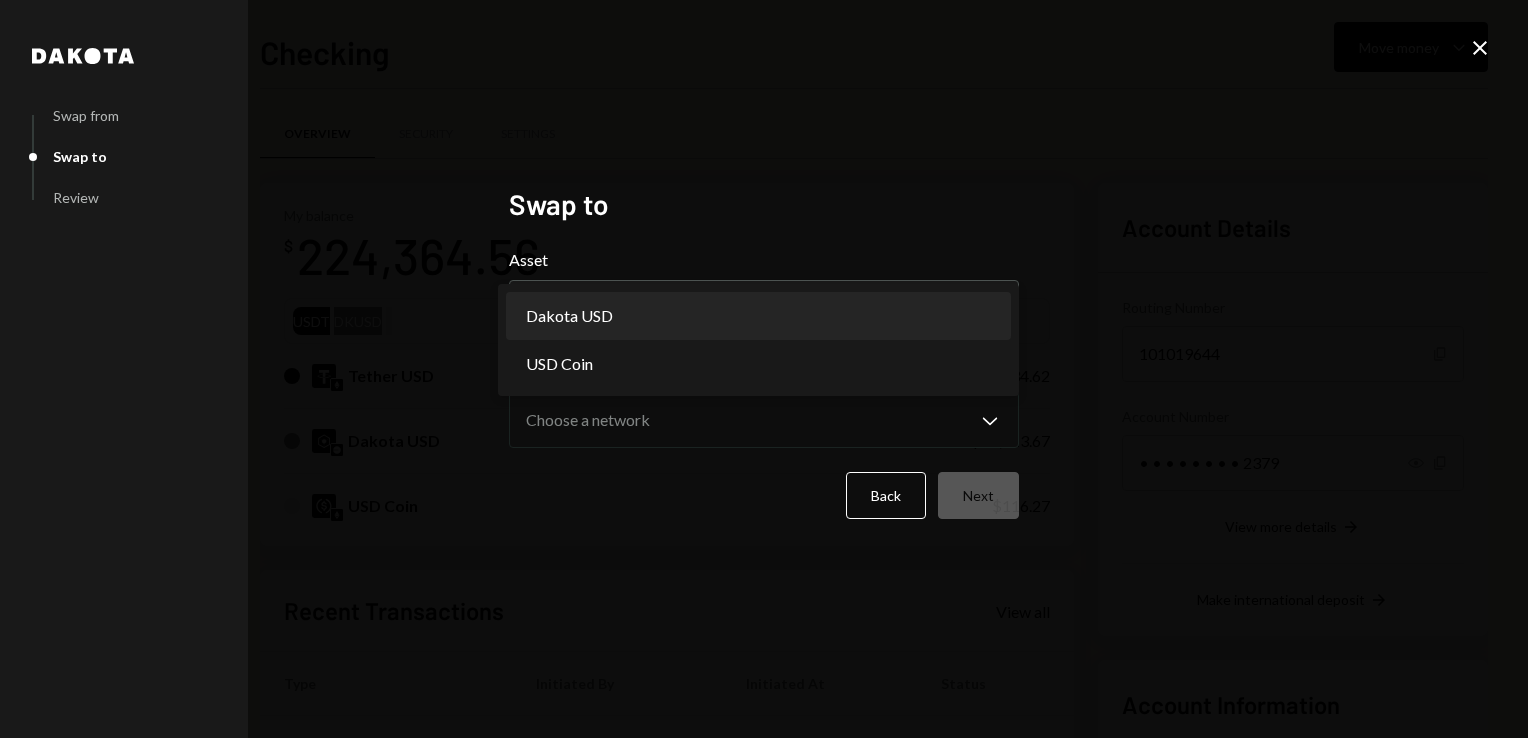 select on "*****" 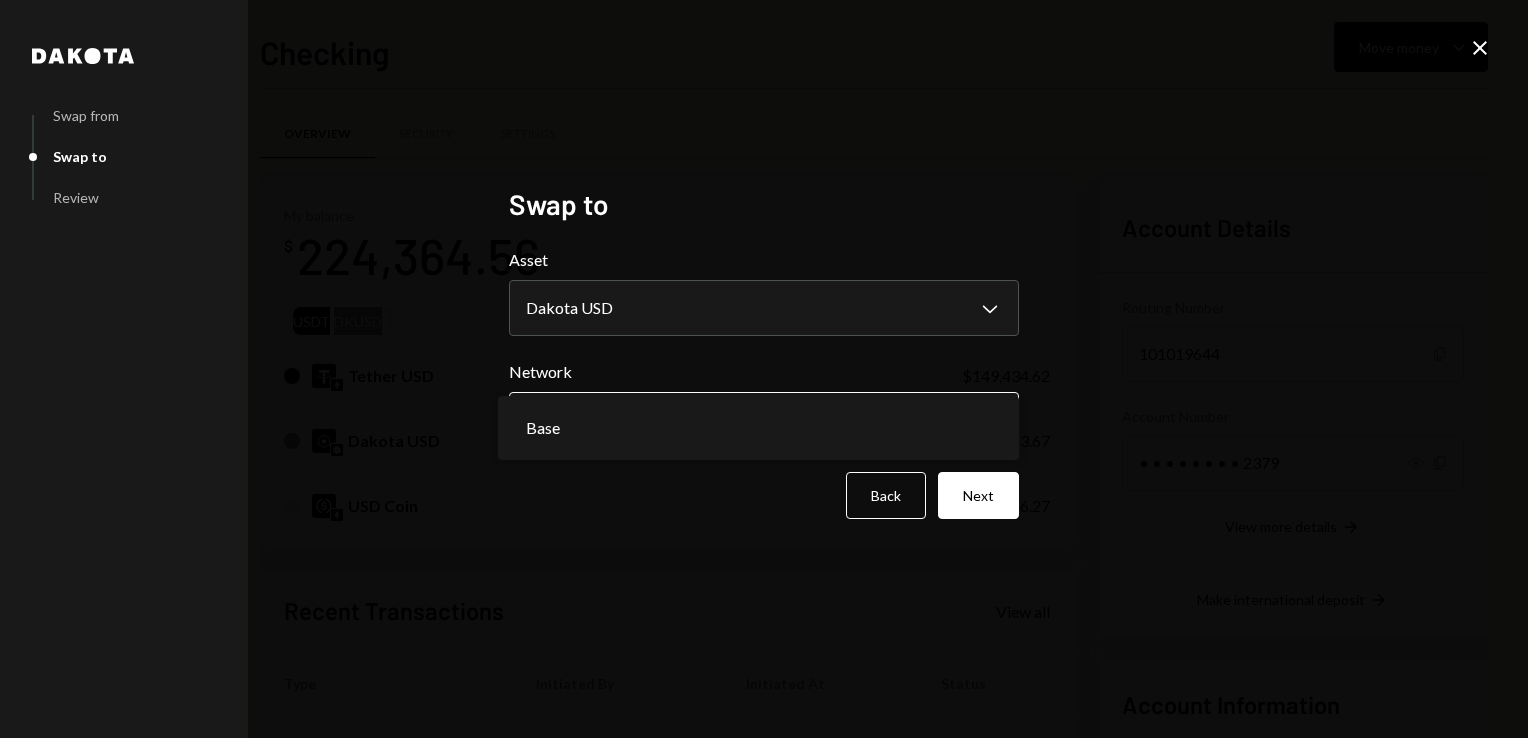 click on "G GLOBAL VILLAGE I... Caret Down Home Home Inbox Inbox Activities Transactions Accounts Accounts Caret Down Checking $224,364.56 Savings $0.00 Treasury $0.00 Cards $0.00 Dollar Rewards User Recipients Team Team Checking Move money Caret Down Overview Security Settings My balance $ 224,364.56 USDT DKUSD Tether USD $149,434.62 Dakota USD $74,813.67 USD Coin $116.27 Recent Transactions View all Type Initiated By Initiated At Status Withdrawal 1,300  USDT Eliyahu Noviachkov 08/06/25 4:38 PM Completed Deposit 58,310  USDT 0xF8Dd...f17165 Copy 08/06/25 4:16 PM Completed Withdrawal 1,600  USDT Eliyahu Noviachkov 08/04/25 2:40 PM Completed Deposit 30,425  USDT 0xF8Dd...f17165 Copy 08/04/25 2:35 PM Completed Deposit 0.0055  USDT 0xF8D0...837165 Copy 08/02/25 10:53 AM Completed Account Details Routing Number 101019644 Copy Account Number • • • • • • • •  2379 Show Copy View more details Right Arrow Make international deposit Right Arrow Account Information Money in (last 30 days) Up Right Arrow Dakota" at bounding box center (764, 369) 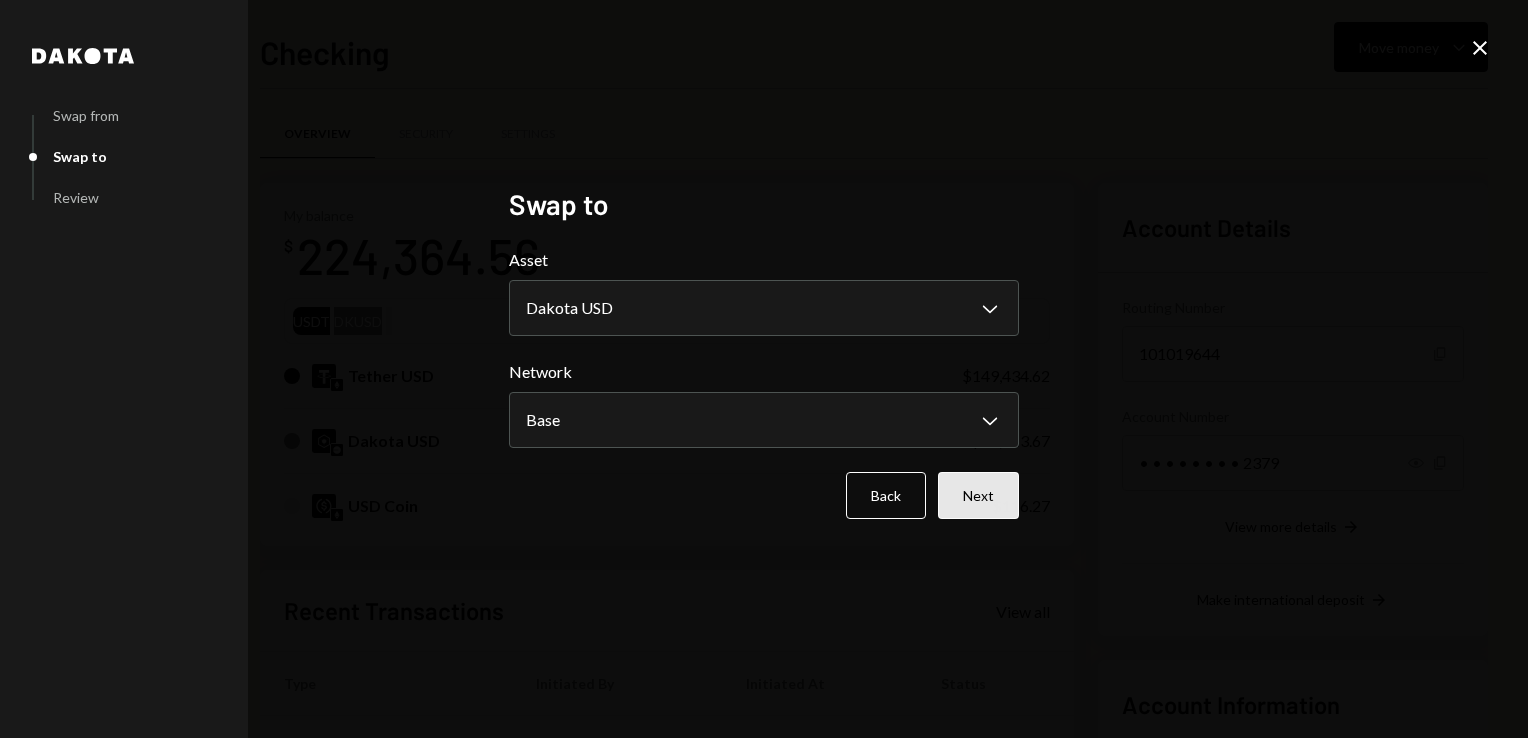 click on "Next" at bounding box center (978, 495) 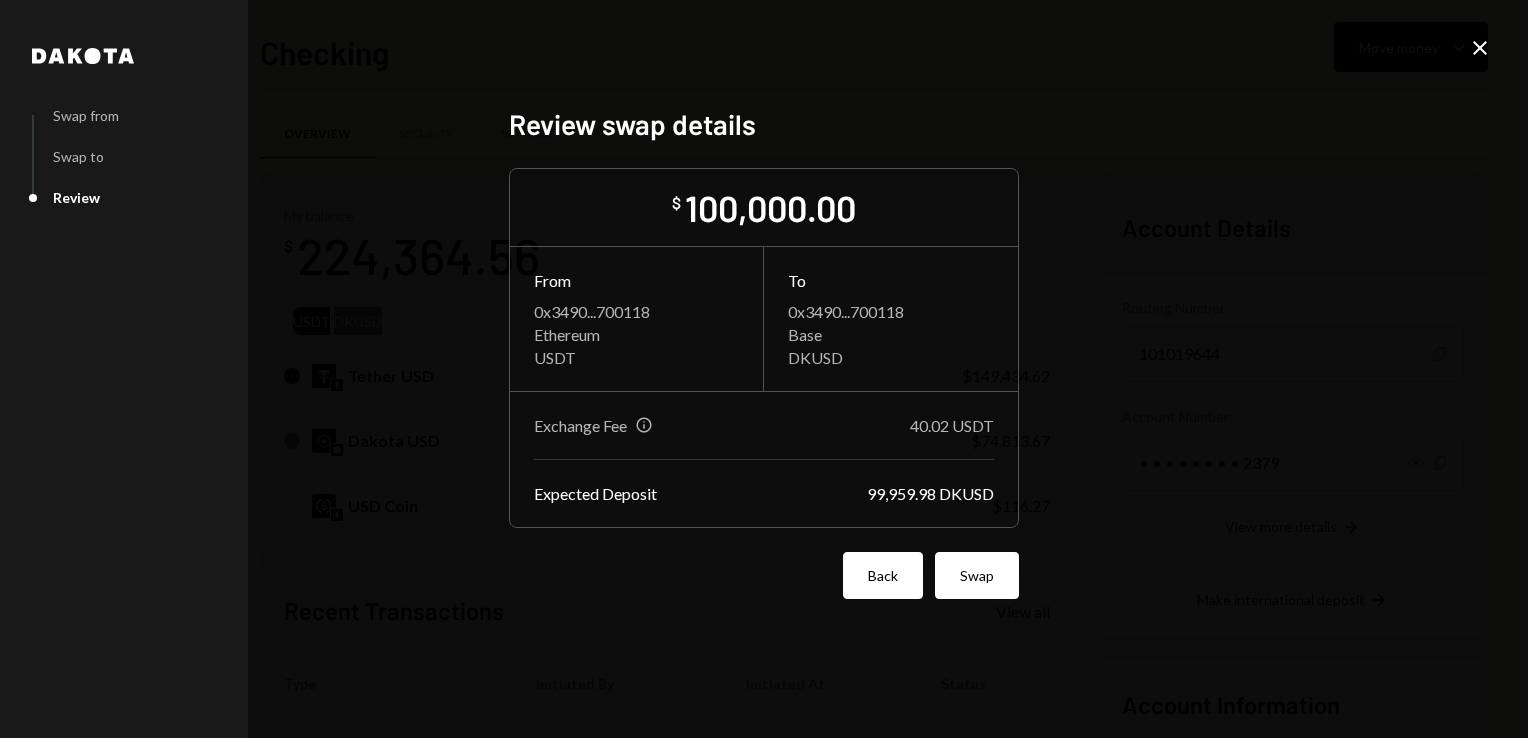 click on "Back" at bounding box center (883, 575) 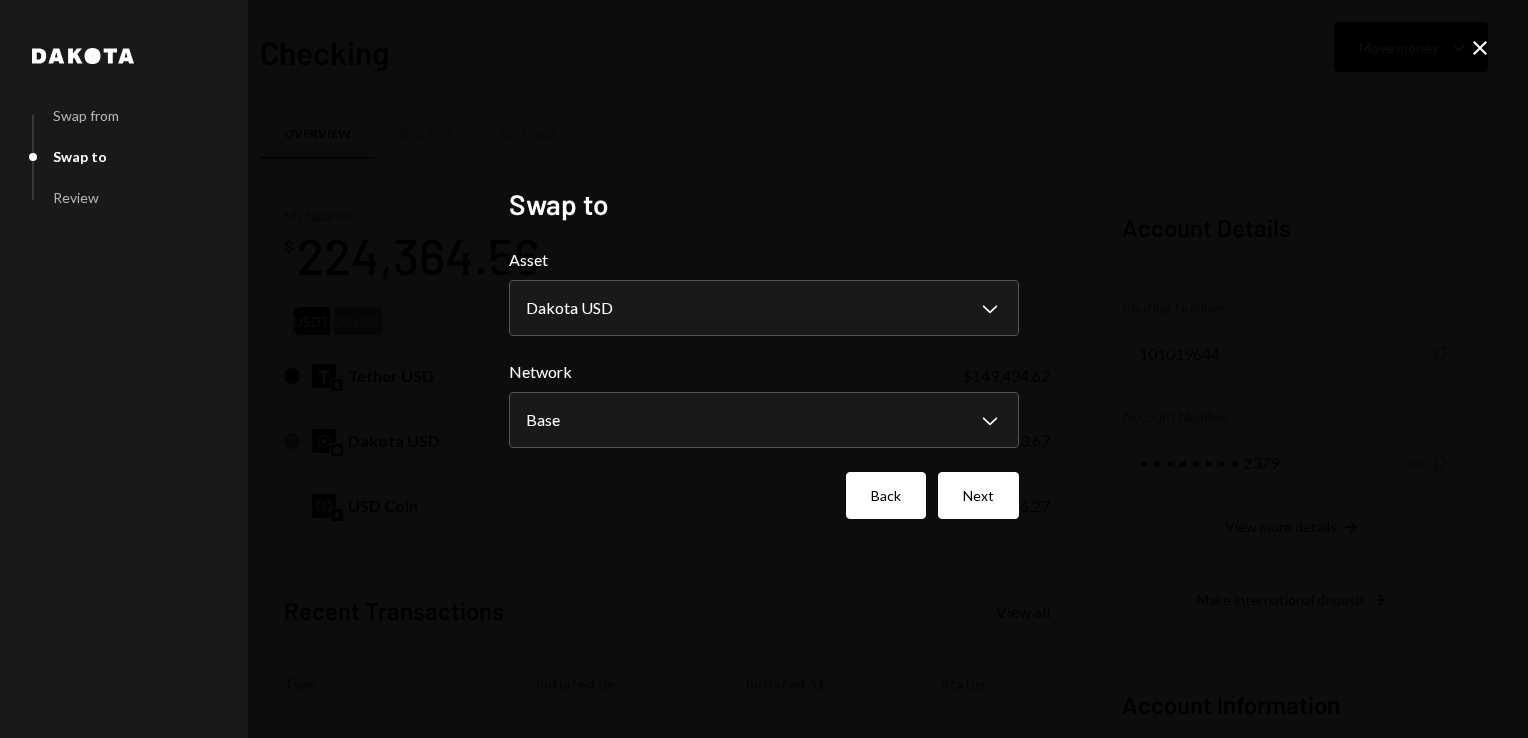 click on "Back" at bounding box center (886, 495) 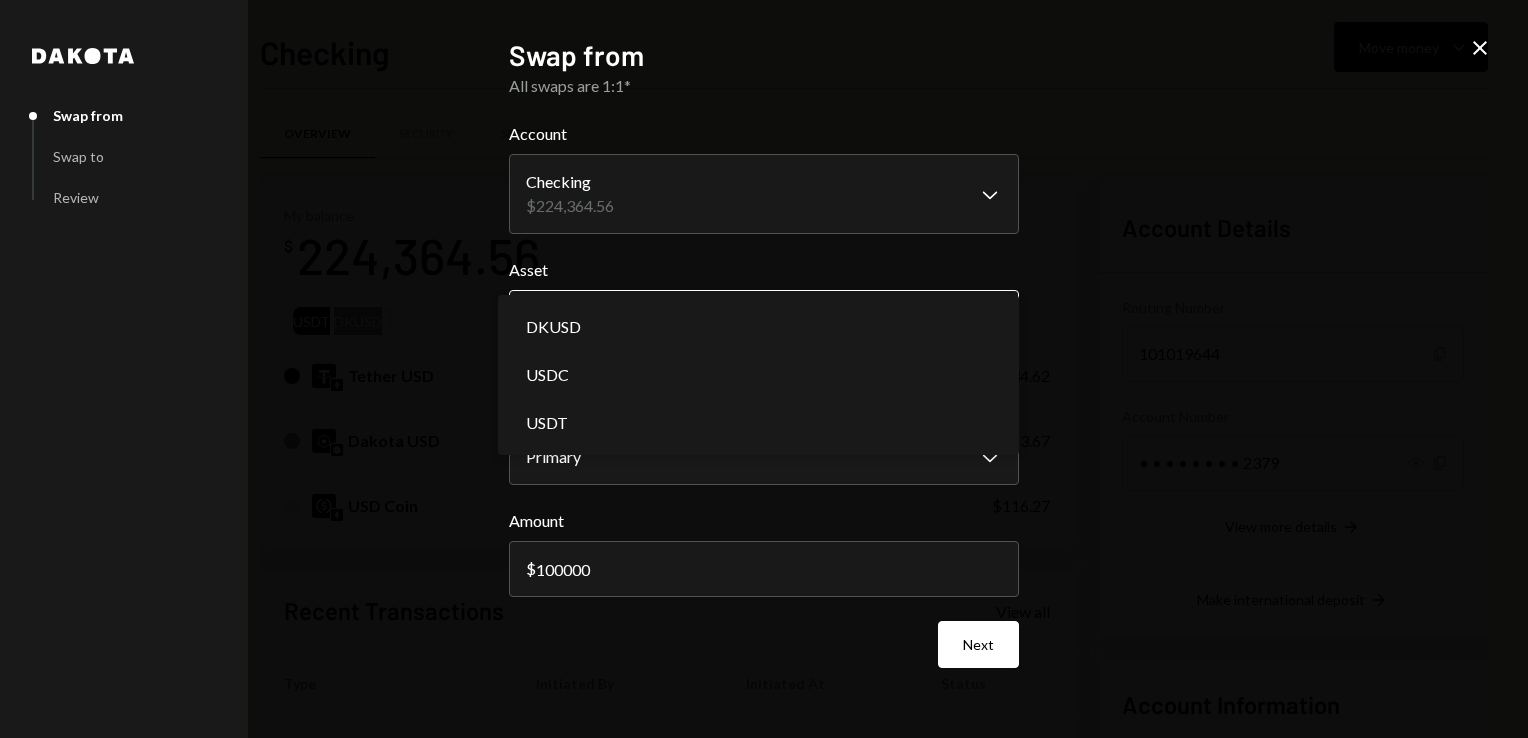 click on "G GLOBAL VILLAGE I... Caret Down Home Home Inbox Inbox Activities Transactions Accounts Accounts Caret Down Checking $224,364.56 Savings $0.00 Treasury $0.00 Cards $0.00 Dollar Rewards User Recipients Team Team Checking Move money Caret Down Overview Security Settings My balance $ 224,364.56 USDT DKUSD Tether USD $149,434.62 Dakota USD $74,813.67 USD Coin $116.27 Recent Transactions View all Type Initiated By Initiated At Status Withdrawal 1,300  USDT Eliyahu Noviachkov 08/06/25 4:38 PM Completed Deposit 58,310  USDT 0xF8Dd...f17165 Copy 08/06/25 4:16 PM Completed Withdrawal 1,600  USDT Eliyahu Noviachkov 08/04/25 2:40 PM Completed Deposit 30,425  USDT 0xF8Dd...f17165 Copy 08/04/25 2:35 PM Completed Deposit 0.0055  USDT 0xF8D0...837165 Copy 08/02/25 10:53 AM Completed Account Details Routing Number 101019644 Copy Account Number • • • • • • • •  2379 Show Copy View more details Right Arrow Make international deposit Right Arrow Account Information Money in (last 30 days) Up Right Arrow Dakota $" at bounding box center (764, 369) 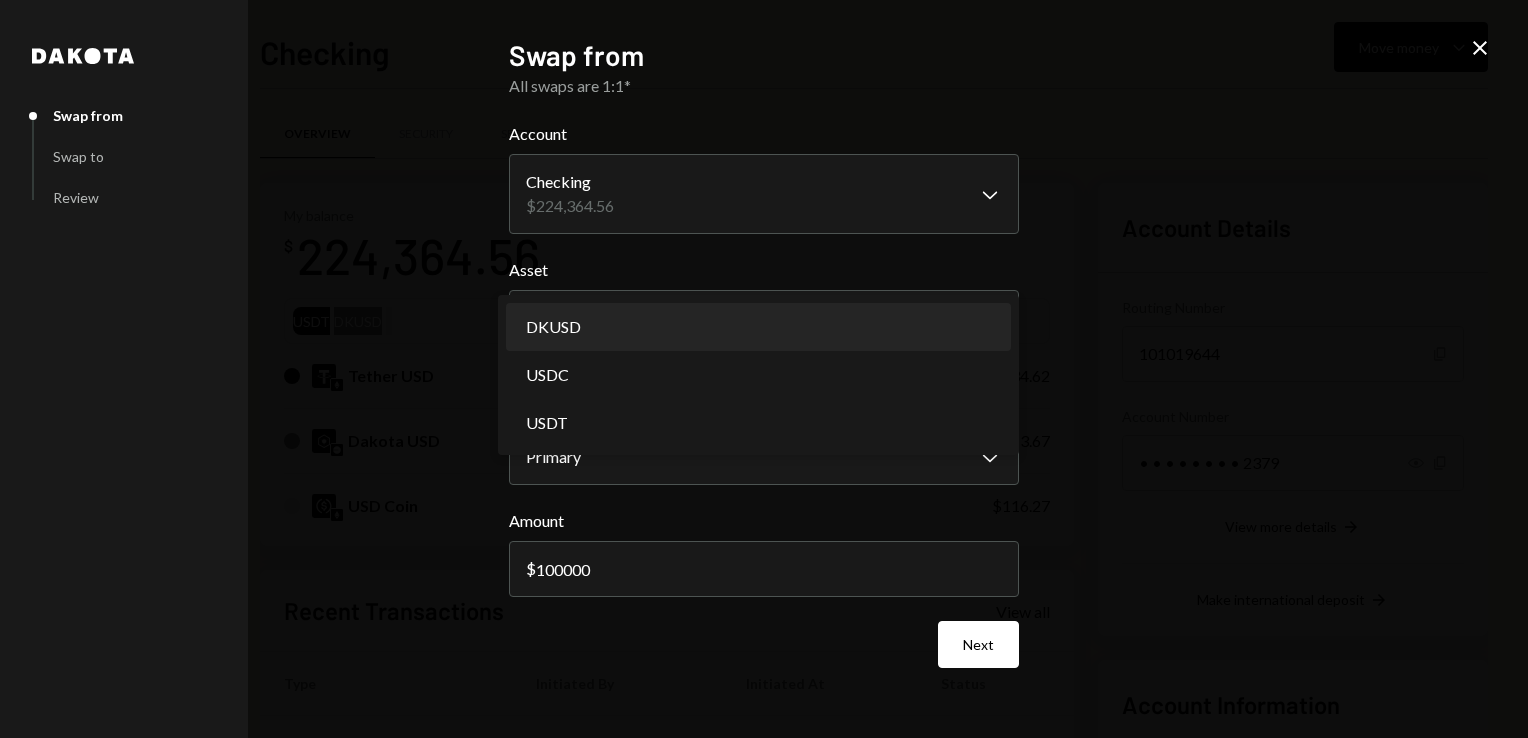 select on "*****" 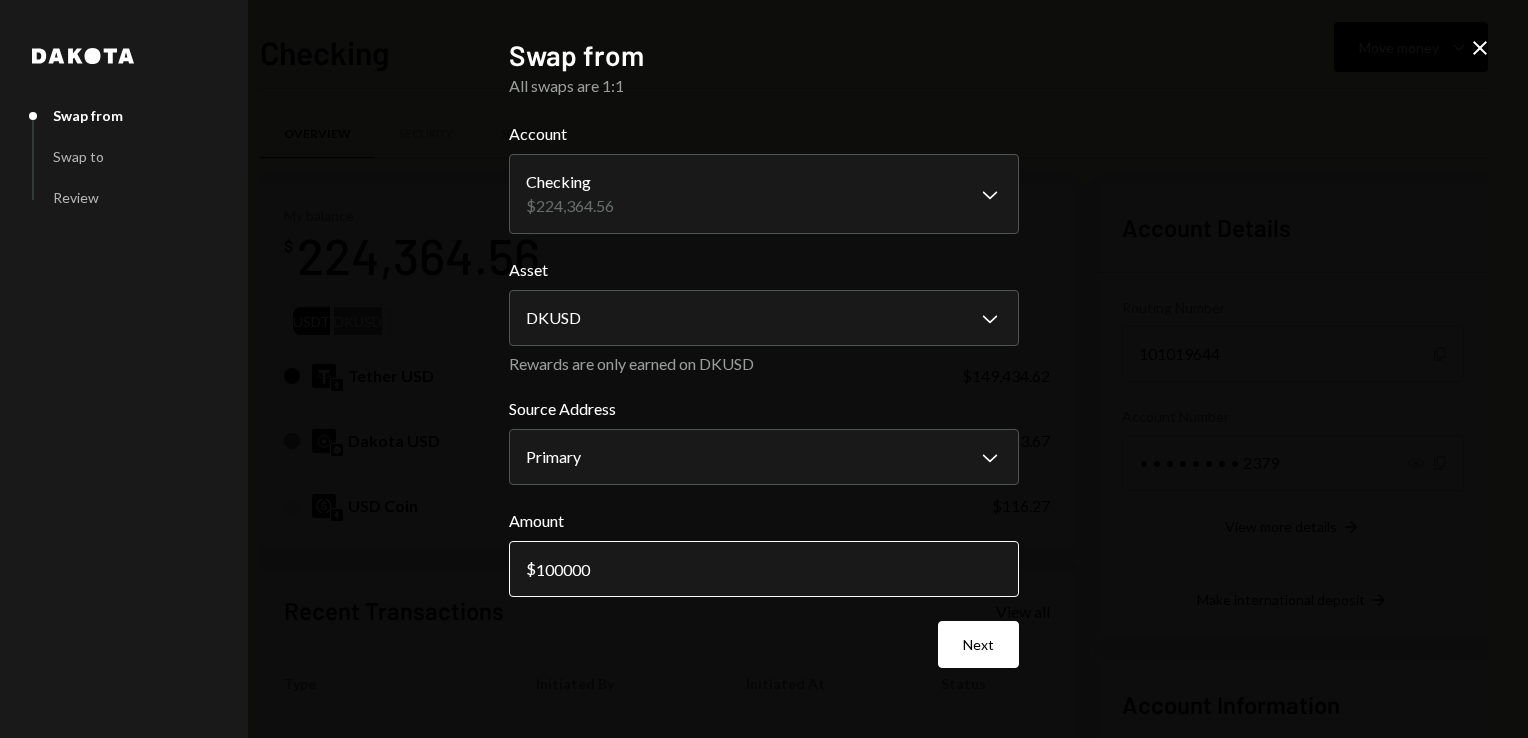 click on "100000" at bounding box center (764, 569) 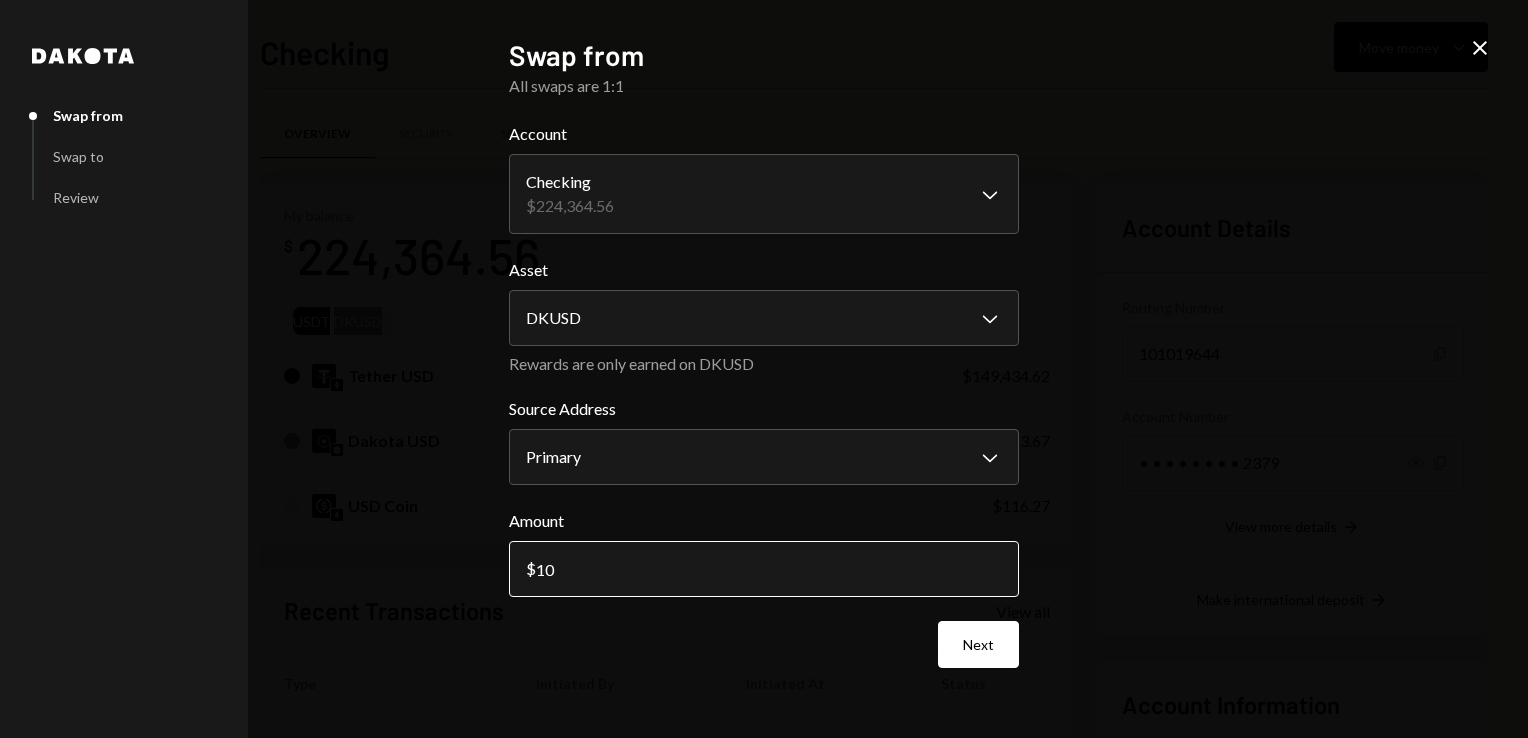 type on "1" 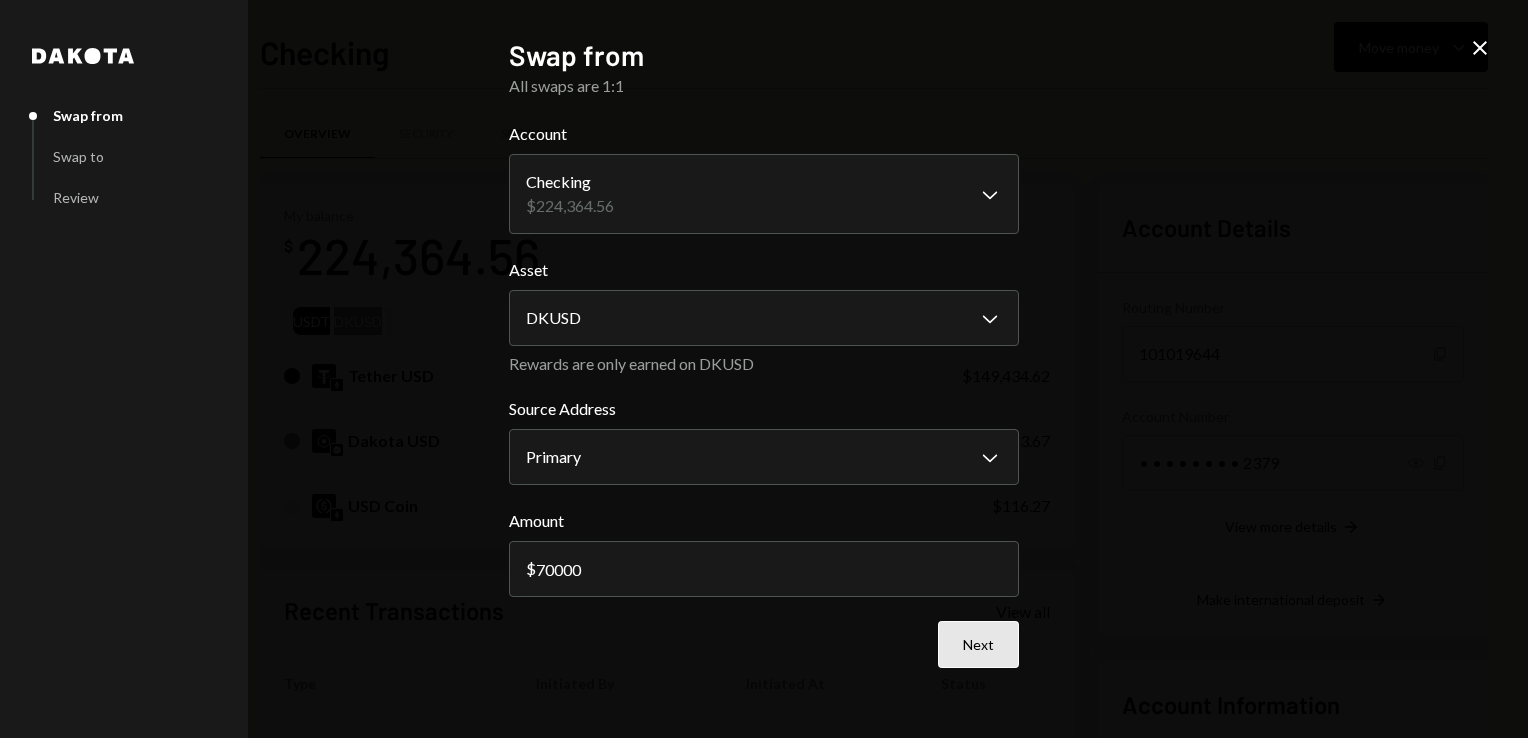 type on "70000" 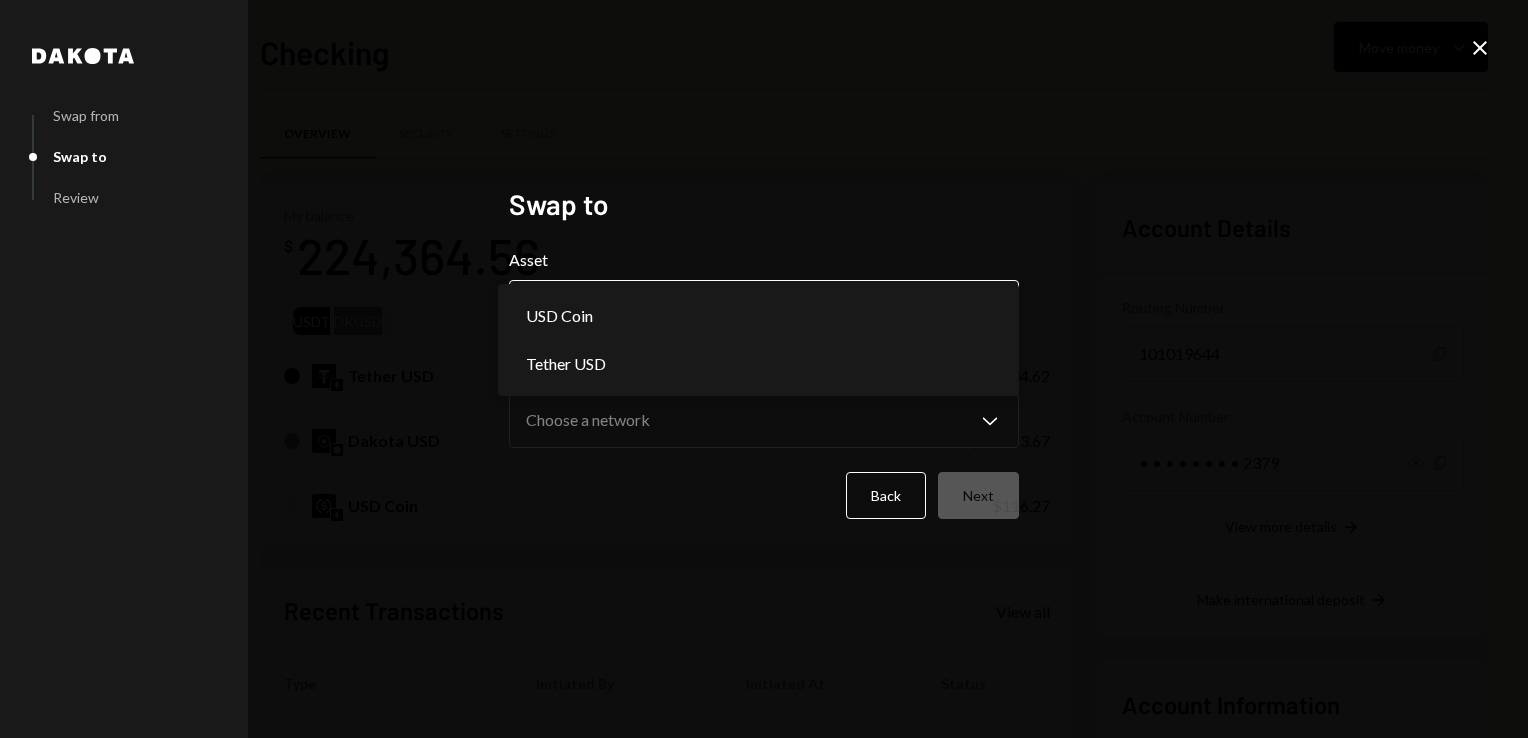 click on "G GLOBAL VILLAGE I... Caret Down Home Home Inbox Inbox Activities Transactions Accounts Accounts Caret Down Checking $224,364.56 Savings $0.00 Treasury $0.00 Cards $0.00 Dollar Rewards User Recipients Team Team Checking Move money Caret Down Overview Security Settings My balance $ 224,364.56 USDT DKUSD Tether USD $149,434.62 Dakota USD $74,813.67 USD Coin $116.27 Recent Transactions View all Type Initiated By Initiated At Status Withdrawal 1,300  USDT Eliyahu Noviachkov 08/06/25 4:38 PM Completed Deposit 58,310  USDT 0xF8Dd...f17165 Copy 08/06/25 4:16 PM Completed Withdrawal 1,600  USDT Eliyahu Noviachkov 08/04/25 2:40 PM Completed Deposit 30,425  USDT 0xF8Dd...f17165 Copy 08/04/25 2:35 PM Completed Deposit 0.0055  USDT 0xF8D0...837165 Copy 08/02/25 10:53 AM Completed Account Details Routing Number 101019644 Copy Account Number • • • • • • • •  2379 Show Copy View more details Right Arrow Make international deposit Right Arrow Account Information Money in (last 30 days) Up Right Arrow Dakota" at bounding box center [764, 369] 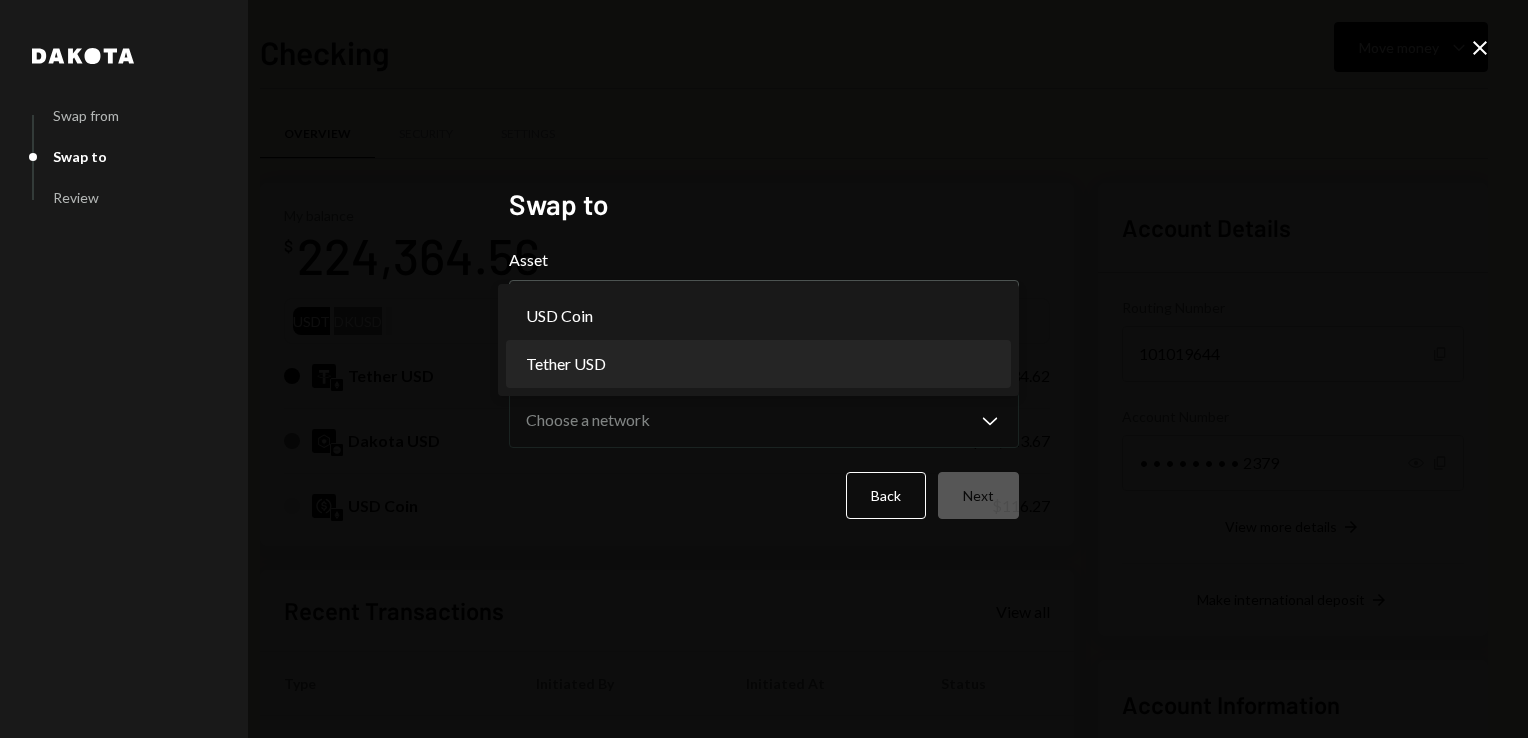 select on "****" 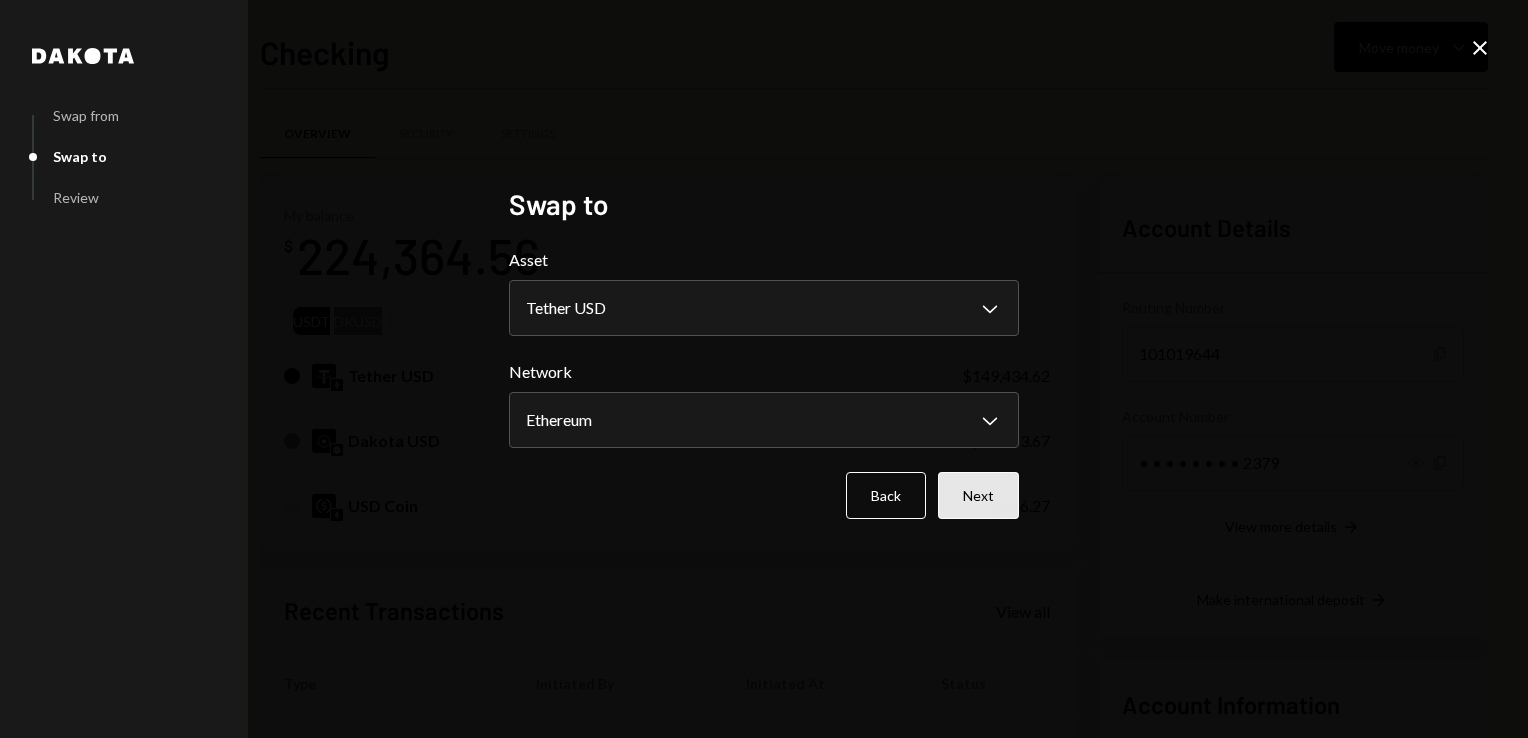 click on "Next" at bounding box center (978, 495) 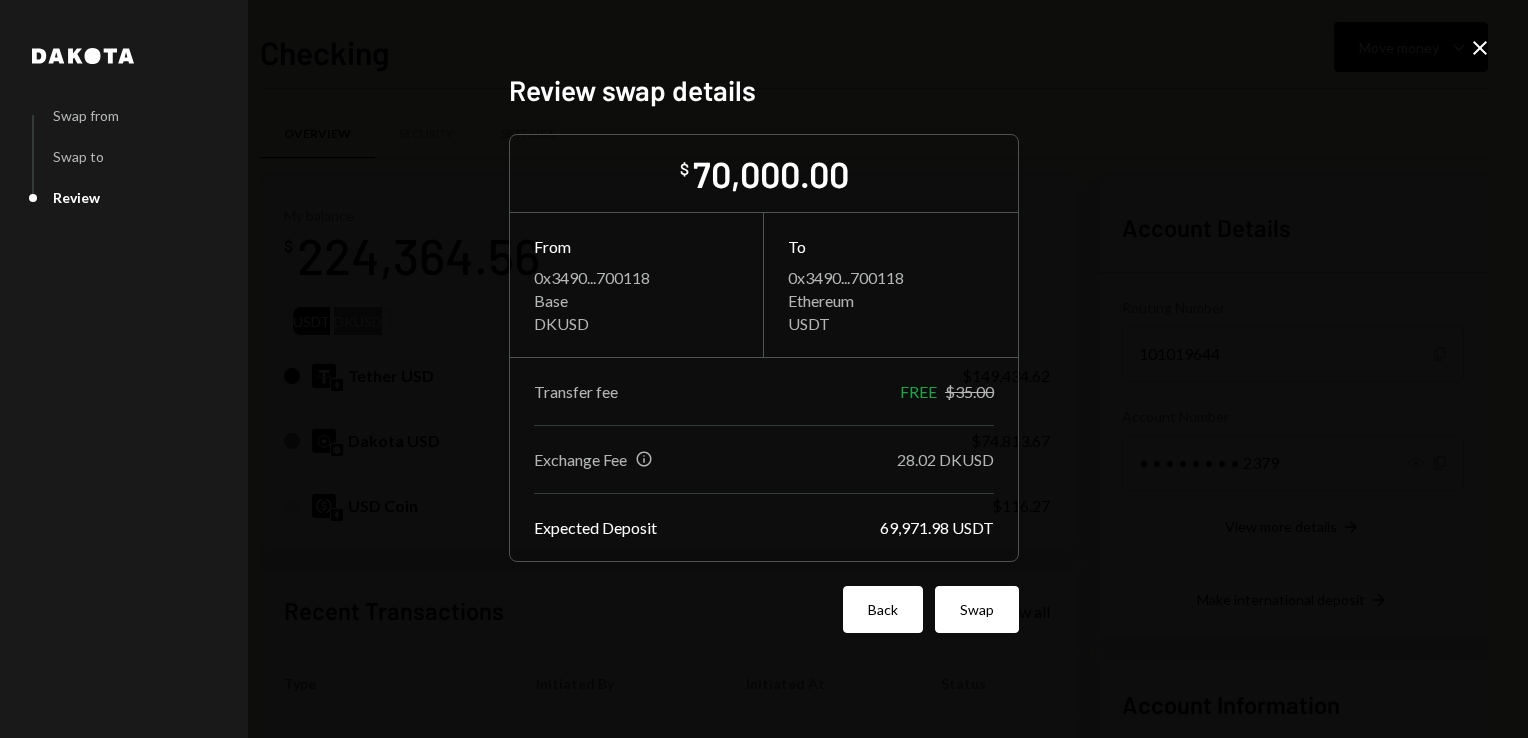 click on "Back" at bounding box center (883, 609) 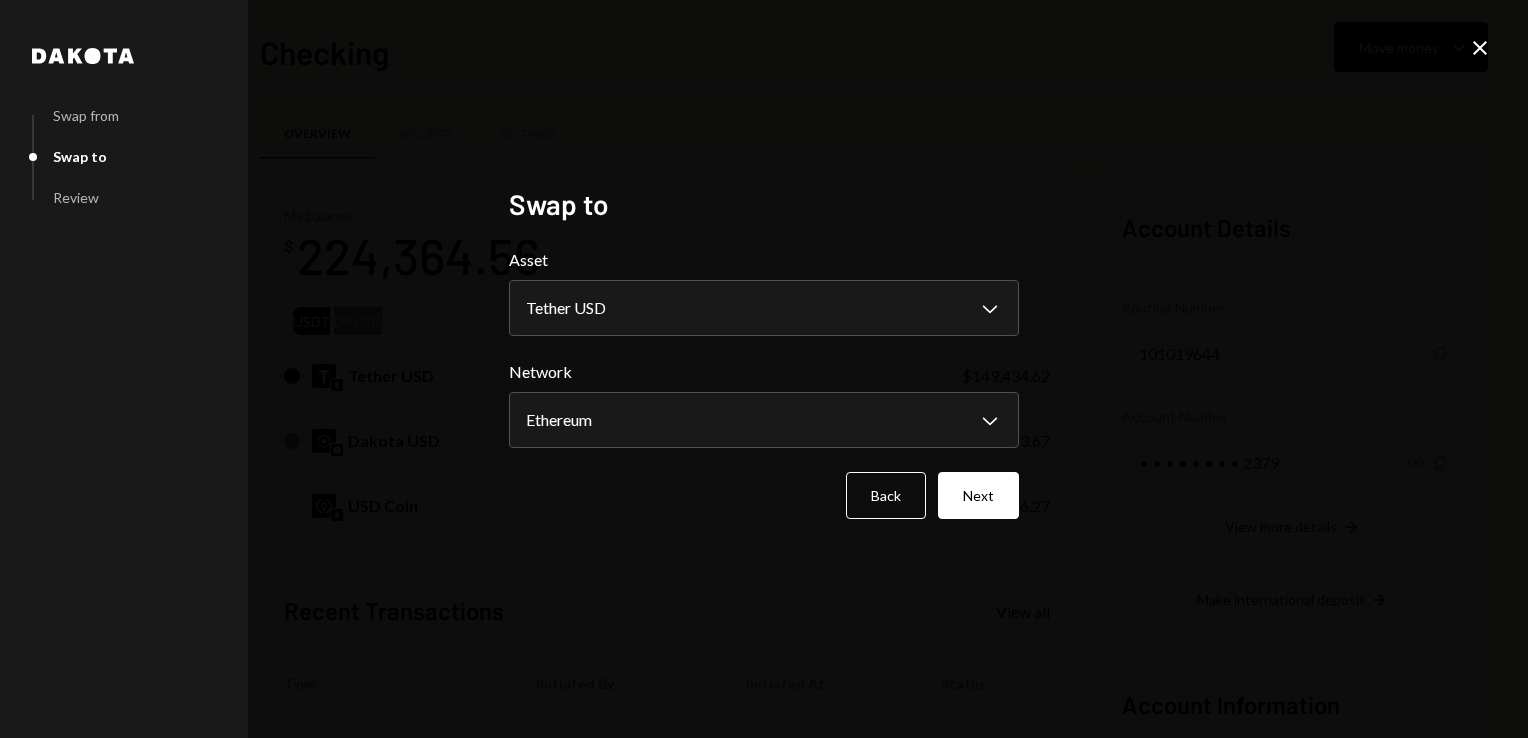 click 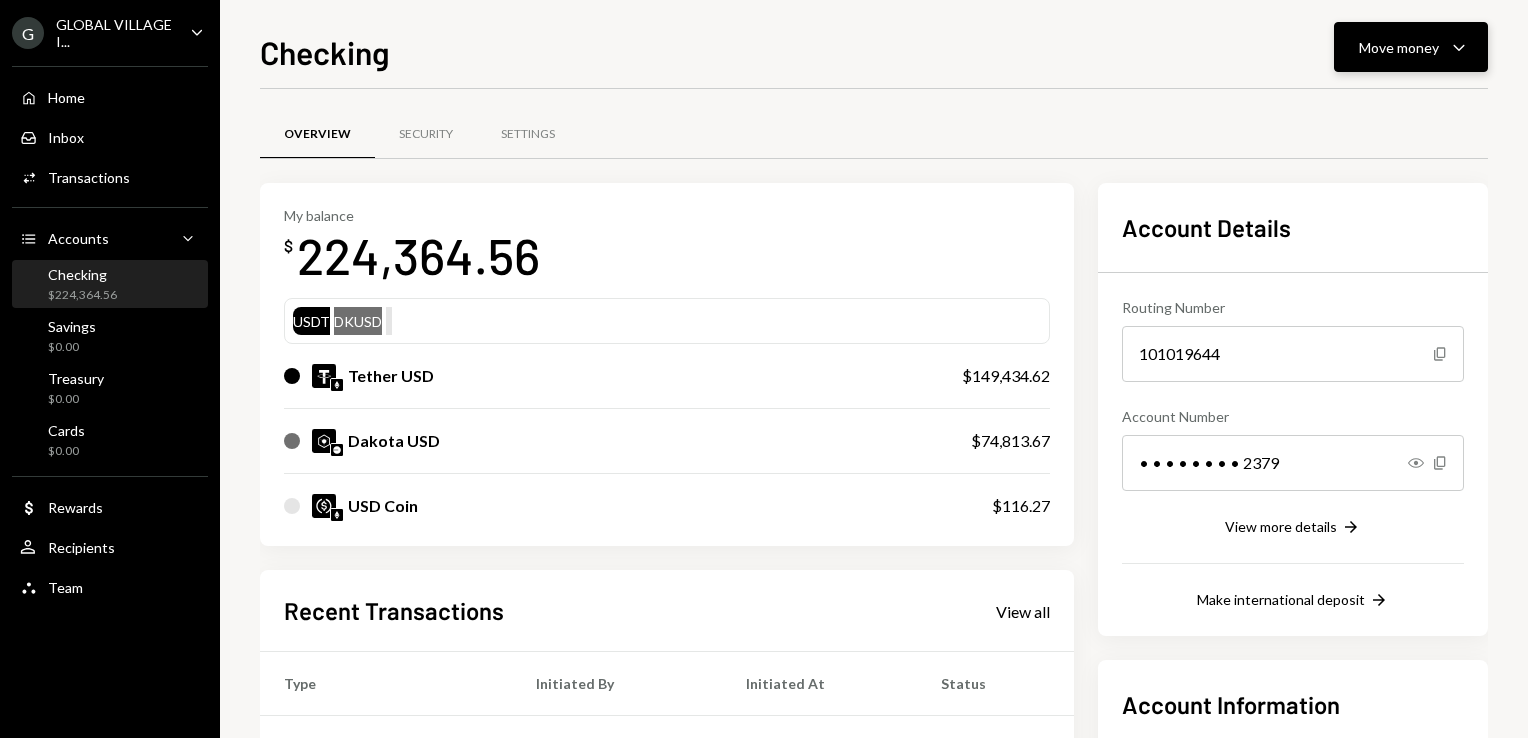 click on "Move money" at bounding box center [1399, 47] 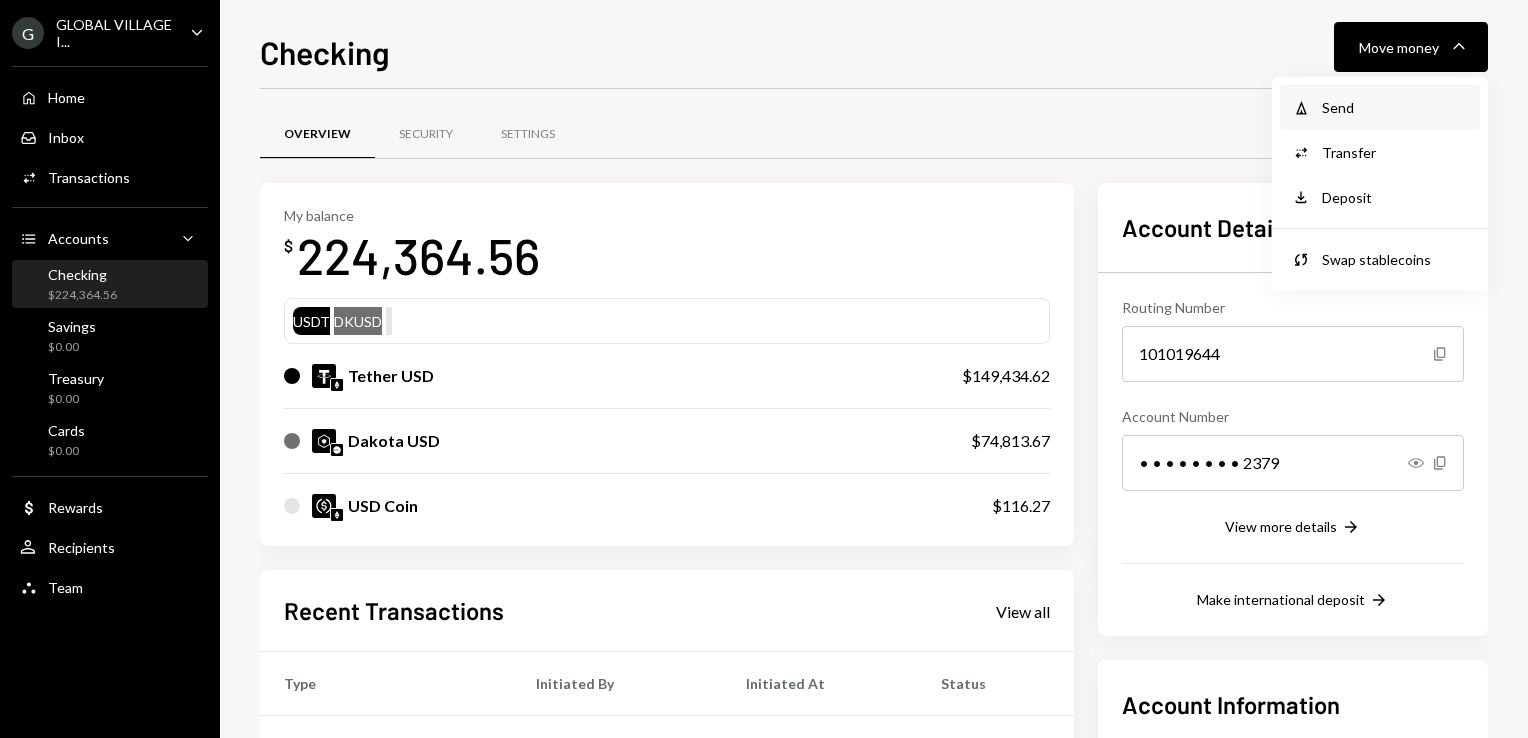click on "Send" at bounding box center [1395, 107] 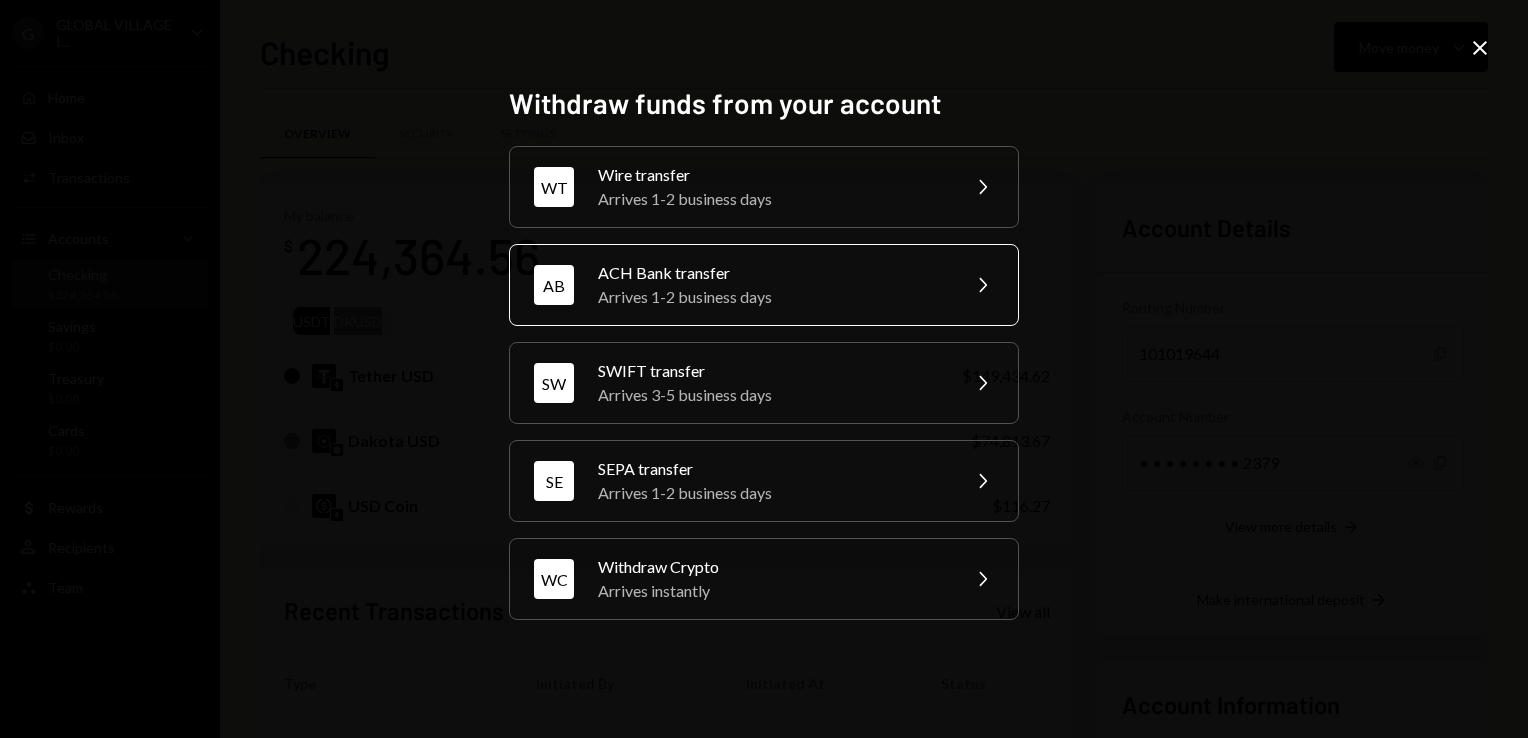 click on "Arrives 1-2 business days" at bounding box center [772, 297] 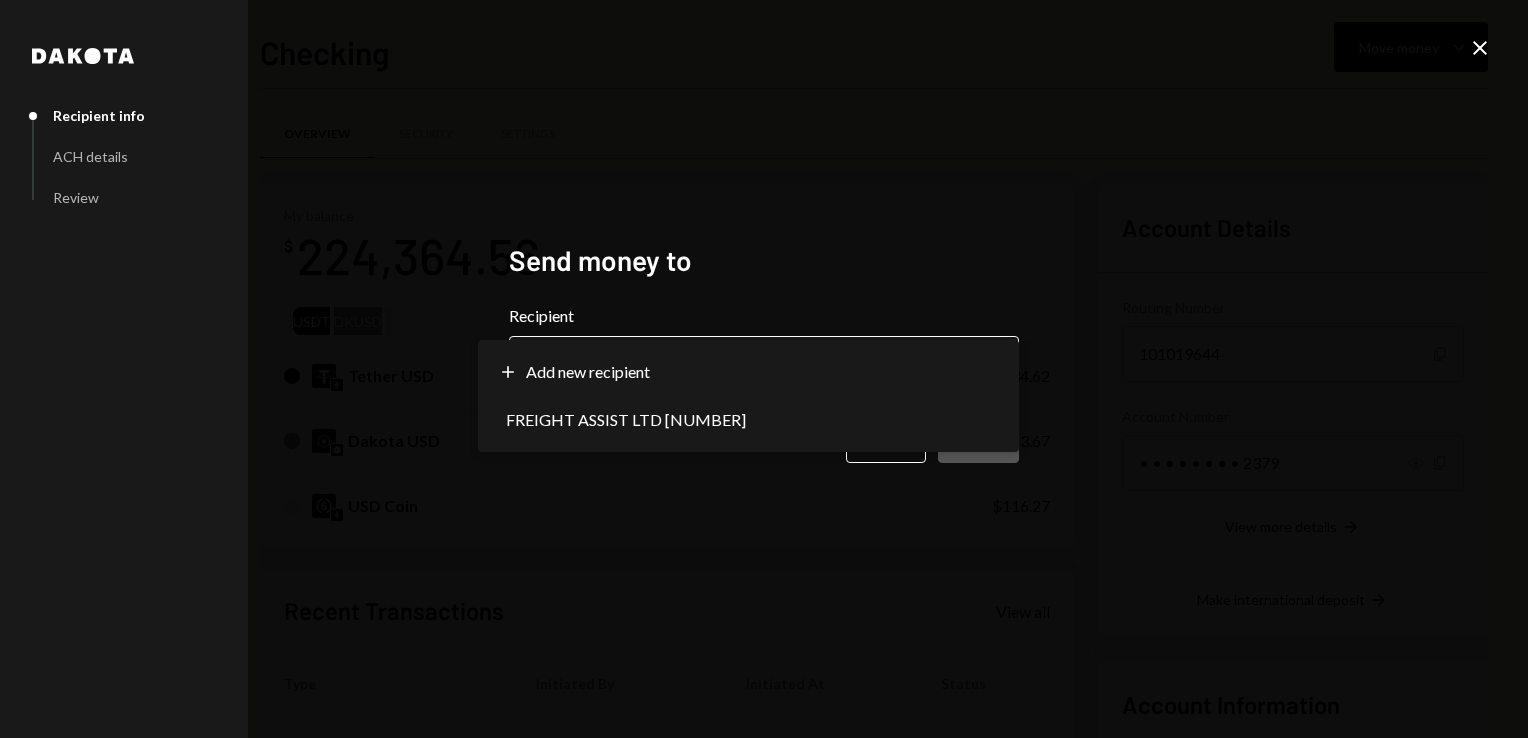 click on "G GLOBAL VILLAGE I... Caret Down Home Home Inbox Inbox Activities Transactions Accounts Accounts Caret Down Checking $224,364.56 Savings $0.00 Treasury $0.00 Cards $0.00 Dollar Rewards User Recipients Team Team Checking Move money Caret Down Overview Security Settings My balance $ 224,364.56 USDT DKUSD Tether USD $149,434.62 Dakota USD $74,813.67 USD Coin $116.27 Recent Transactions View all Type Initiated By Initiated At Status Withdrawal 1,300  USDT Eliyahu Noviachkov 08/06/25 4:38 PM Completed Deposit 58,310  USDT 0xF8Dd...f17165 Copy 08/06/25 4:16 PM Completed Withdrawal 1,600  USDT Eliyahu Noviachkov 08/04/25 2:40 PM Completed Deposit 30,425  USDT 0xF8Dd...f17165 Copy 08/04/25 2:35 PM Completed Deposit 0.0055  USDT 0xF8D0...837165 Copy 08/02/25 10:53 AM Completed Account Details Routing Number 101019644 Copy Account Number • • • • • • • •  2379 Show Copy View more details Right Arrow Make international deposit Right Arrow Account Information Money in (last 30 days) Up Right Arrow Dakota" at bounding box center [764, 369] 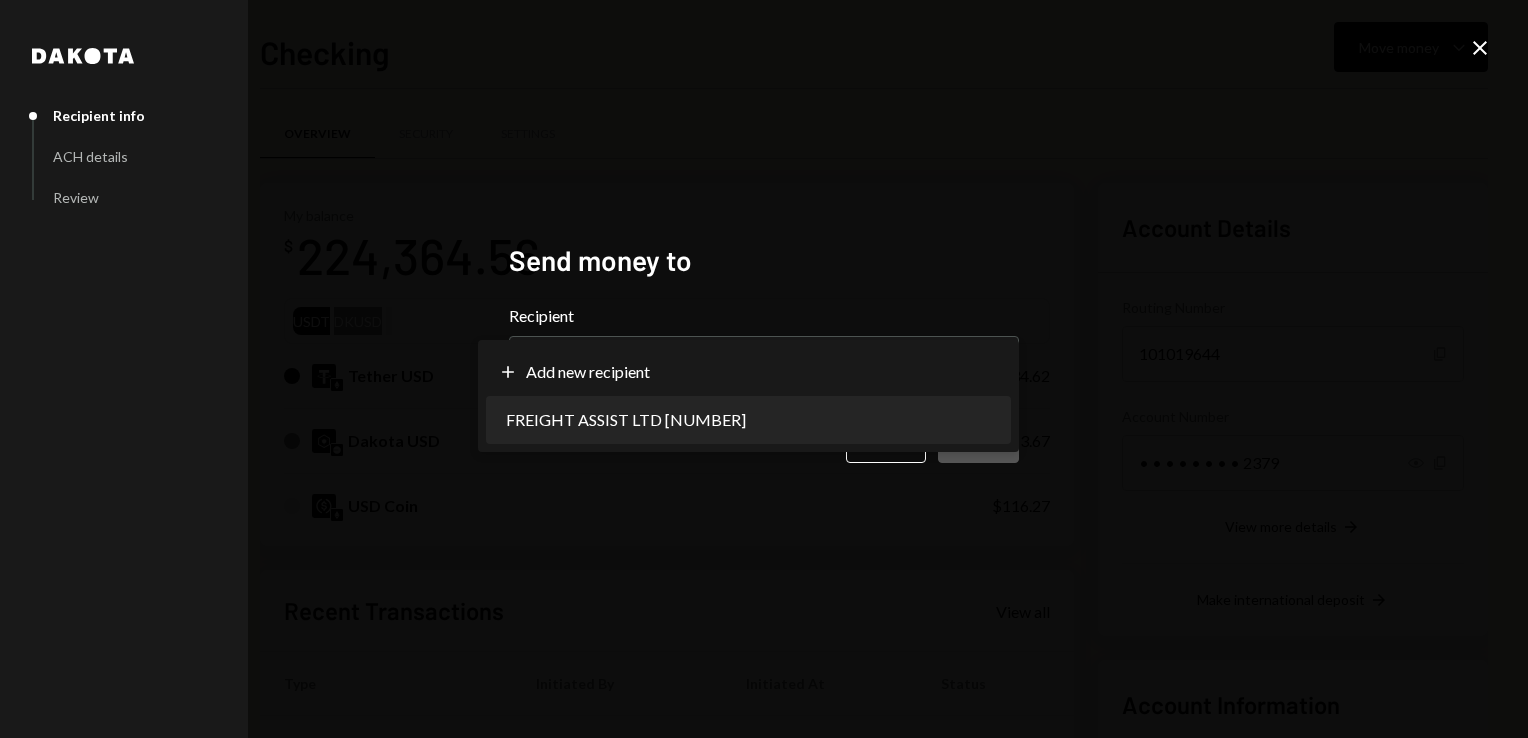 select on "**********" 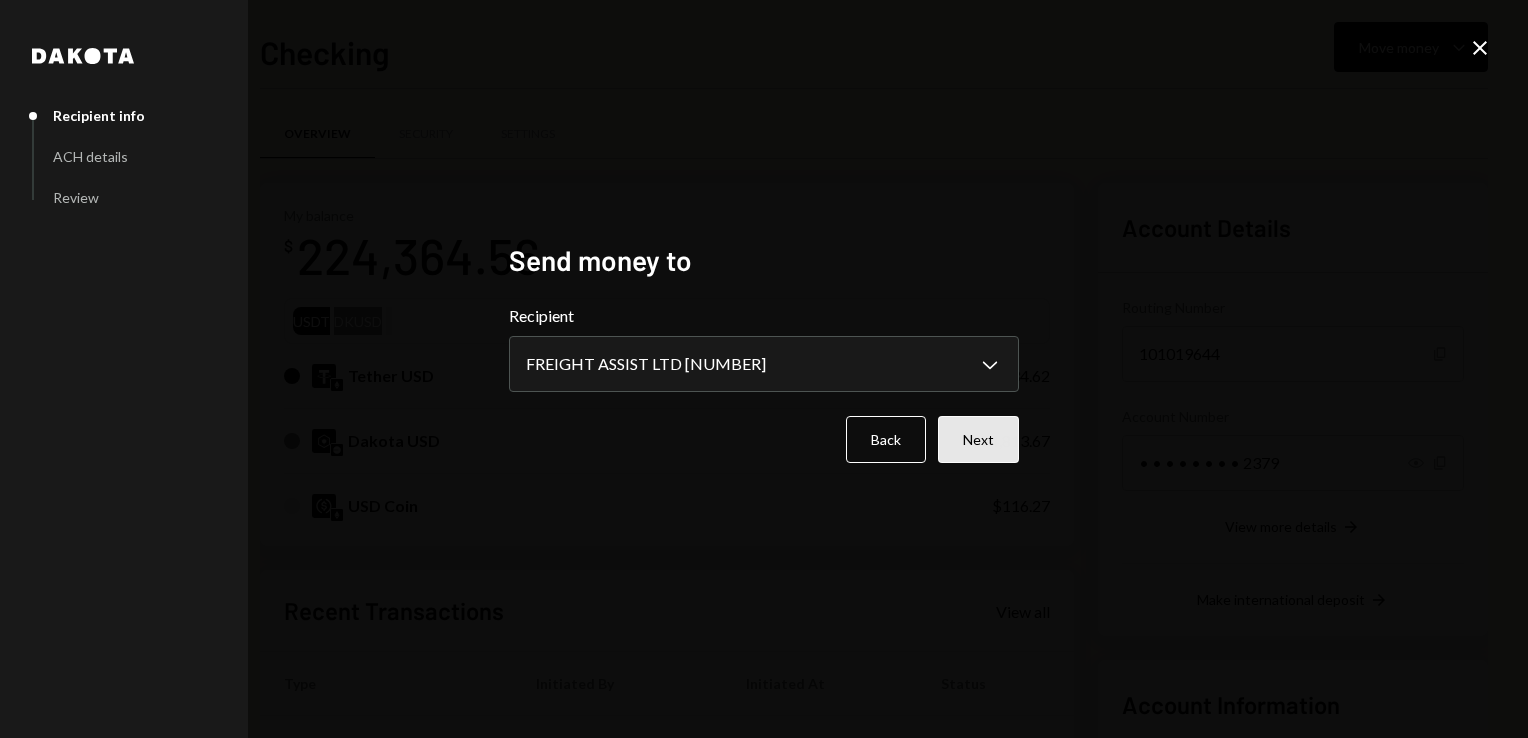 click on "Next" at bounding box center [978, 439] 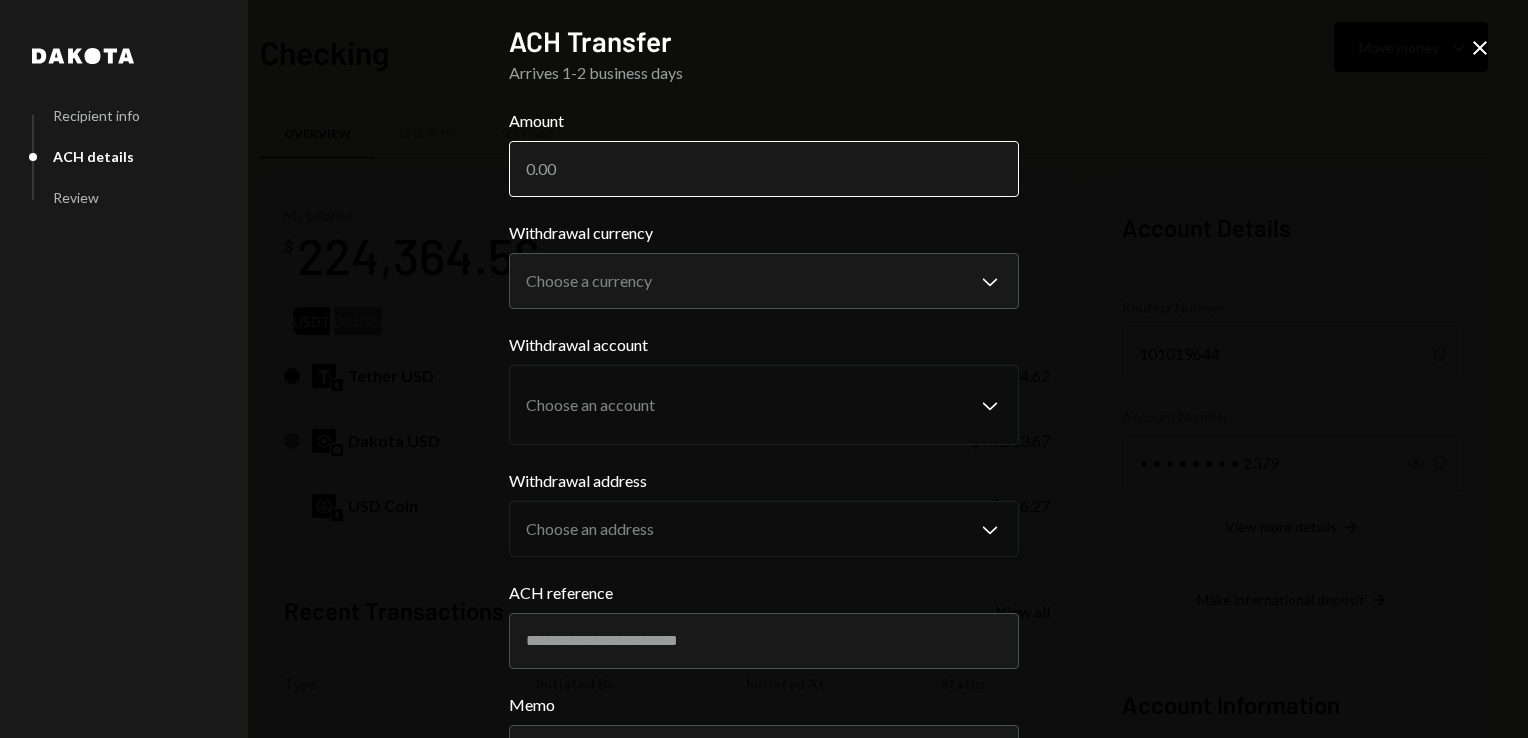click on "Amount" at bounding box center [764, 169] 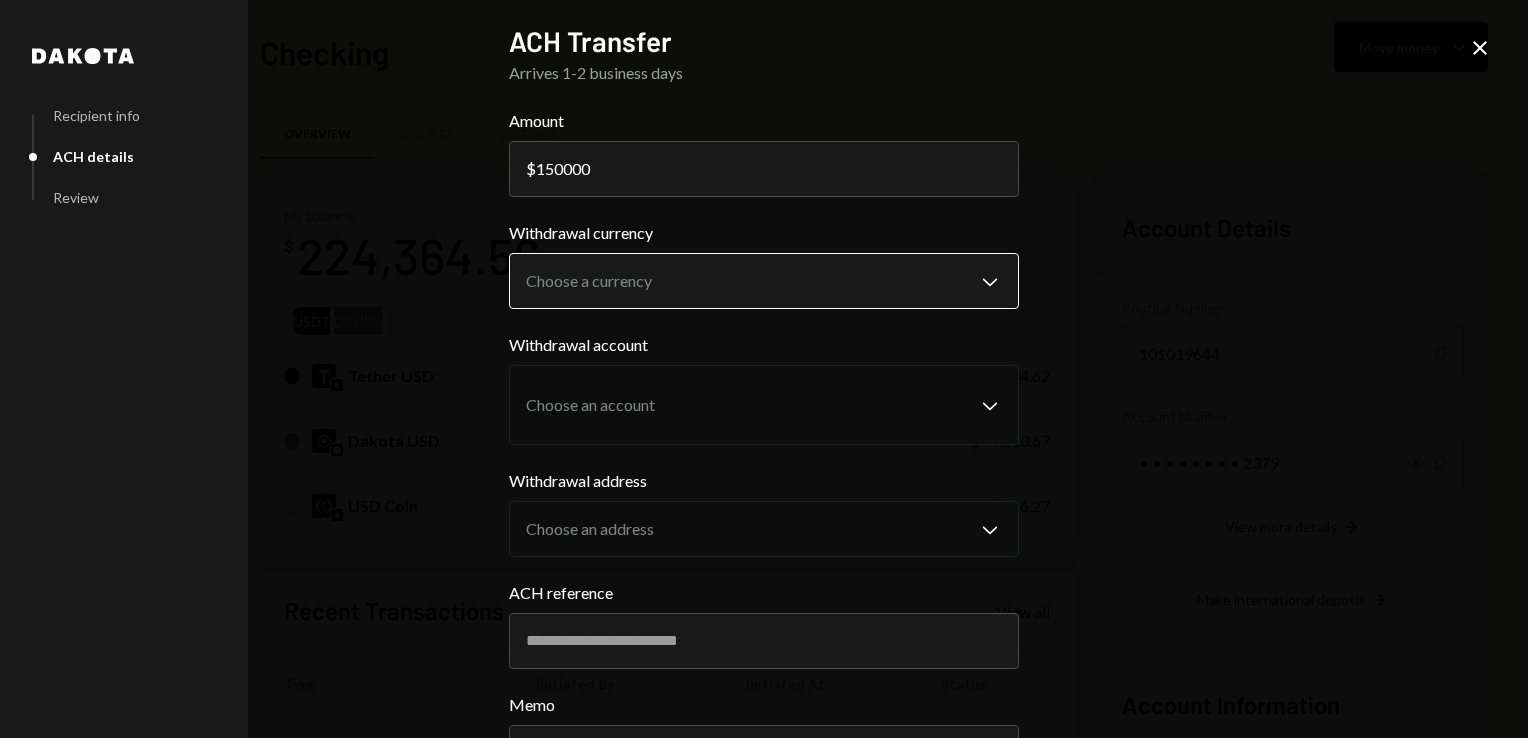 type on "150000" 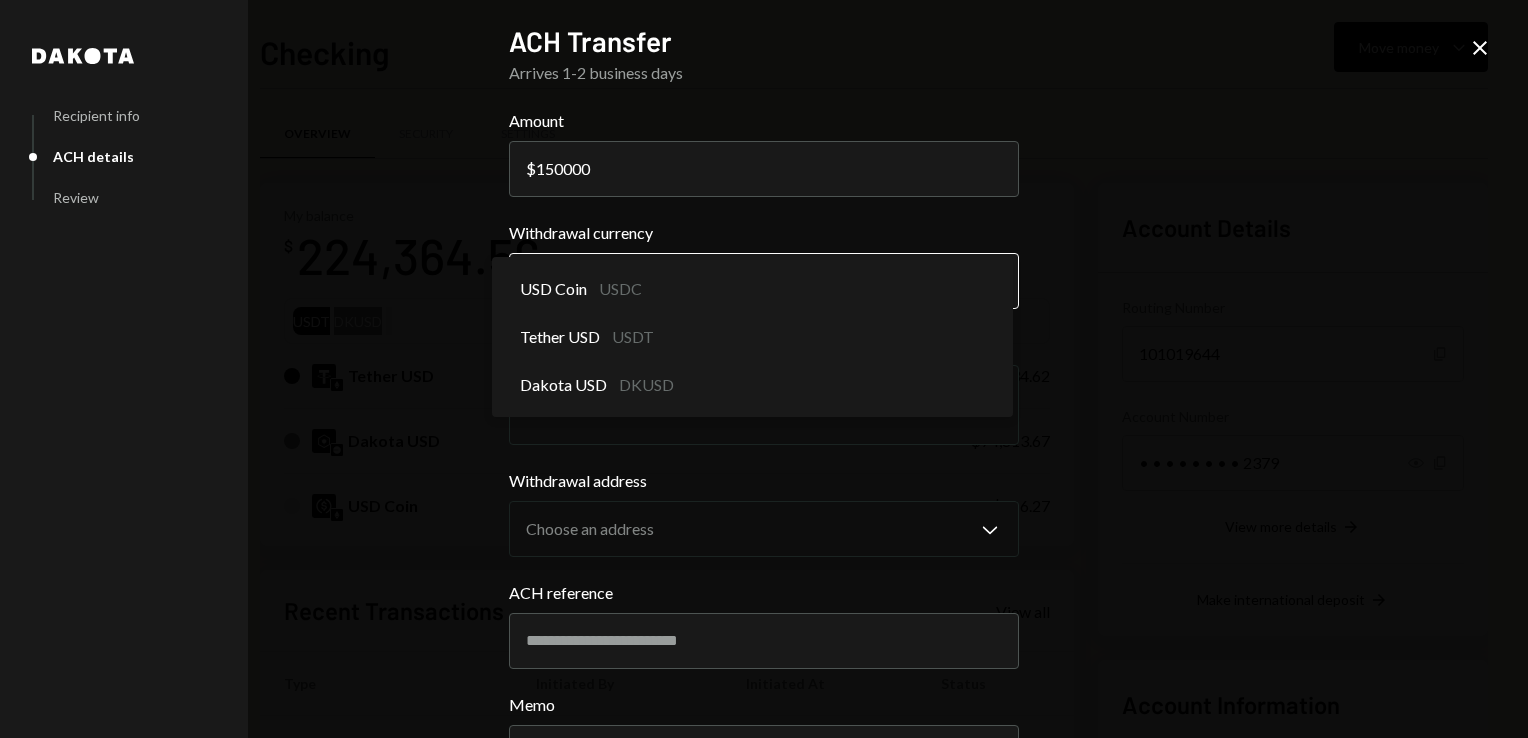 click on "G GLOBAL VILLAGE I... Caret Down Home Home Inbox Inbox Activities Transactions Accounts Accounts Caret Down Checking $224,364.56 Savings $0.00 Treasury $0.00 Cards $0.00 Dollar Rewards User Recipients Team Team Checking Move money Caret Down Overview Security Settings My balance $ 224,364.56 USDT DKUSD Tether USD $149,434.62 Dakota USD $74,813.67 USD Coin $116.27 Recent Transactions View all Type Initiated By Initiated At Status Withdrawal 1,300  USDT Eliyahu Noviachkov 08/06/25 4:38 PM Completed Deposit 58,310  USDT 0xF8Dd...f17165 Copy 08/06/25 4:16 PM Completed Withdrawal 1,600  USDT Eliyahu Noviachkov 08/04/25 2:40 PM Completed Deposit 30,425  USDT 0xF8Dd...f17165 Copy 08/04/25 2:35 PM Completed Deposit 0.0055  USDT 0xF8D0...837165 Copy 08/02/25 10:53 AM Completed Account Details Routing Number 101019644 Copy Account Number • • • • • • • •  2379 Show Copy View more details Right Arrow Make international deposit Right Arrow Account Information Money in (last 30 days) Up Right Arrow Dakota $" at bounding box center (764, 369) 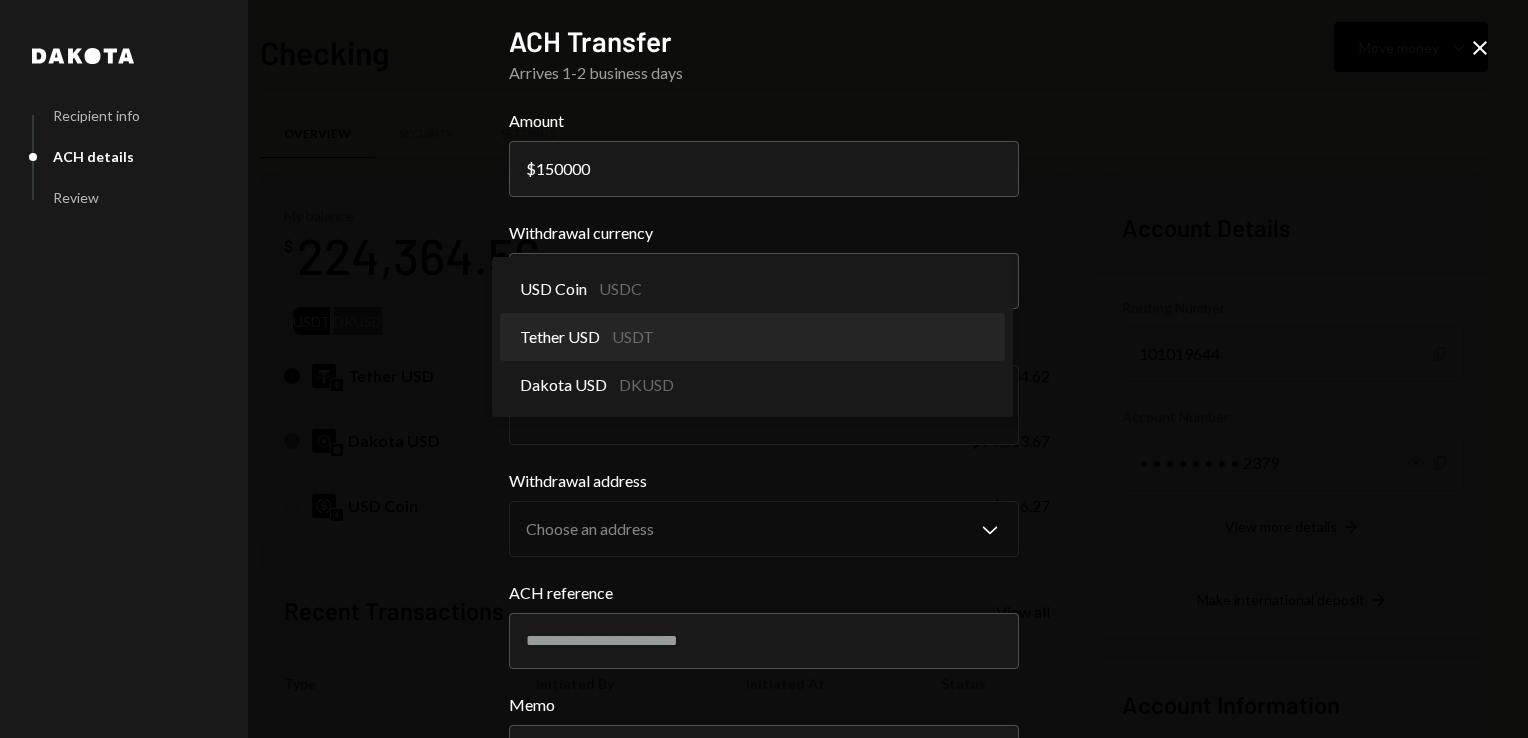select on "****" 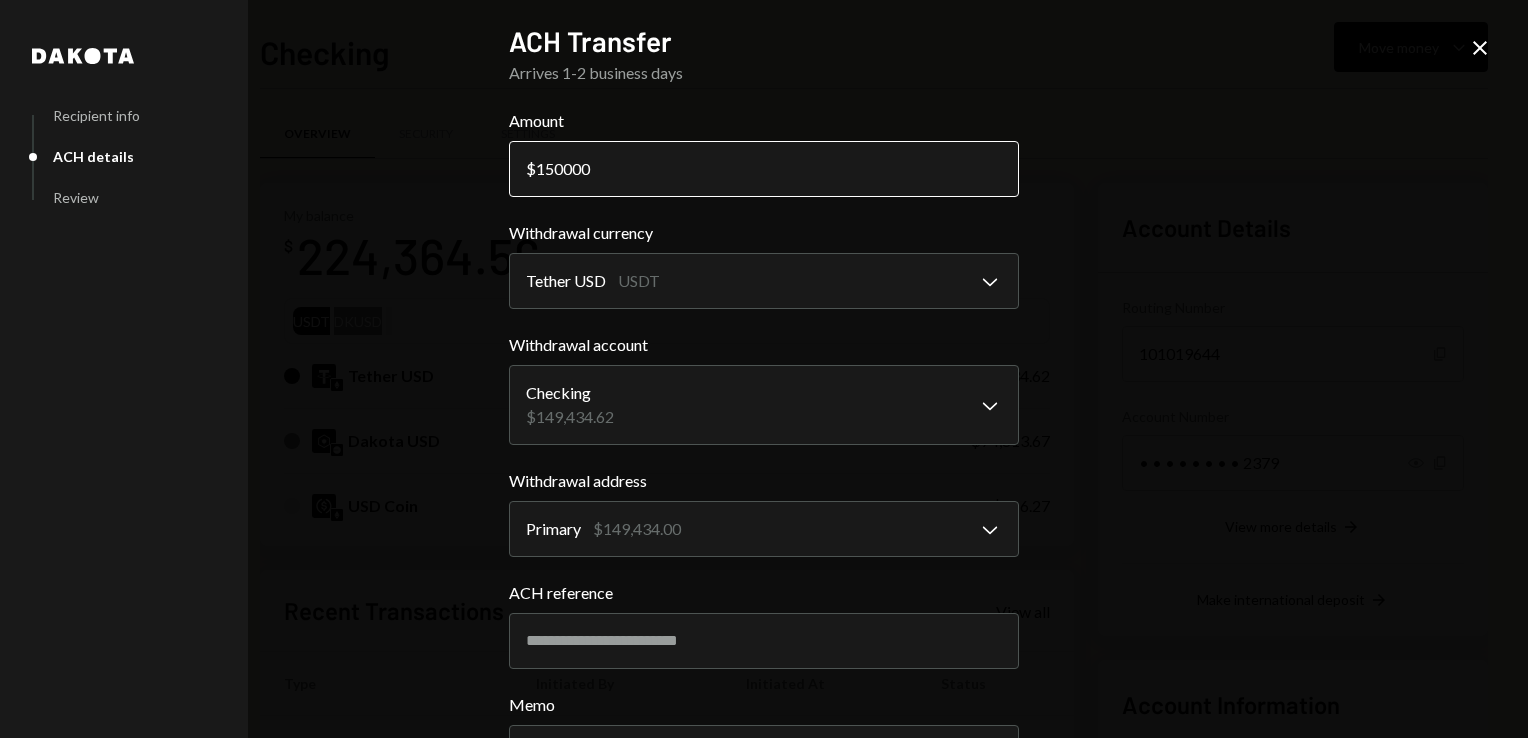 click on "150000" at bounding box center (764, 169) 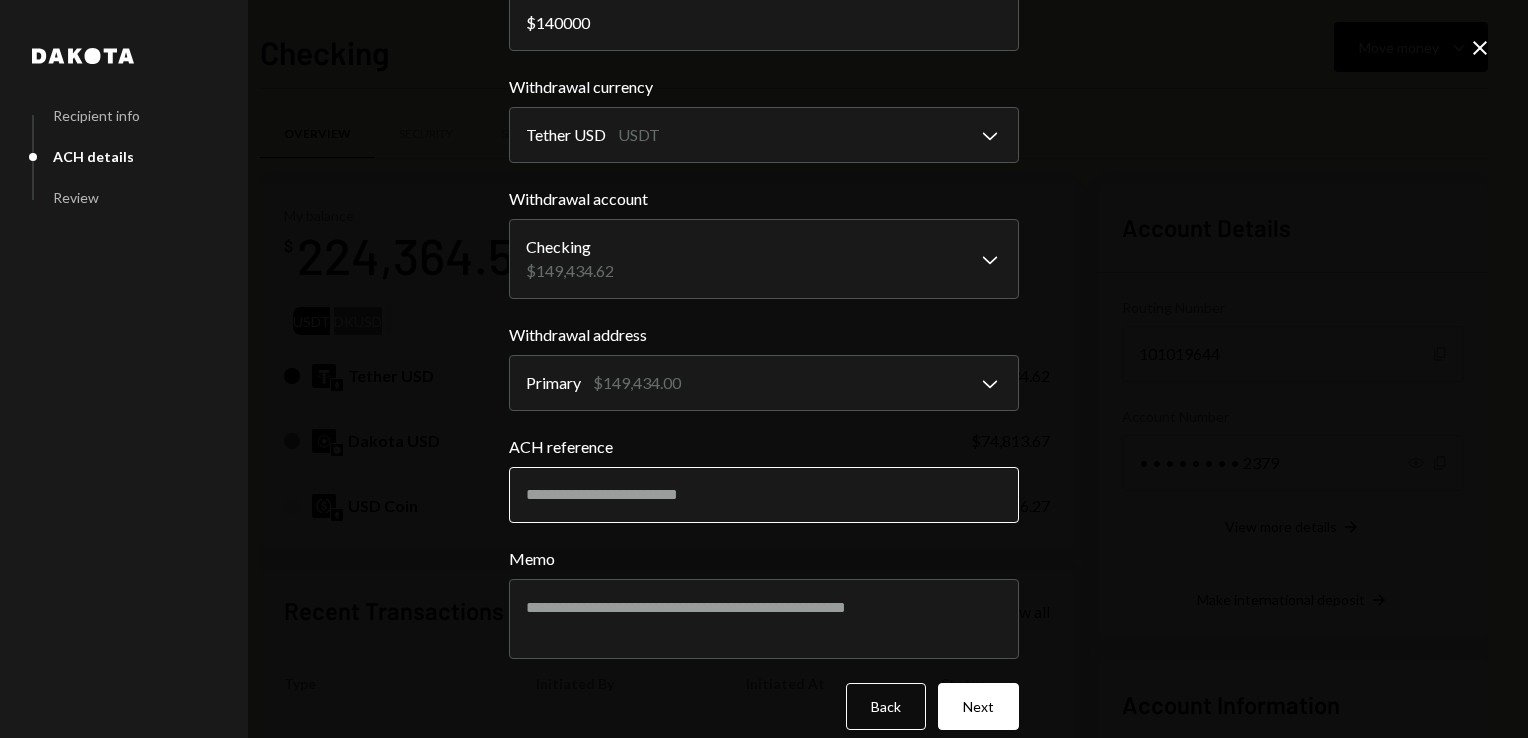 scroll, scrollTop: 168, scrollLeft: 0, axis: vertical 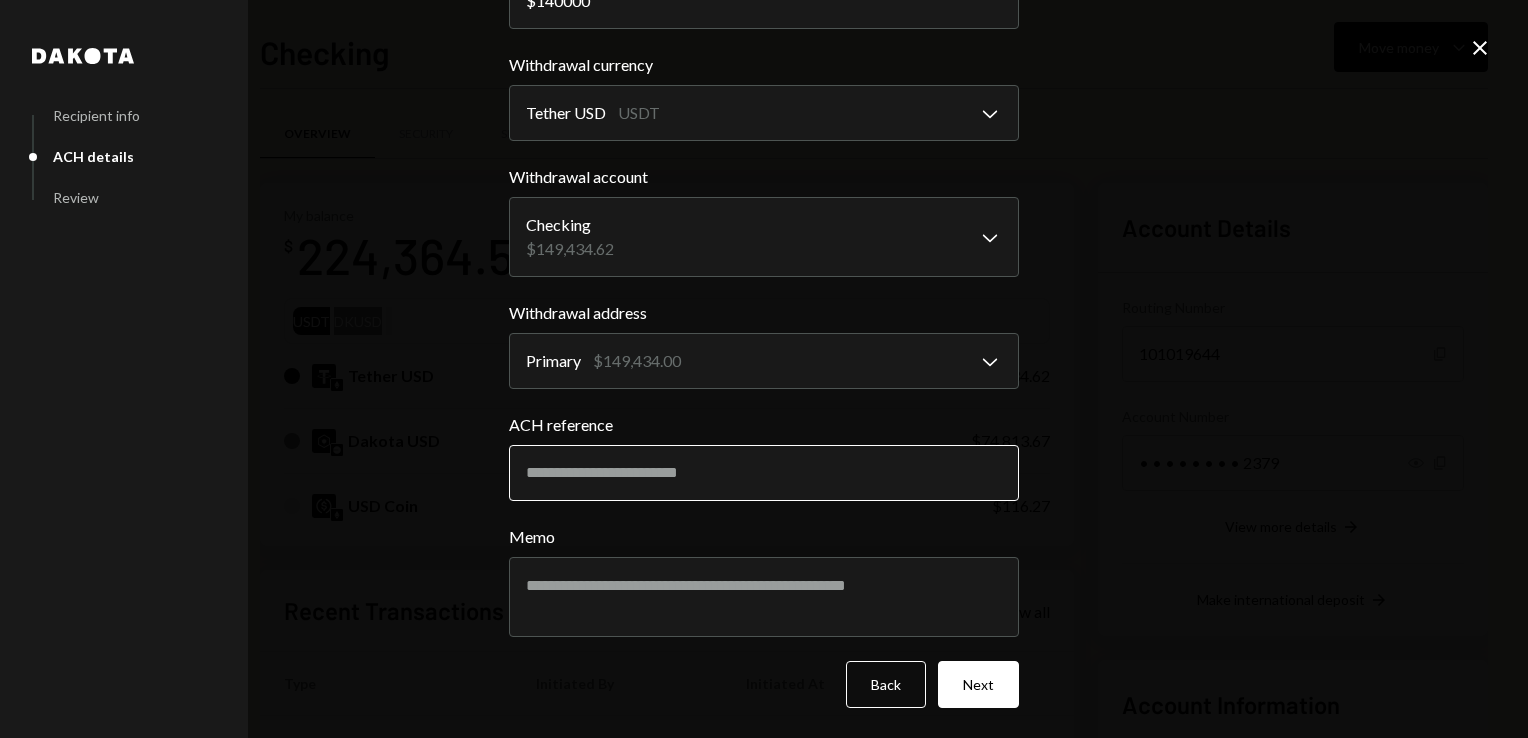 type on "140000" 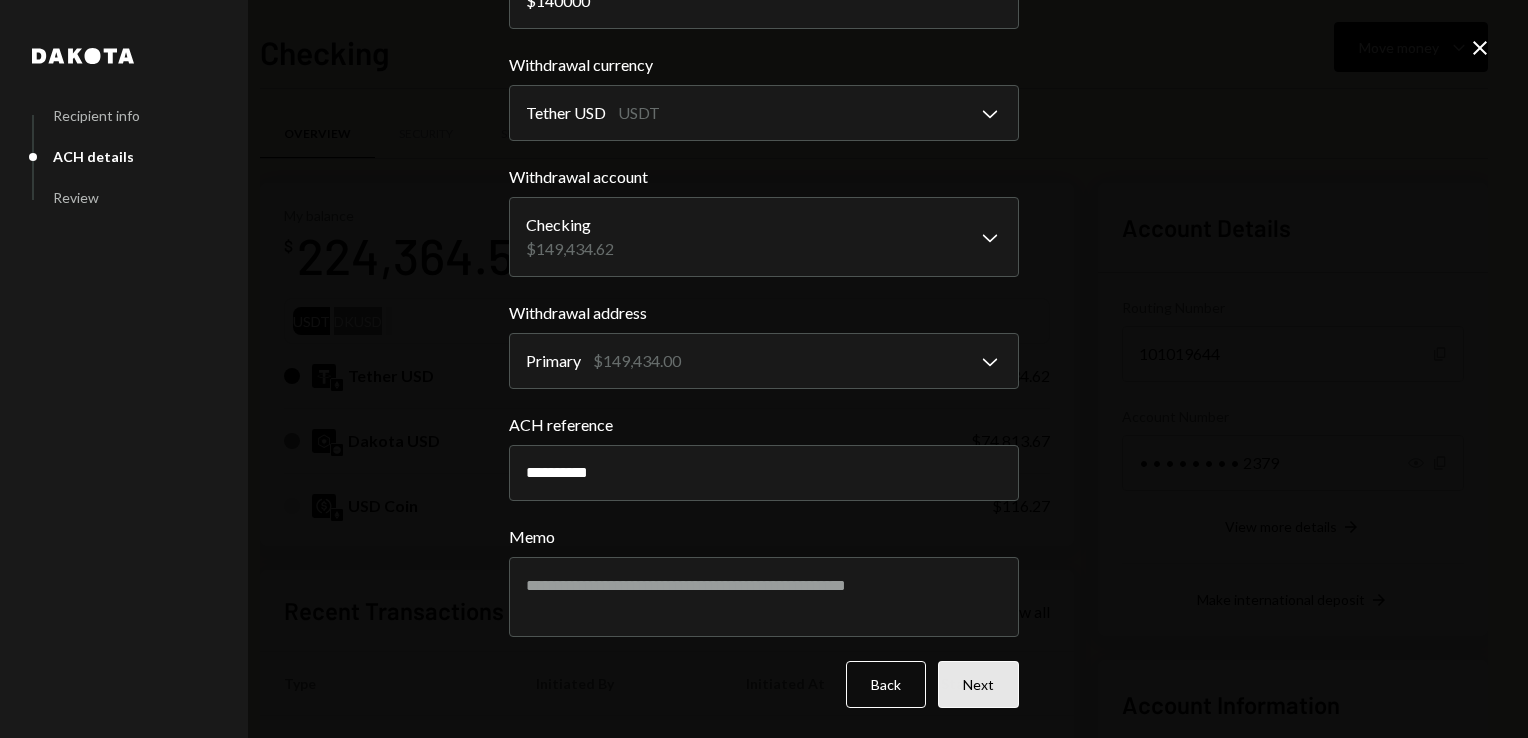 click on "Next" at bounding box center [978, 684] 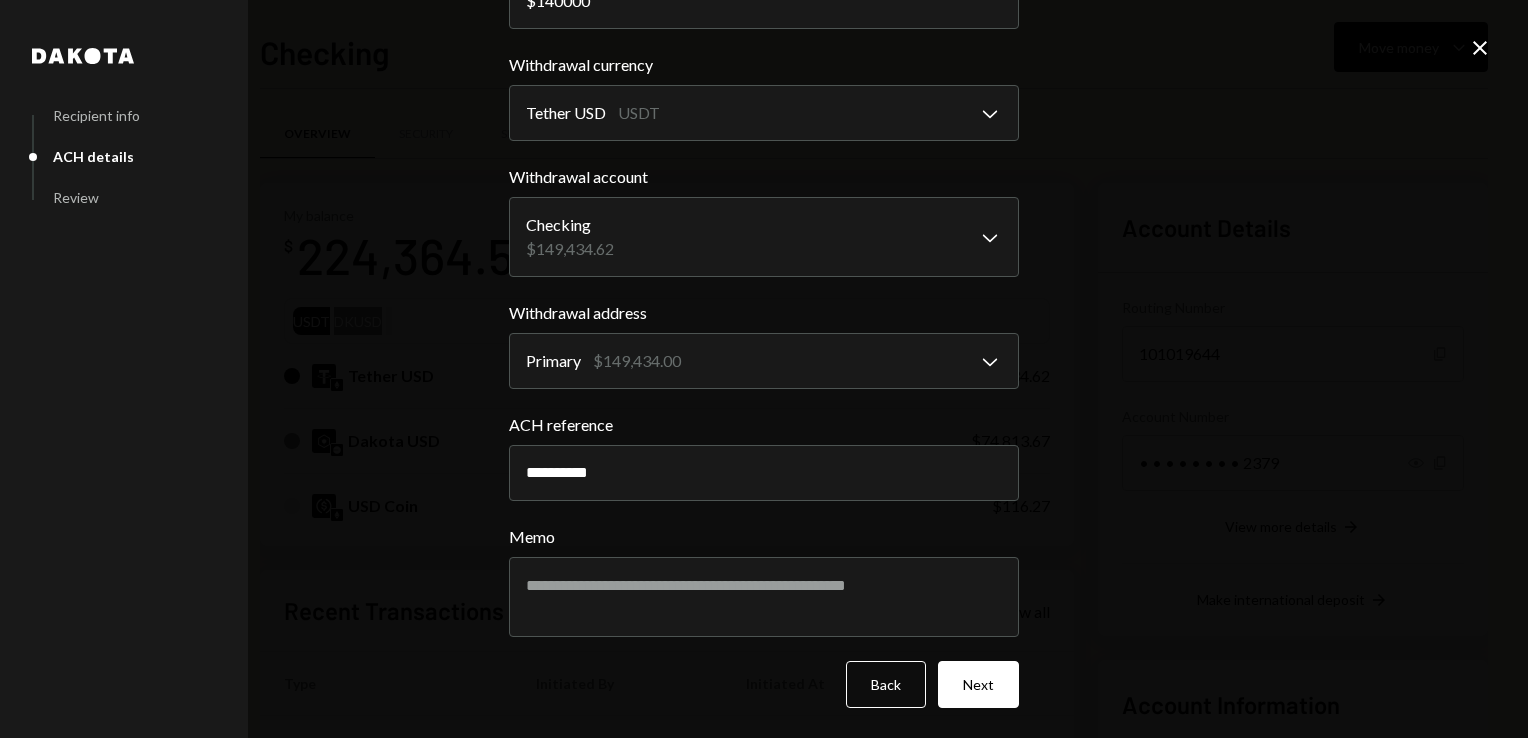 scroll, scrollTop: 122, scrollLeft: 0, axis: vertical 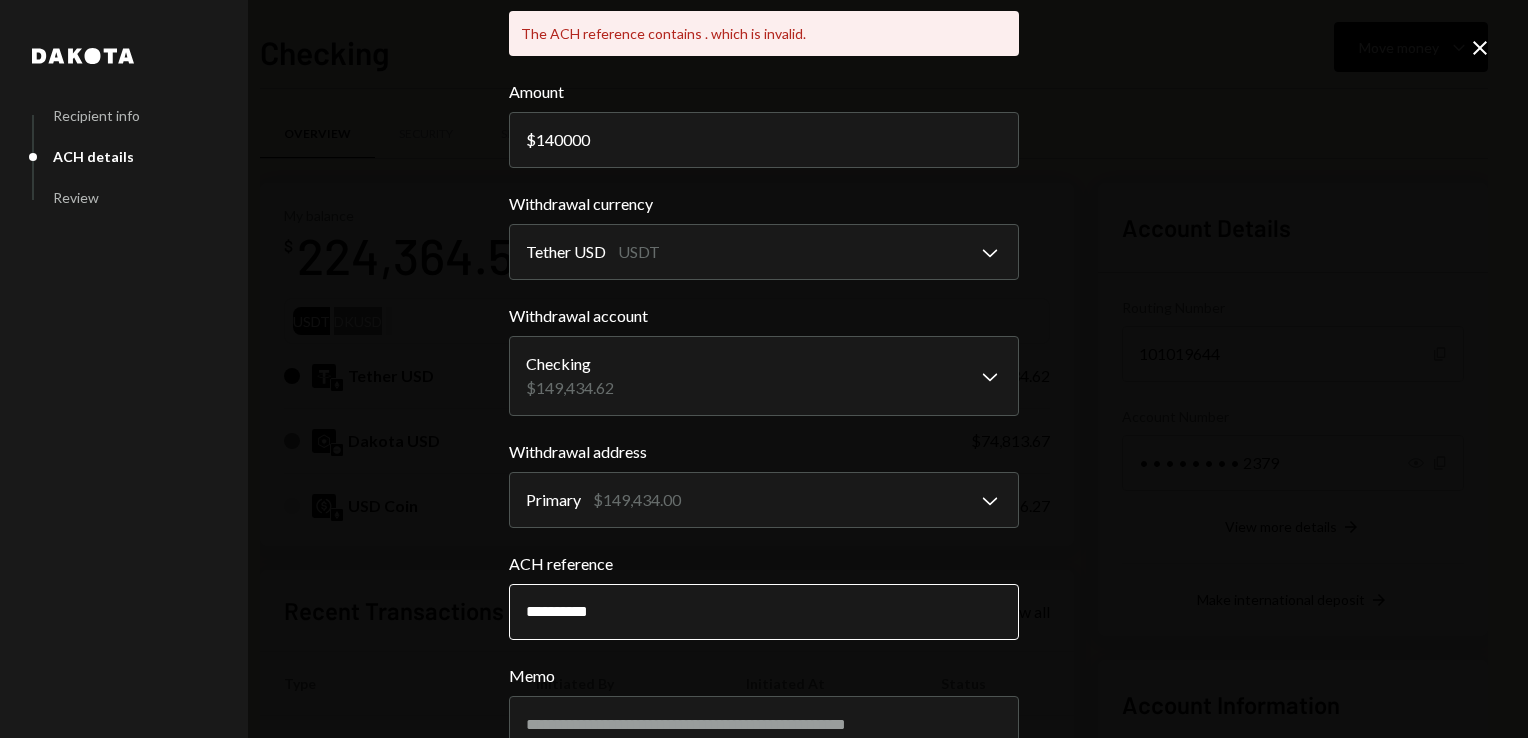 click on "**********" at bounding box center (764, 612) 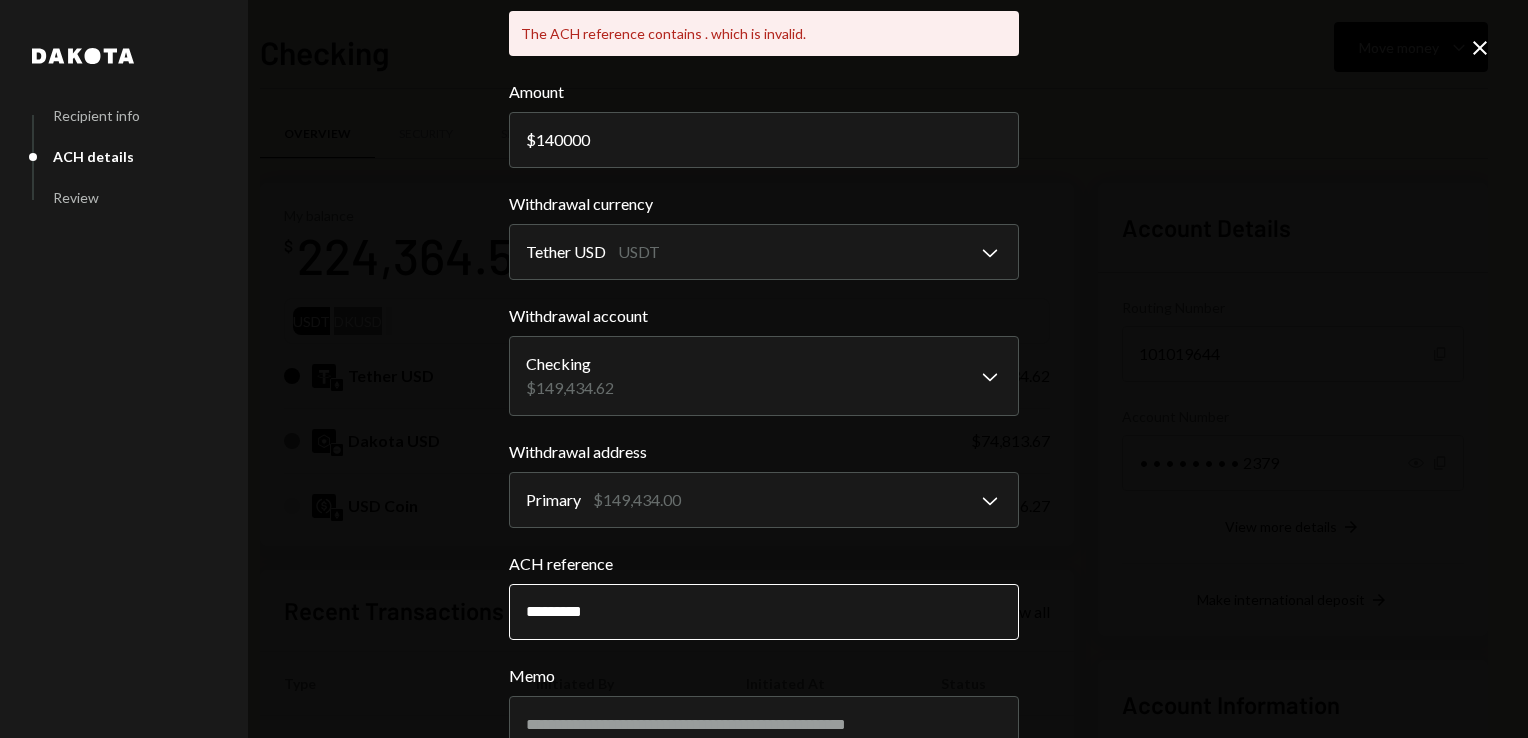 click on "*********" at bounding box center [764, 612] 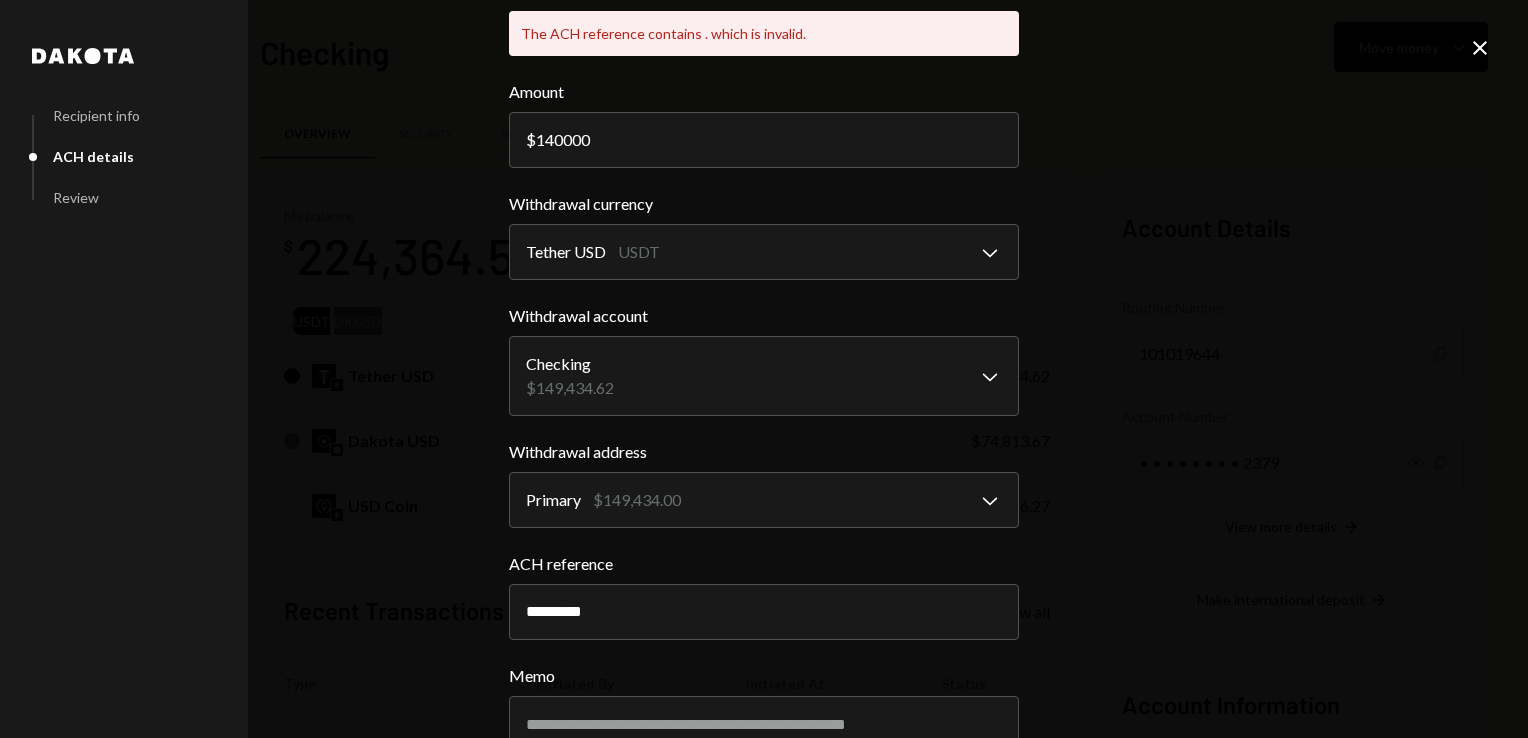 scroll, scrollTop: 261, scrollLeft: 0, axis: vertical 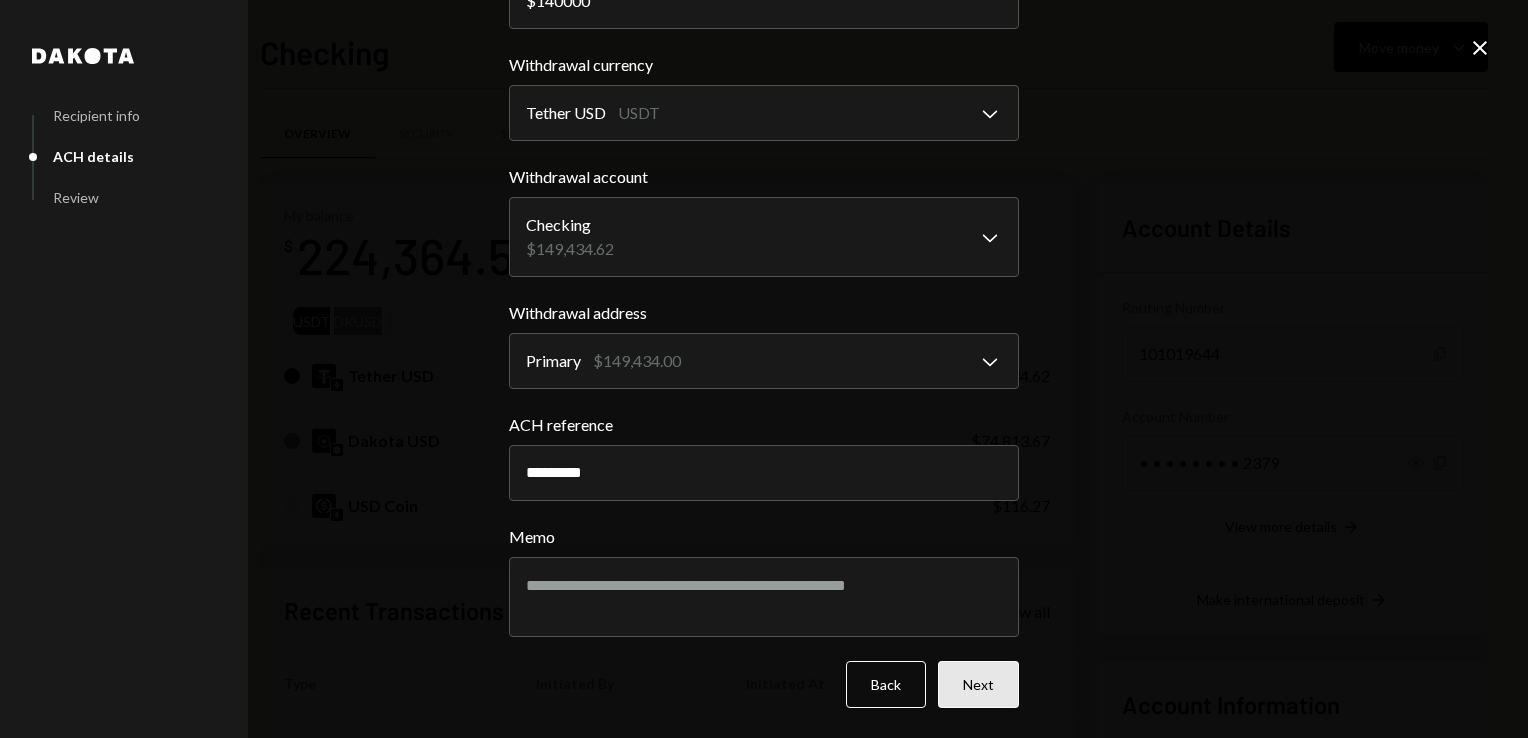 type on "*********" 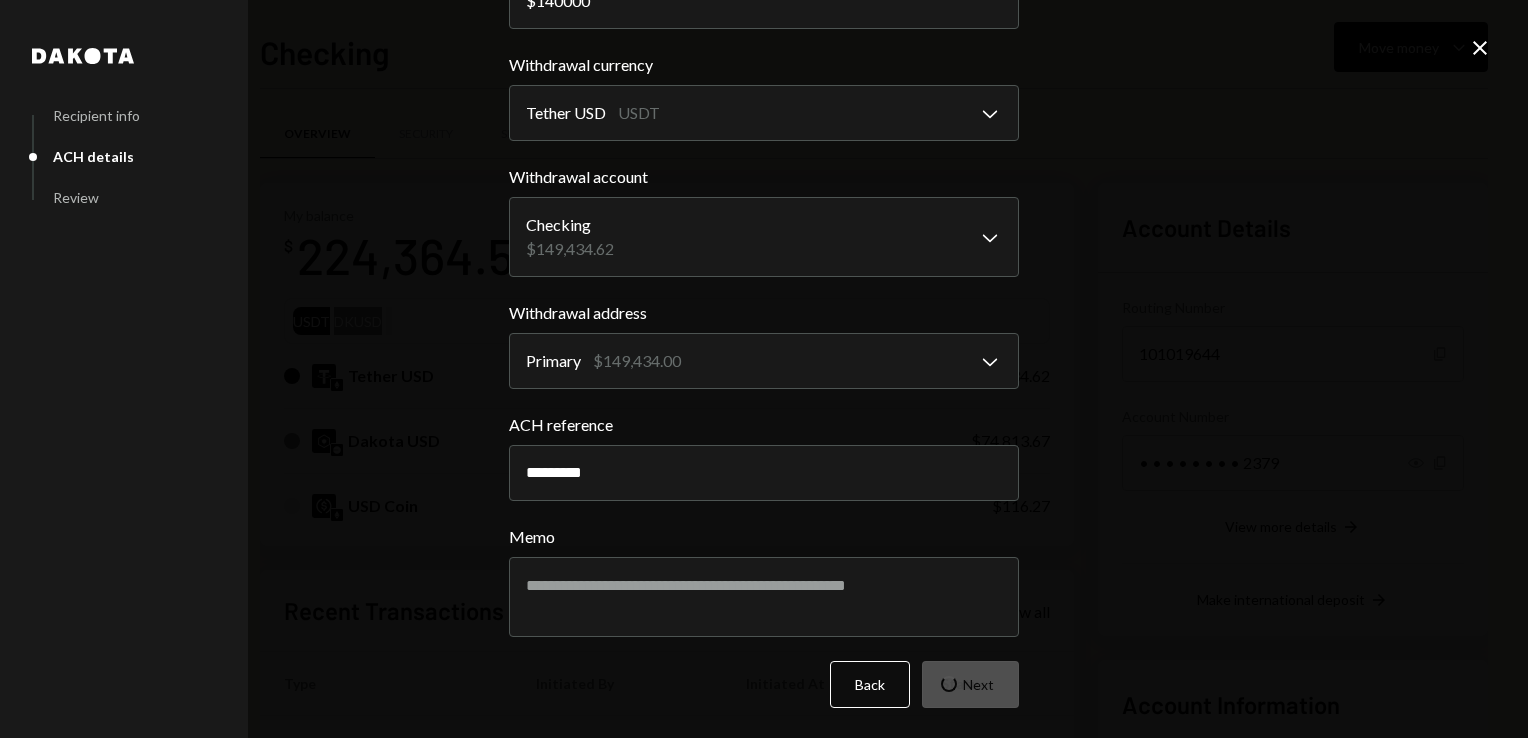 scroll, scrollTop: 32, scrollLeft: 0, axis: vertical 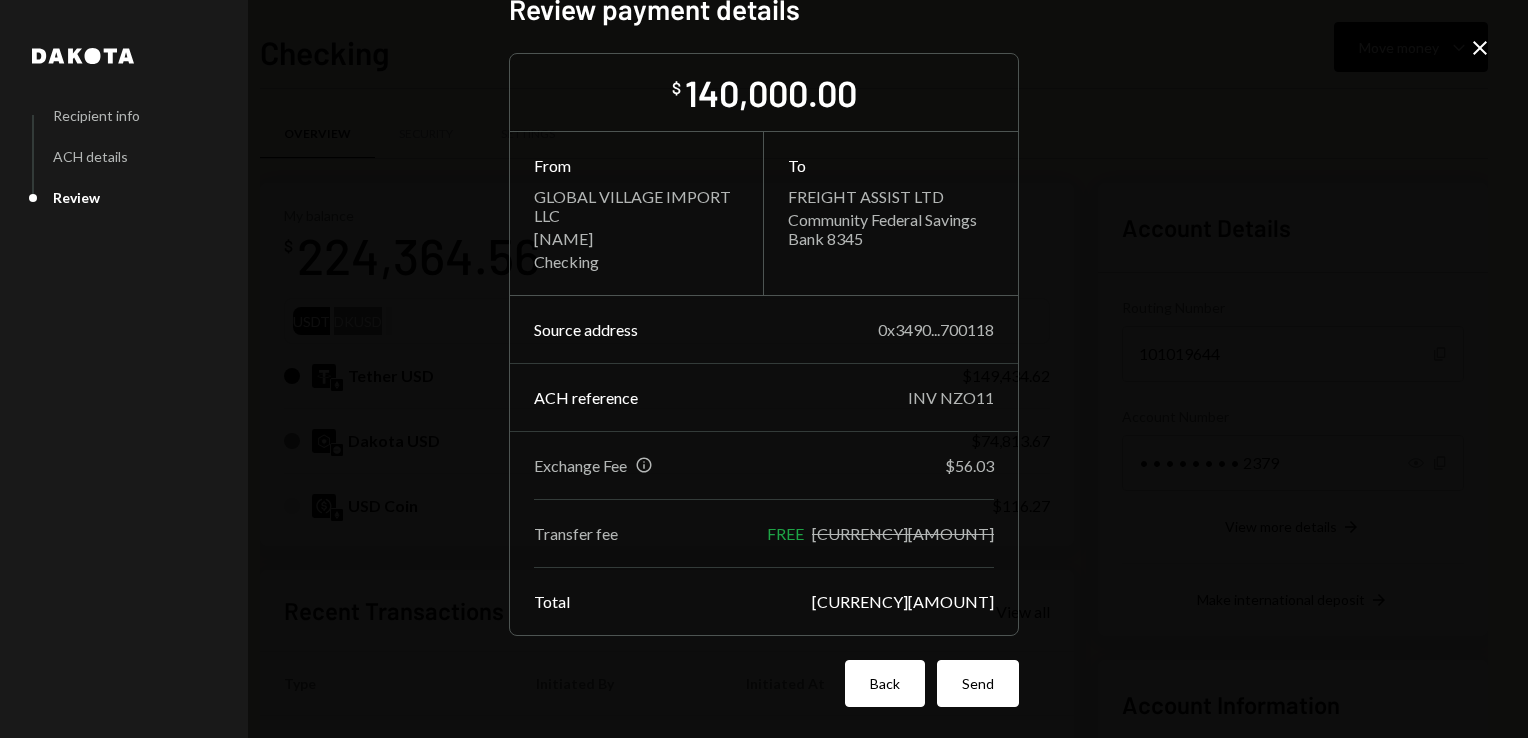click on "Back" at bounding box center (885, 683) 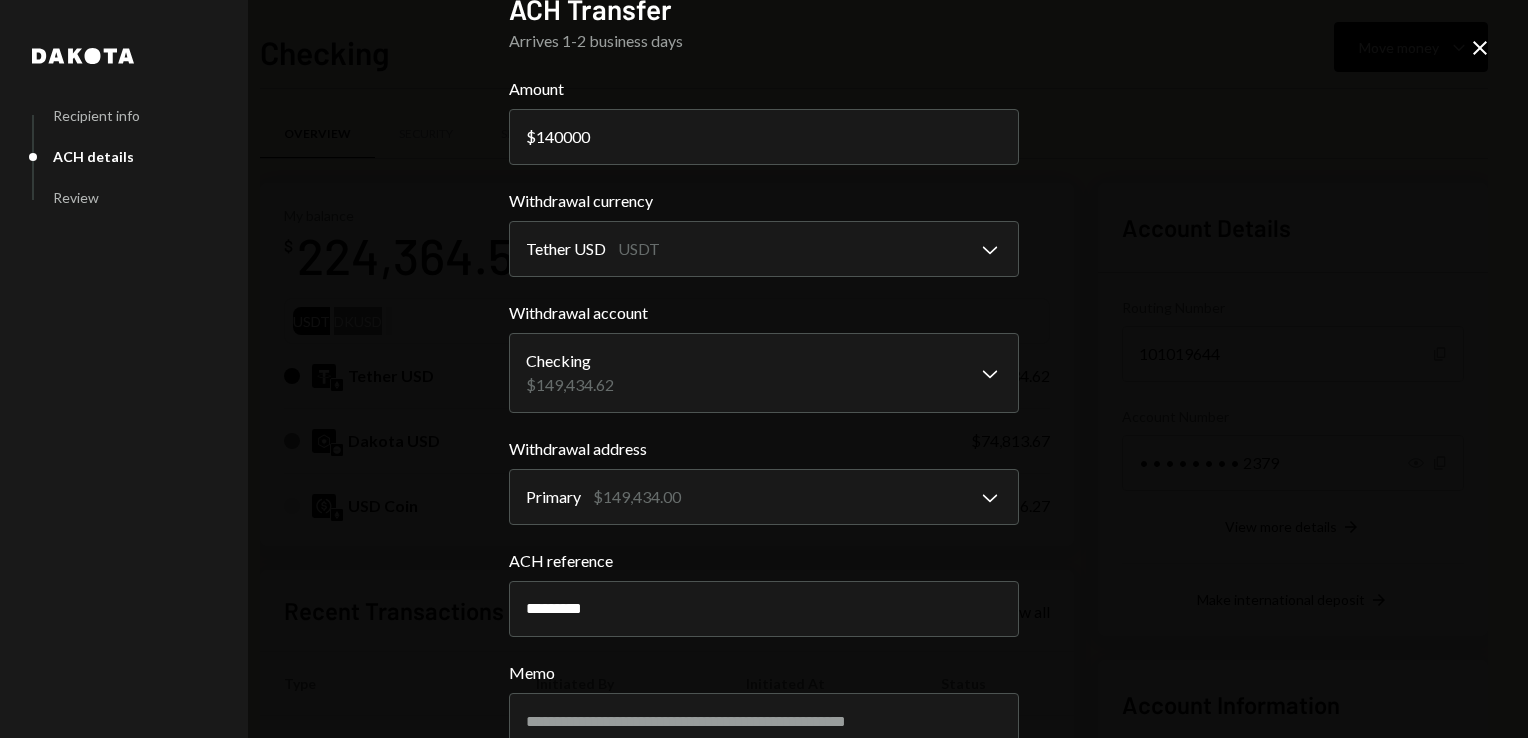 click 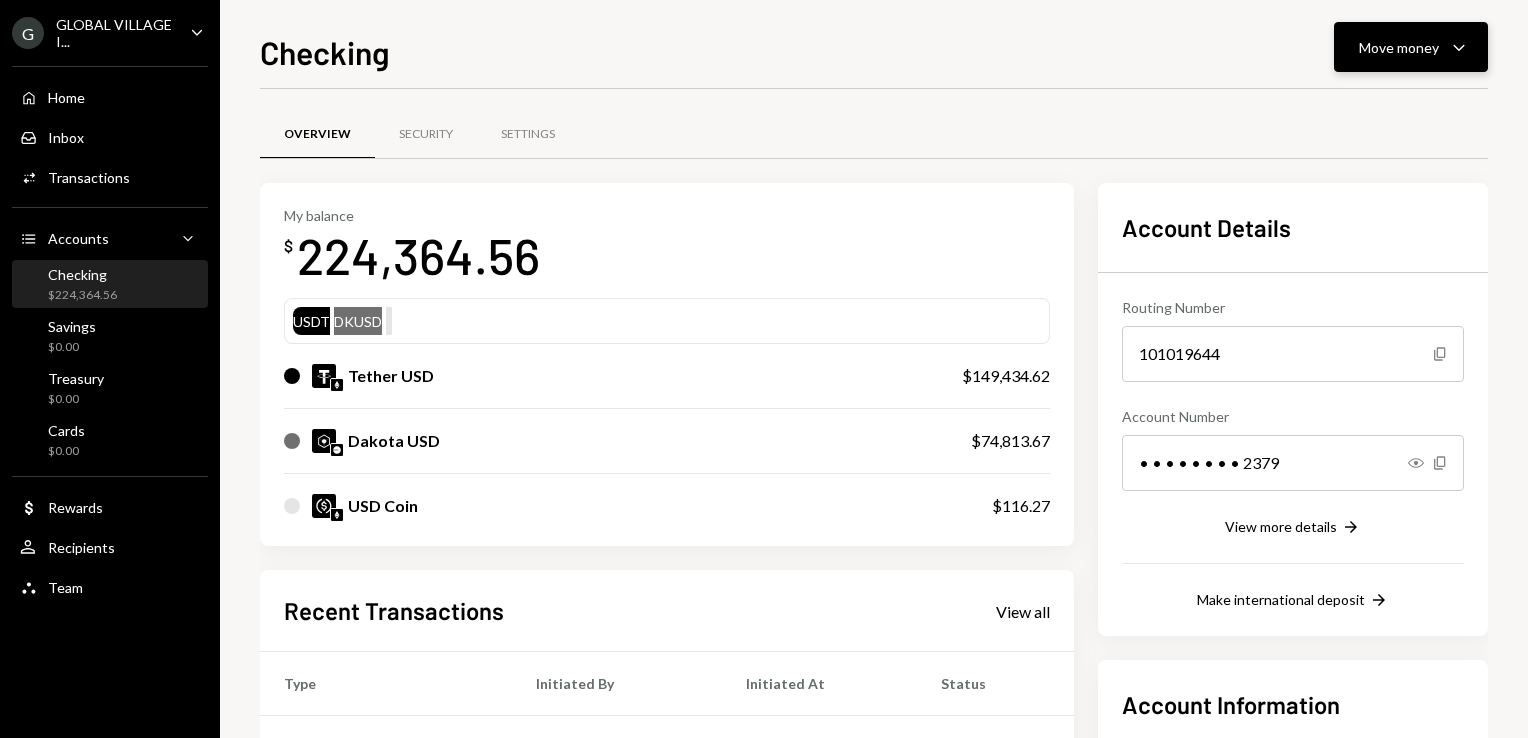 click on "Caret Down" 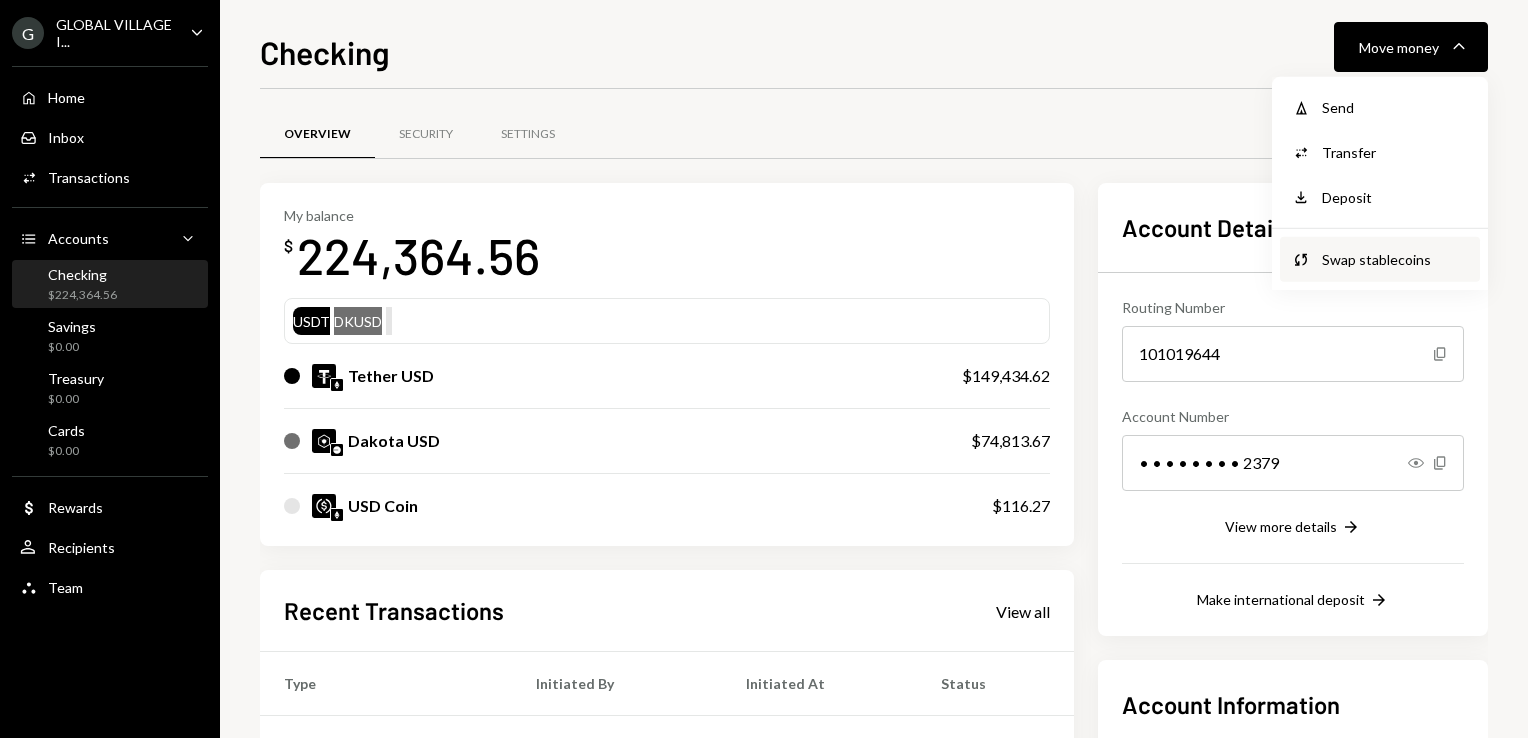 click on "Swap stablecoins" at bounding box center [1395, 259] 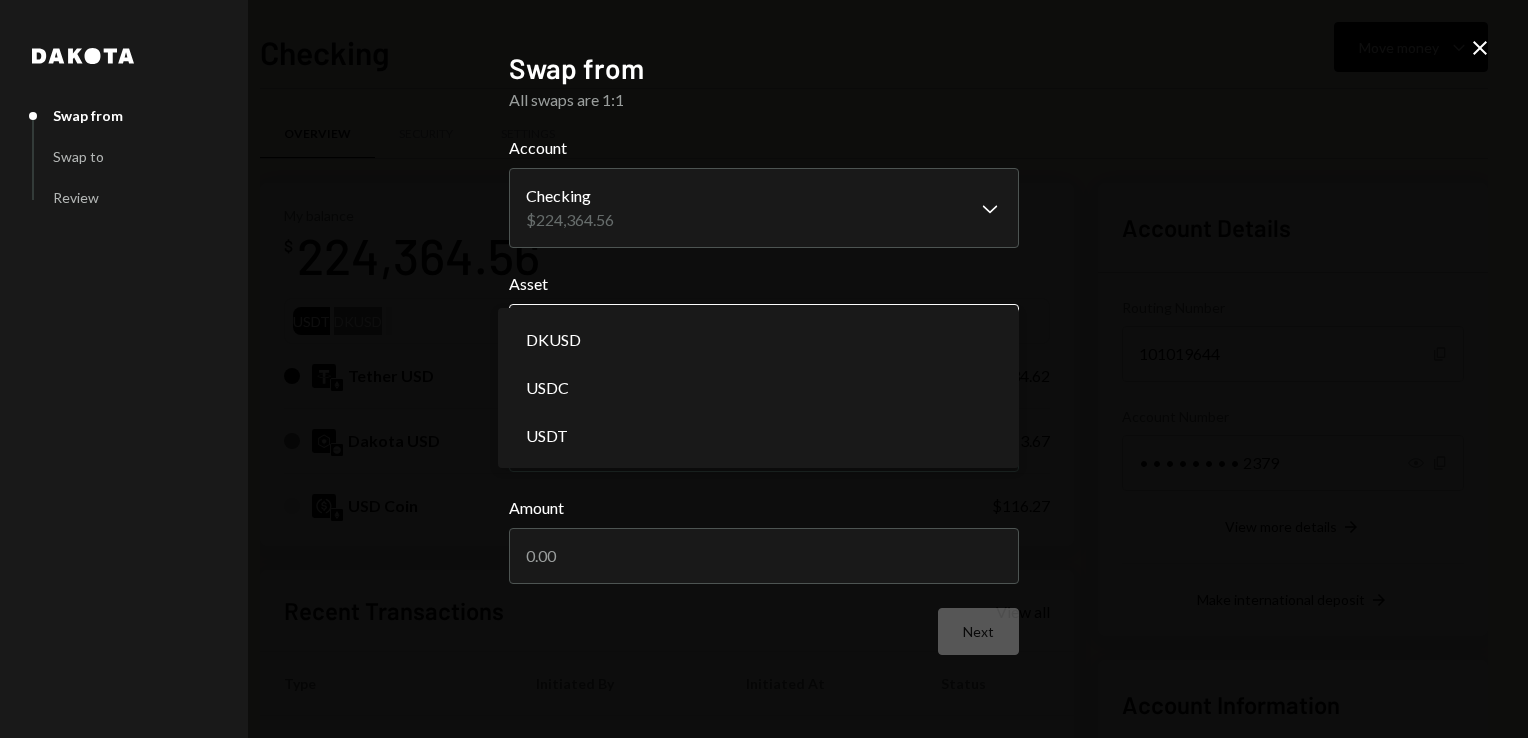 click on "G GLOBAL VILLAGE I... Caret Down Home Home Inbox Inbox Activities Transactions Accounts Accounts Caret Down Checking $224,364.56 Savings $0.00 Treasury $0.00 Cards $0.00 Dollar Rewards User Recipients Team Team Checking Move money Caret Down Overview Security Settings My balance $ 224,364.56 USDT DKUSD Tether USD $149,434.62 Dakota USD $74,813.67 USD Coin $116.27 Recent Transactions View all Type Initiated By Initiated At Status Withdrawal 1,300  USDT Eliyahu Noviachkov 08/06/25 4:38 PM Completed Deposit 58,310  USDT 0xF8Dd...f17165 Copy 08/06/25 4:16 PM Completed Withdrawal 1,600  USDT Eliyahu Noviachkov 08/04/25 2:40 PM Completed Deposit 30,425  USDT 0xF8Dd...f17165 Copy 08/04/25 2:35 PM Completed Deposit 0.0055  USDT 0xF8D0...837165 Copy 08/02/25 10:53 AM Completed Account Details Routing Number 101019644 Copy Account Number • • • • • • • •  2379 Show Copy View more details Right Arrow Make international deposit Right Arrow Account Information Money in (last 30 days) Up Right Arrow Dakota" at bounding box center [764, 369] 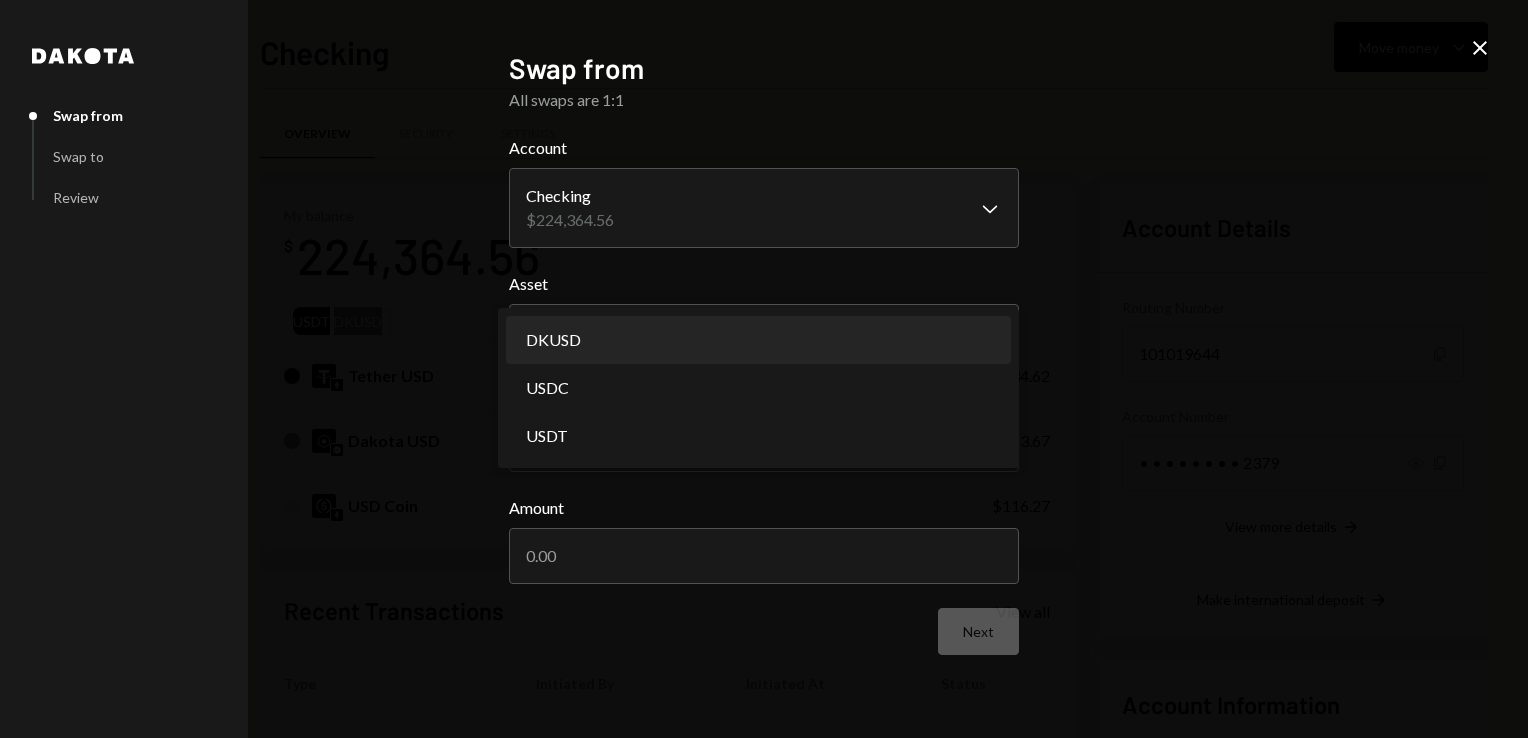 select on "*****" 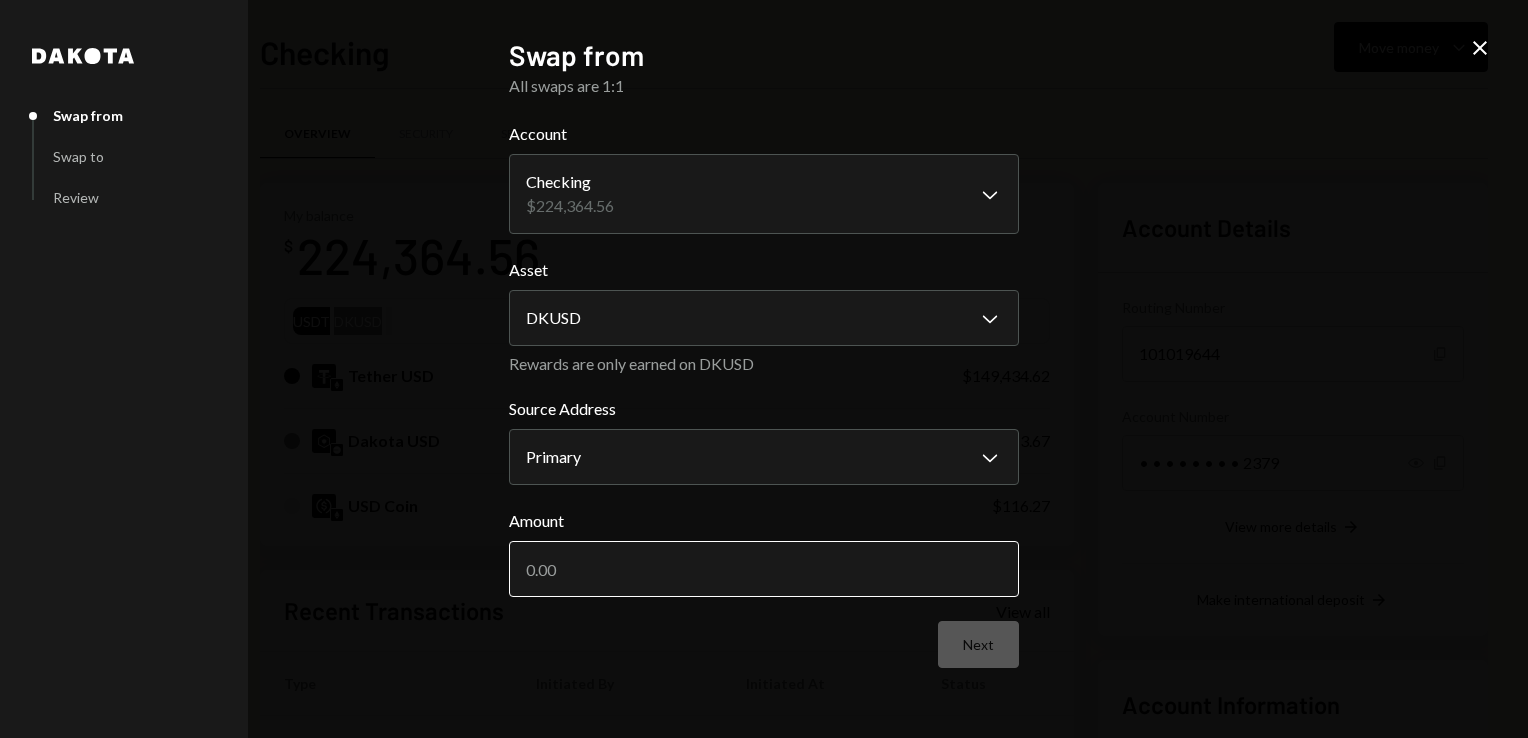 click on "Amount" at bounding box center (764, 569) 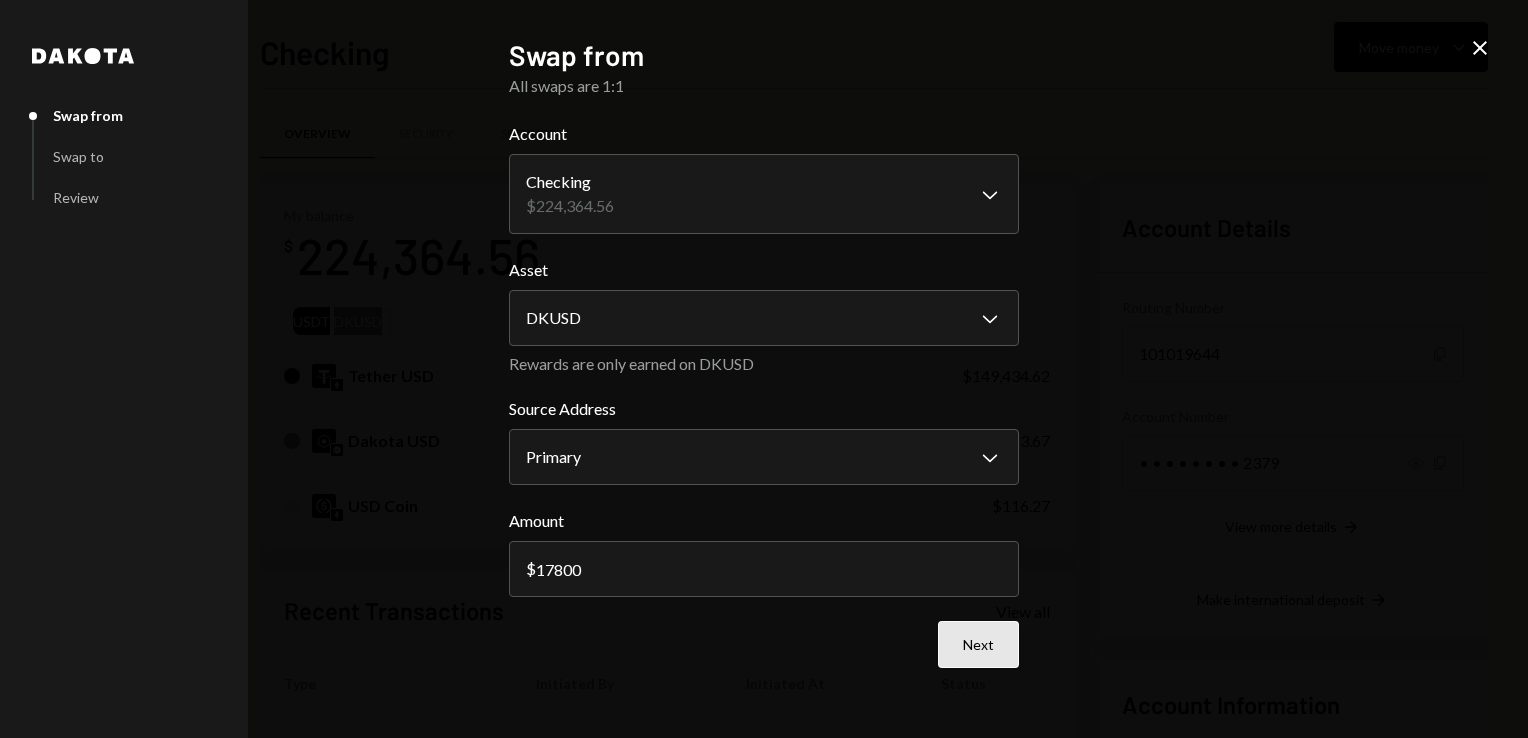 type on "17800" 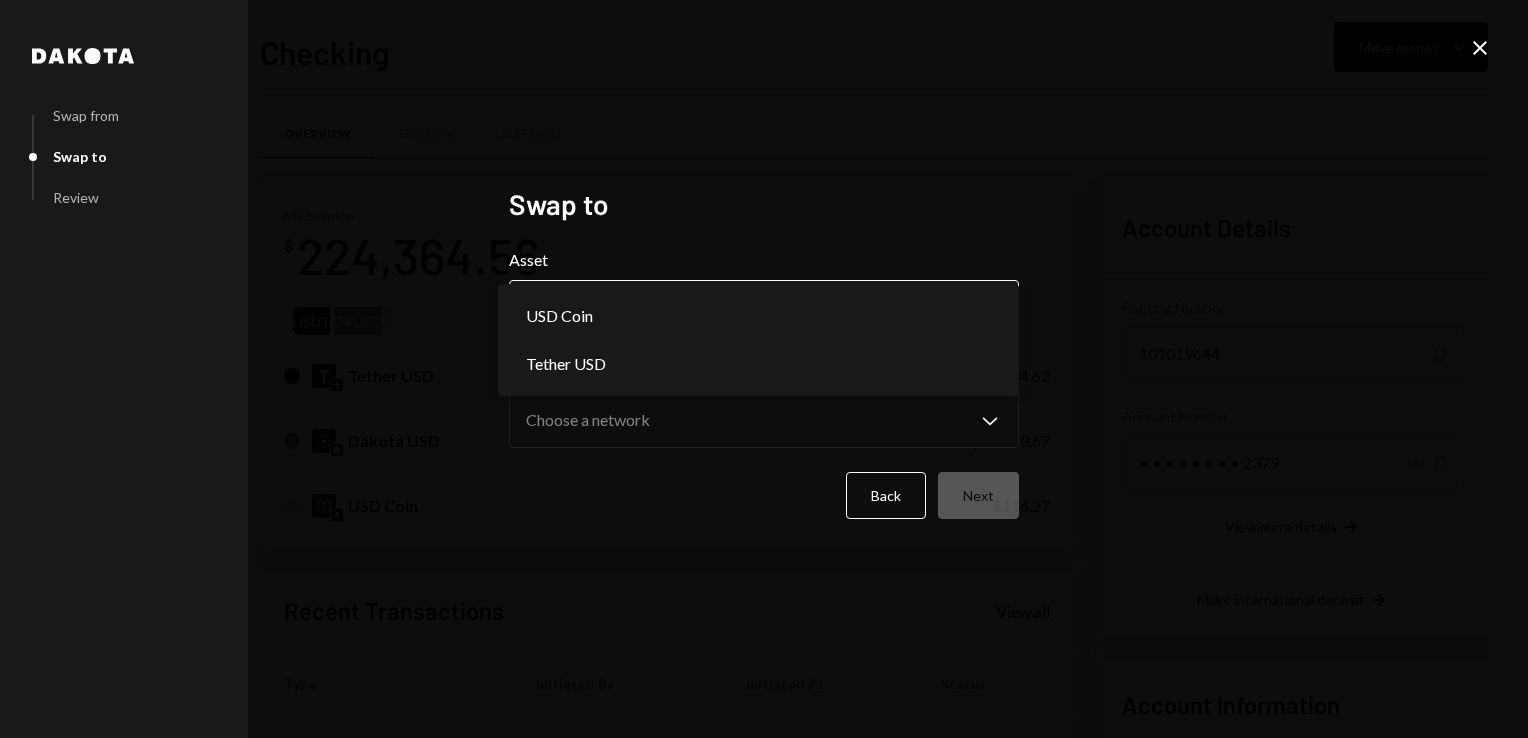 click on "G GLOBAL VILLAGE I... Caret Down Home Home Inbox Inbox Activities Transactions Accounts Accounts Caret Down Checking $224,364.56 Savings $0.00 Treasury $0.00 Cards $0.00 Dollar Rewards User Recipients Team Team Checking Move money Caret Down Overview Security Settings My balance $ 224,364.56 USDT DKUSD Tether USD $149,434.62 Dakota USD $74,813.67 USD Coin $116.27 Recent Transactions View all Type Initiated By Initiated At Status Withdrawal 1,300  USDT Eliyahu Noviachkov 08/06/25 4:38 PM Completed Deposit 58,310  USDT 0xF8Dd...f17165 Copy 08/06/25 4:16 PM Completed Withdrawal 1,600  USDT Eliyahu Noviachkov 08/04/25 2:40 PM Completed Deposit 30,425  USDT 0xF8Dd...f17165 Copy 08/04/25 2:35 PM Completed Deposit 0.0055  USDT 0xF8D0...837165 Copy 08/02/25 10:53 AM Completed Account Details Routing Number 101019644 Copy Account Number • • • • • • • •  2379 Show Copy View more details Right Arrow Make international deposit Right Arrow Account Information Money in (last 30 days) Up Right Arrow Dakota" at bounding box center [764, 369] 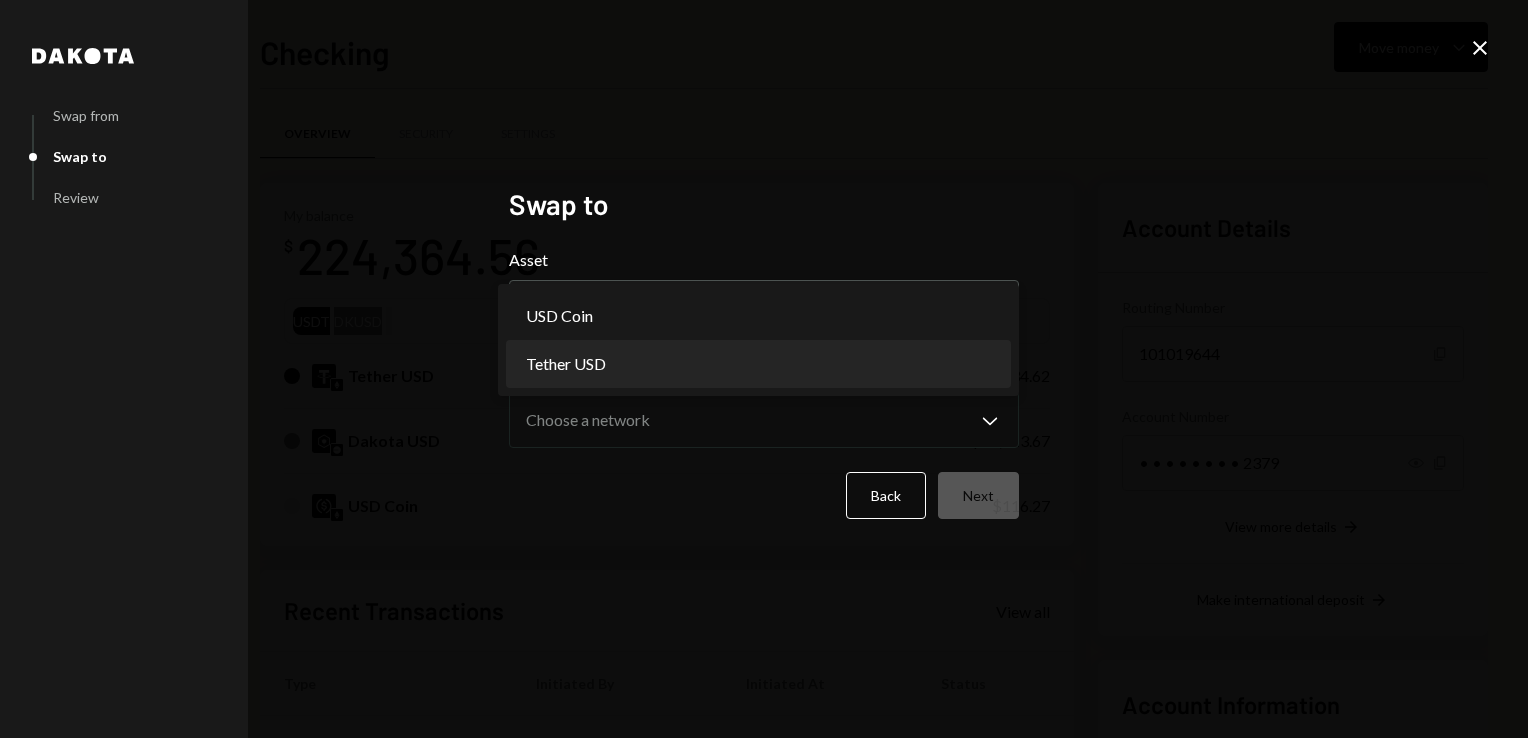 select on "****" 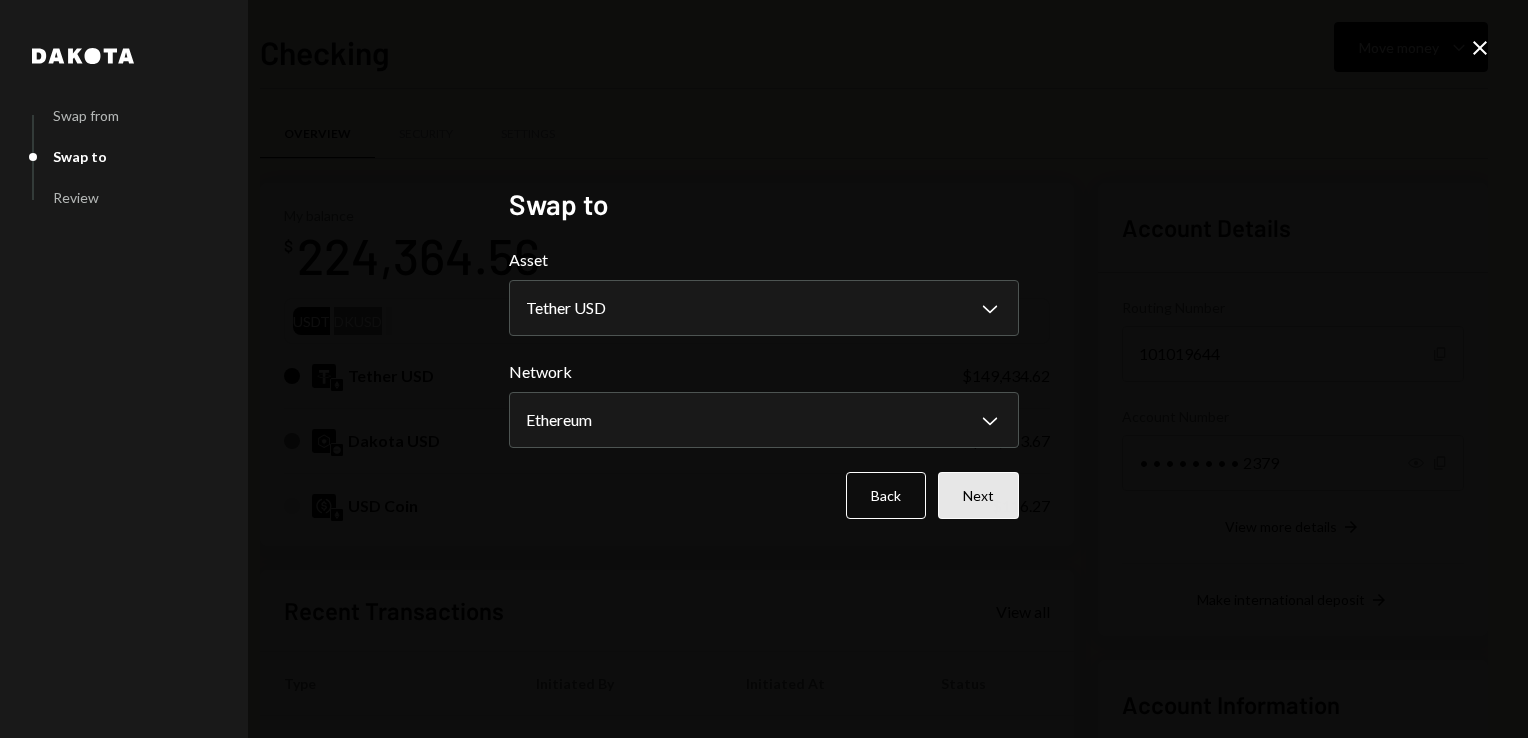 click on "Next" at bounding box center [978, 495] 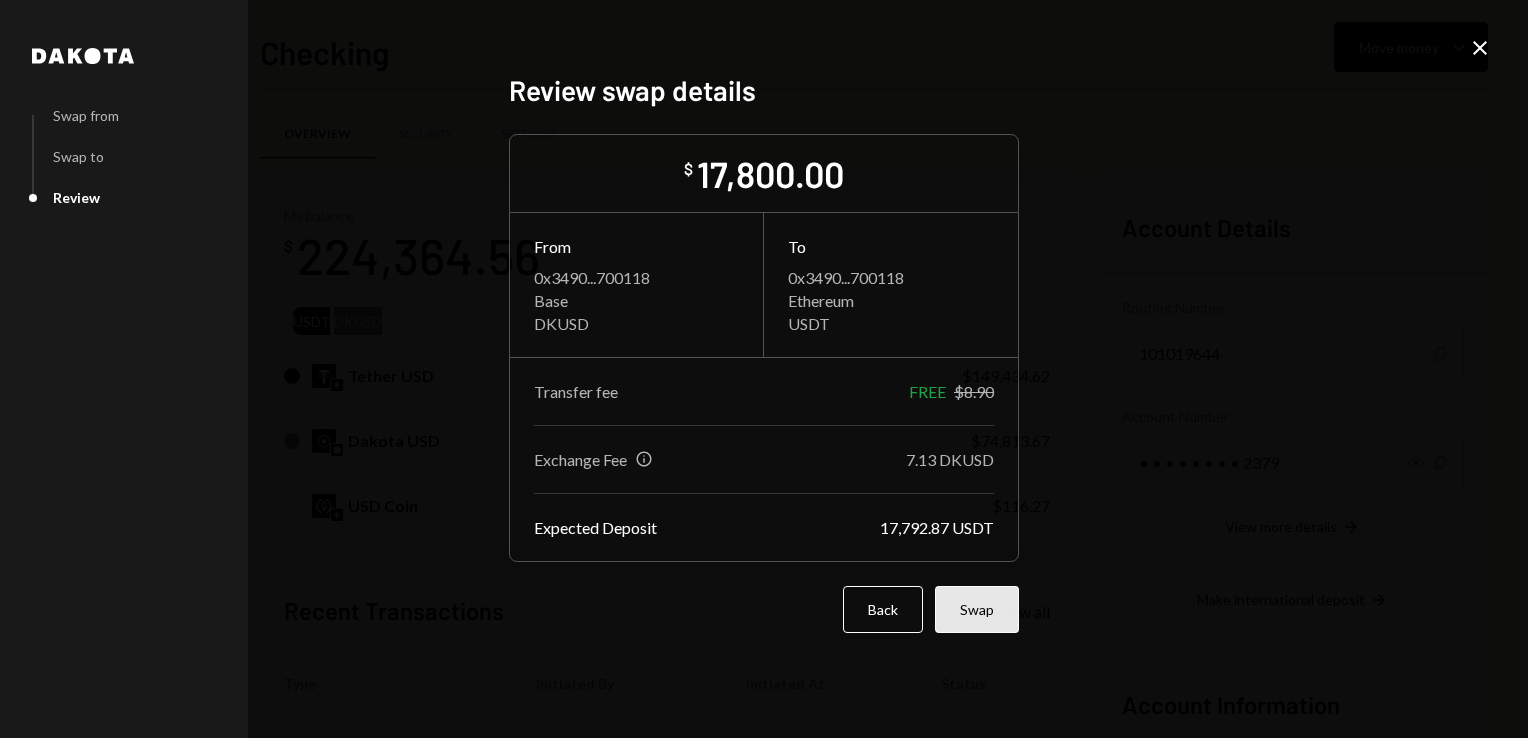 click on "Swap" at bounding box center [977, 609] 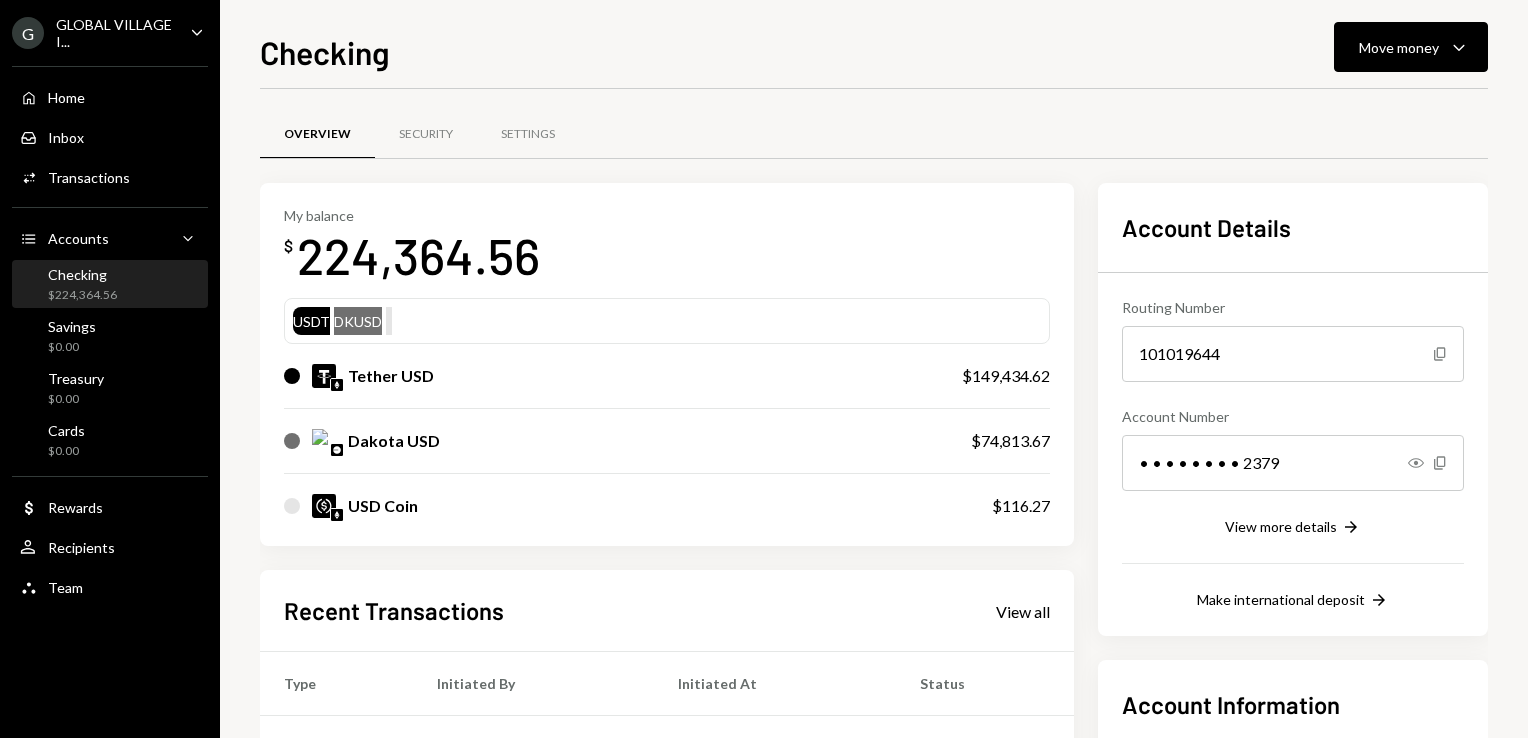 scroll, scrollTop: 0, scrollLeft: 0, axis: both 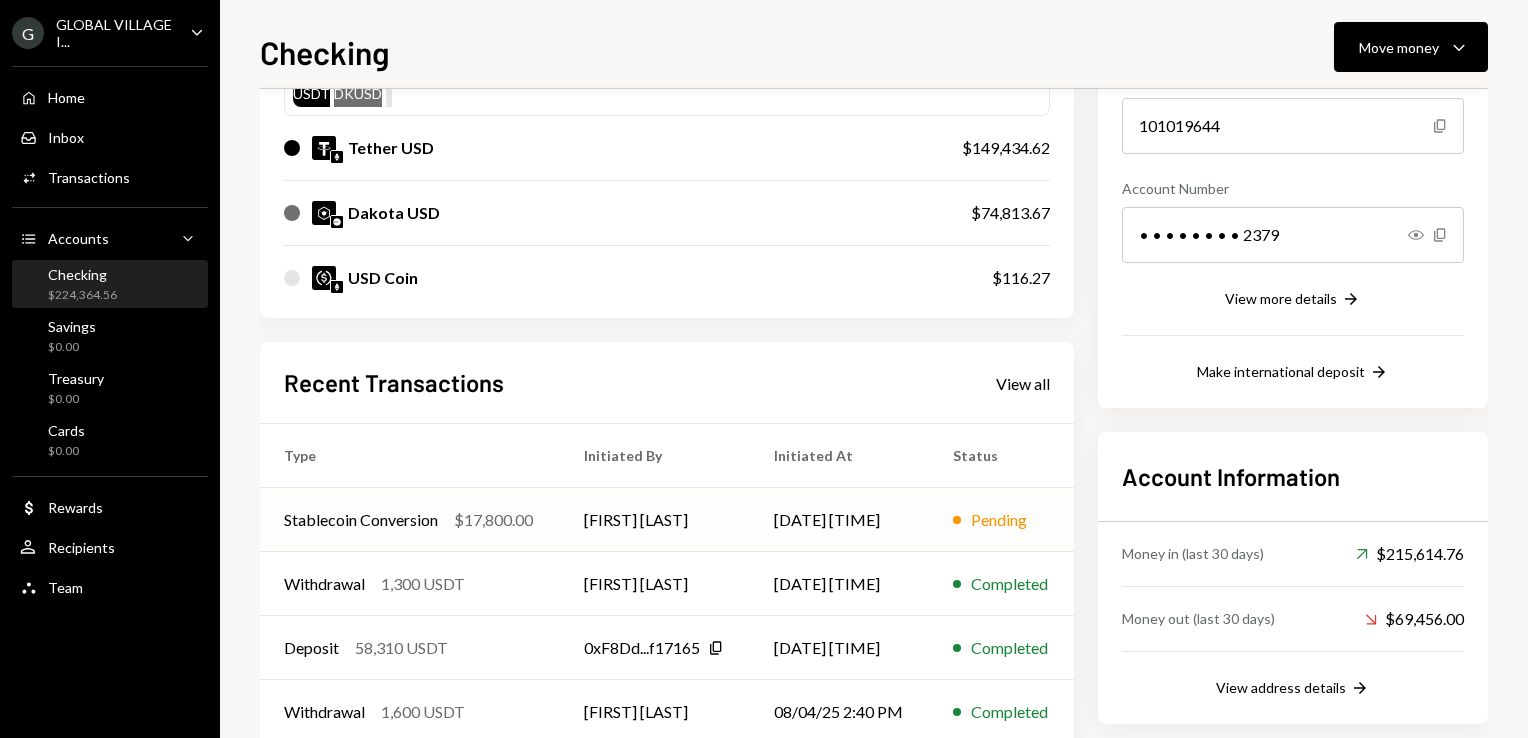 click on "[NAME]" at bounding box center (655, 520) 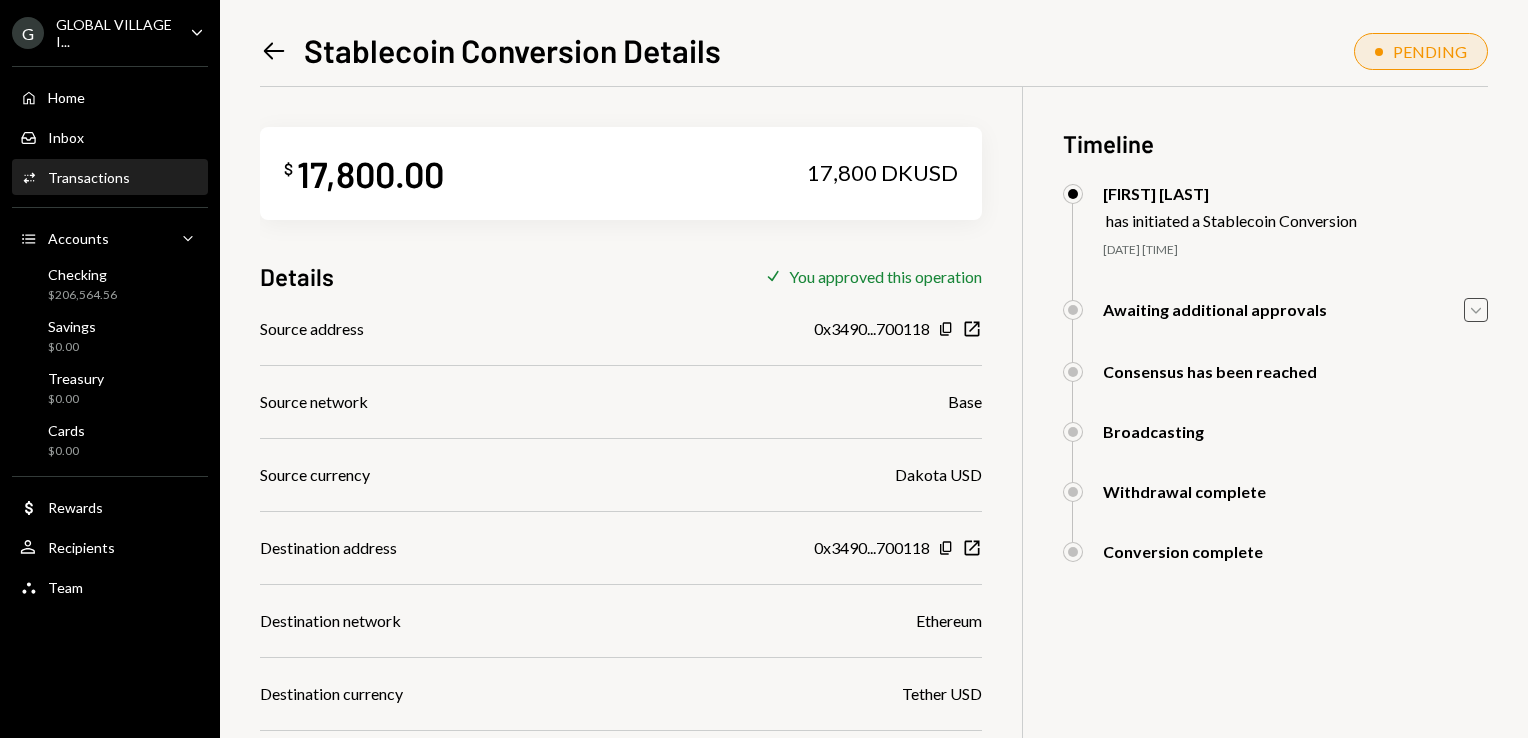 click on "Caret Down" 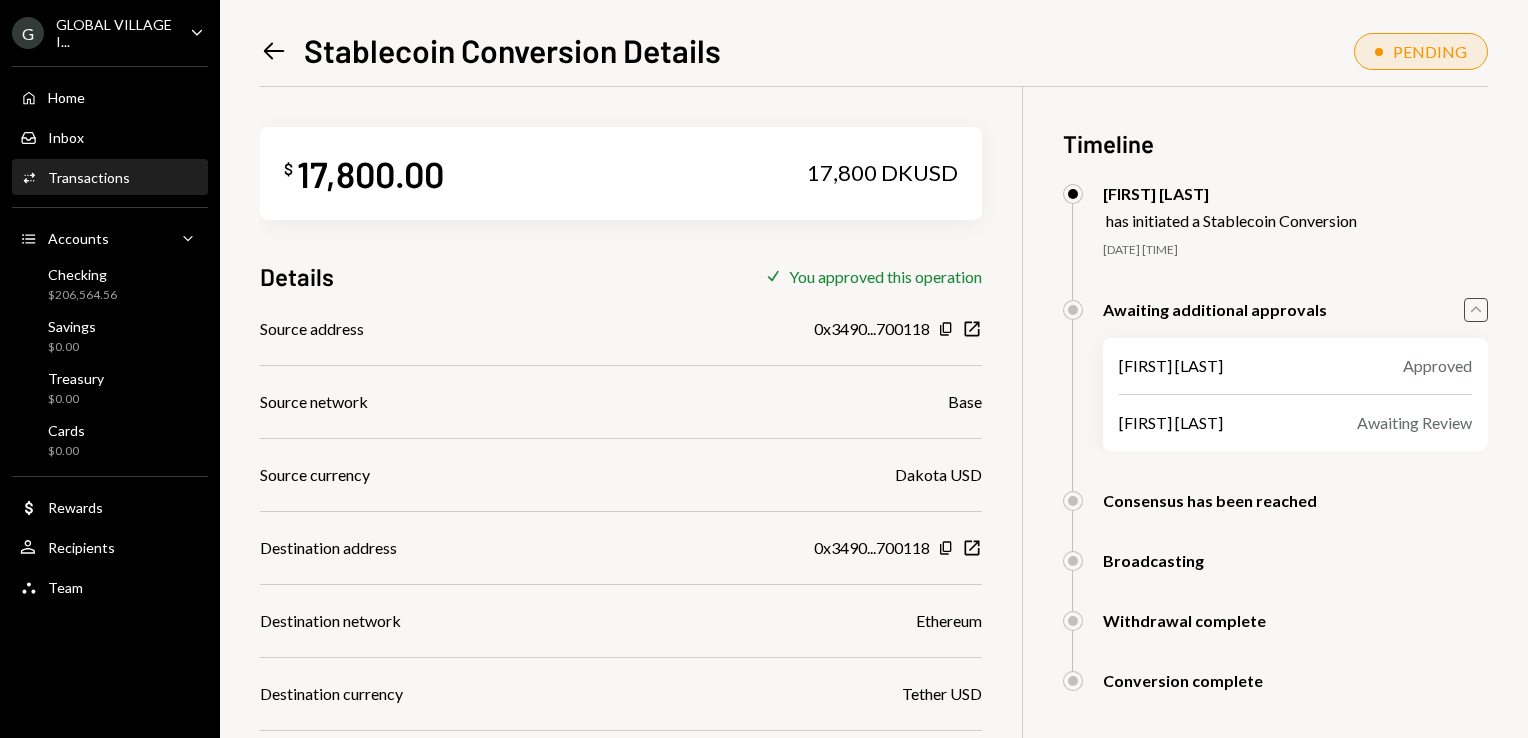 click on "Caret Up" 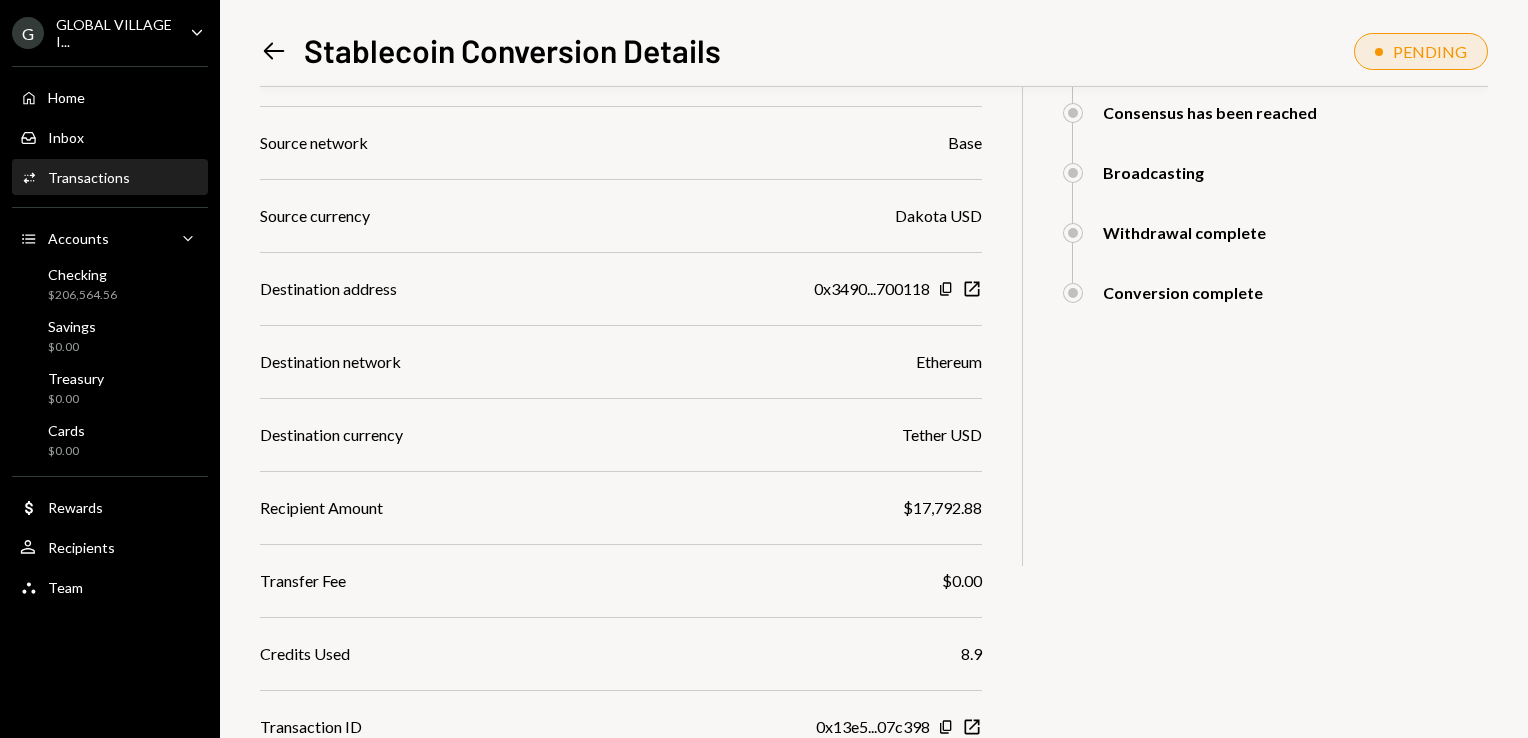 scroll, scrollTop: 0, scrollLeft: 0, axis: both 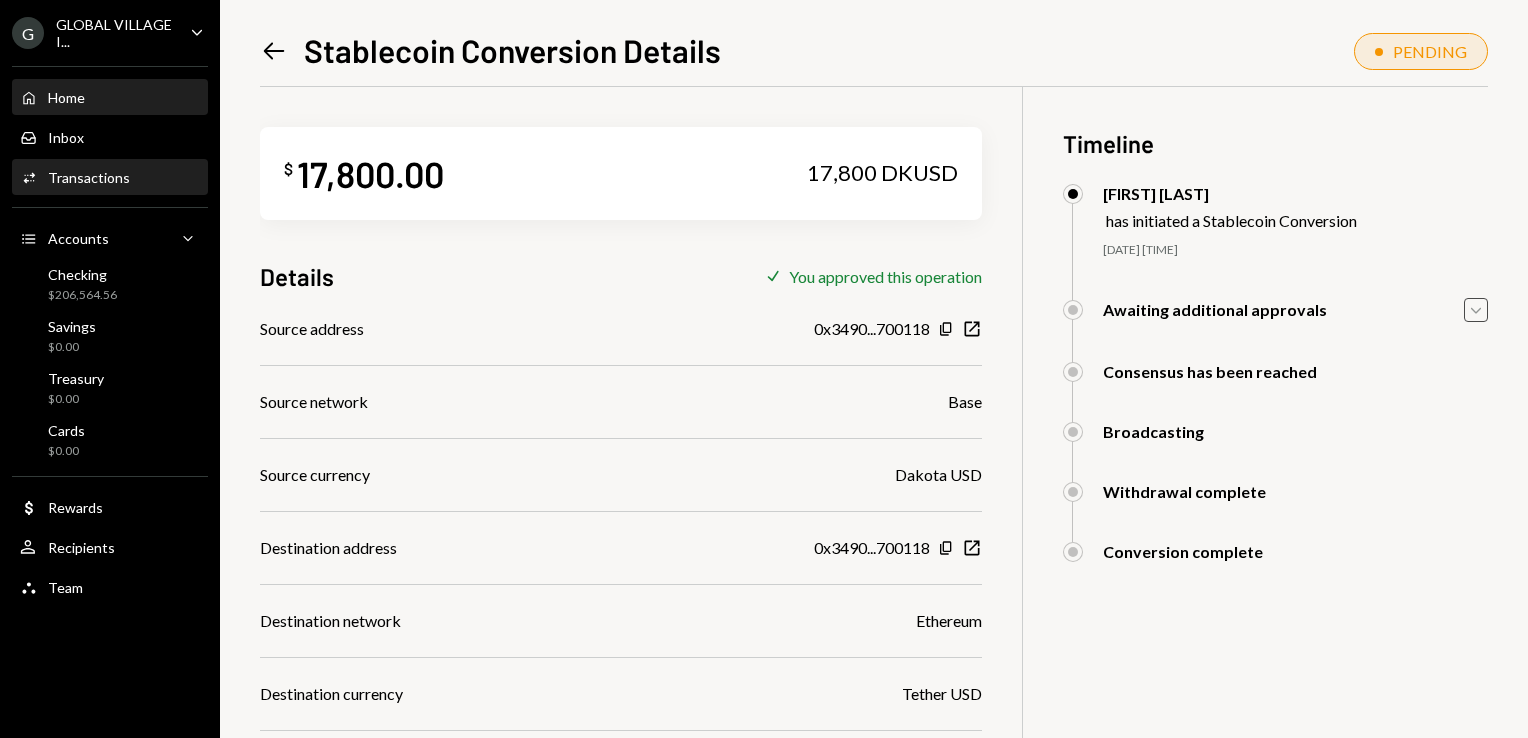 click on "Home Home" at bounding box center (110, 98) 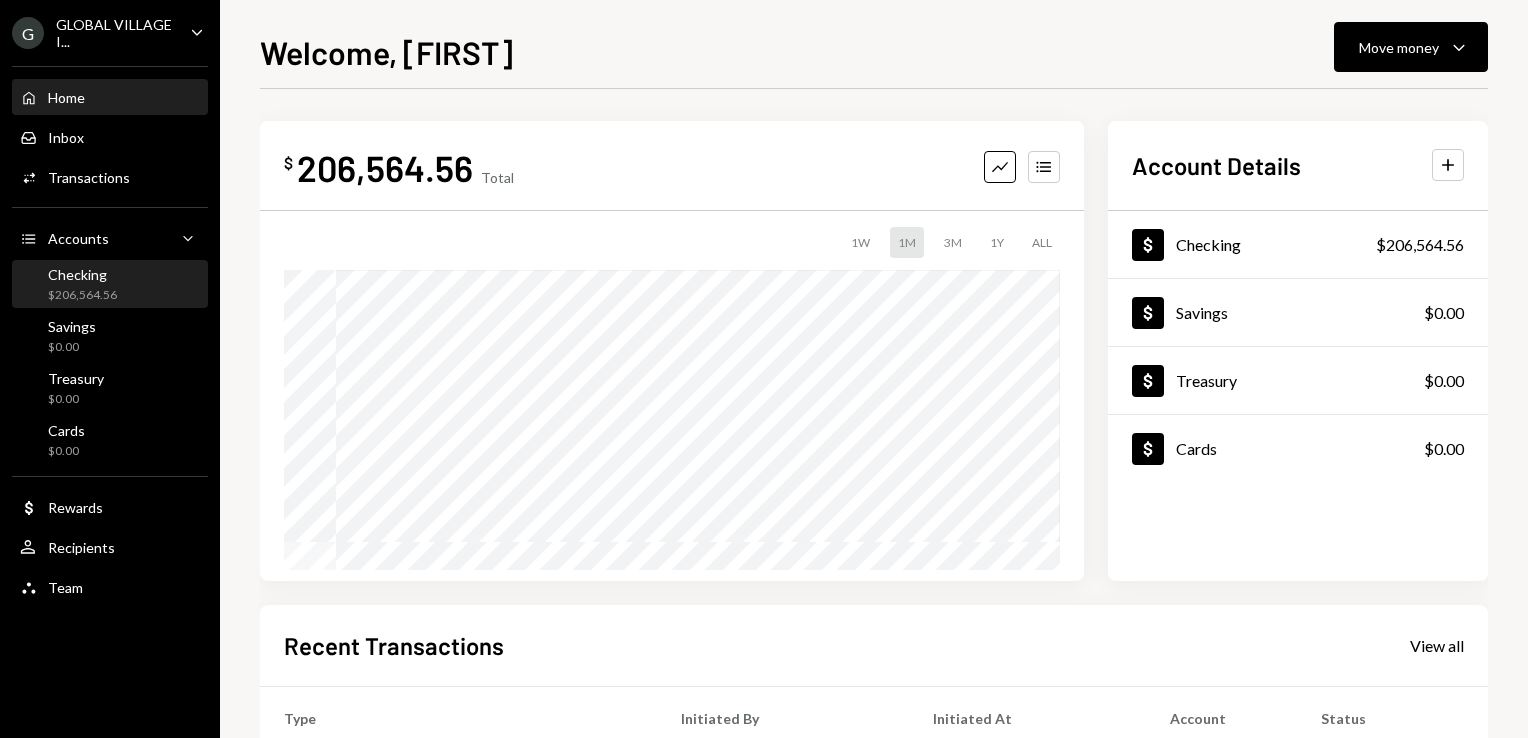 click on "Checking $206,564.56" at bounding box center (82, 285) 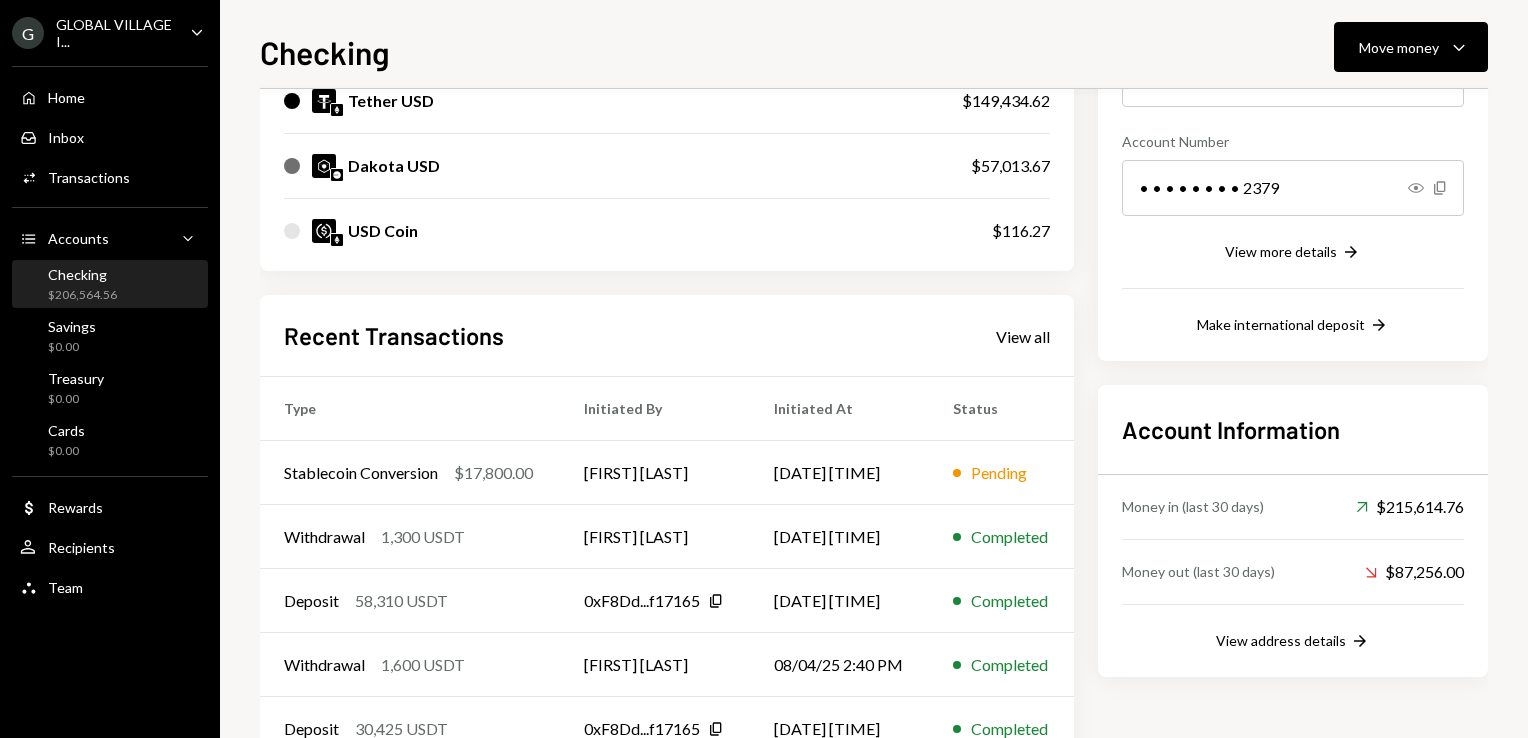 scroll, scrollTop: 310, scrollLeft: 0, axis: vertical 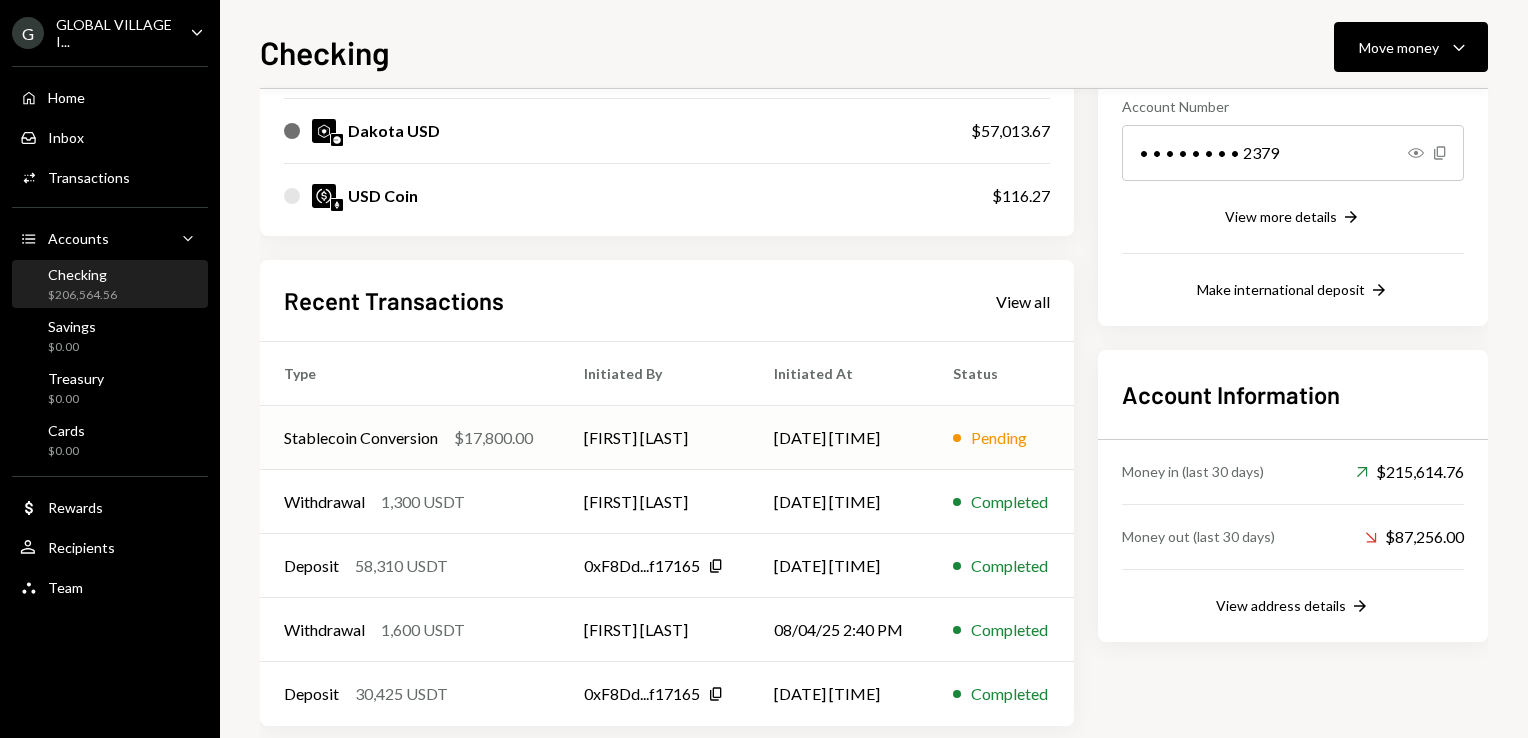 click on "[FIRST] [LAST]" at bounding box center [655, 438] 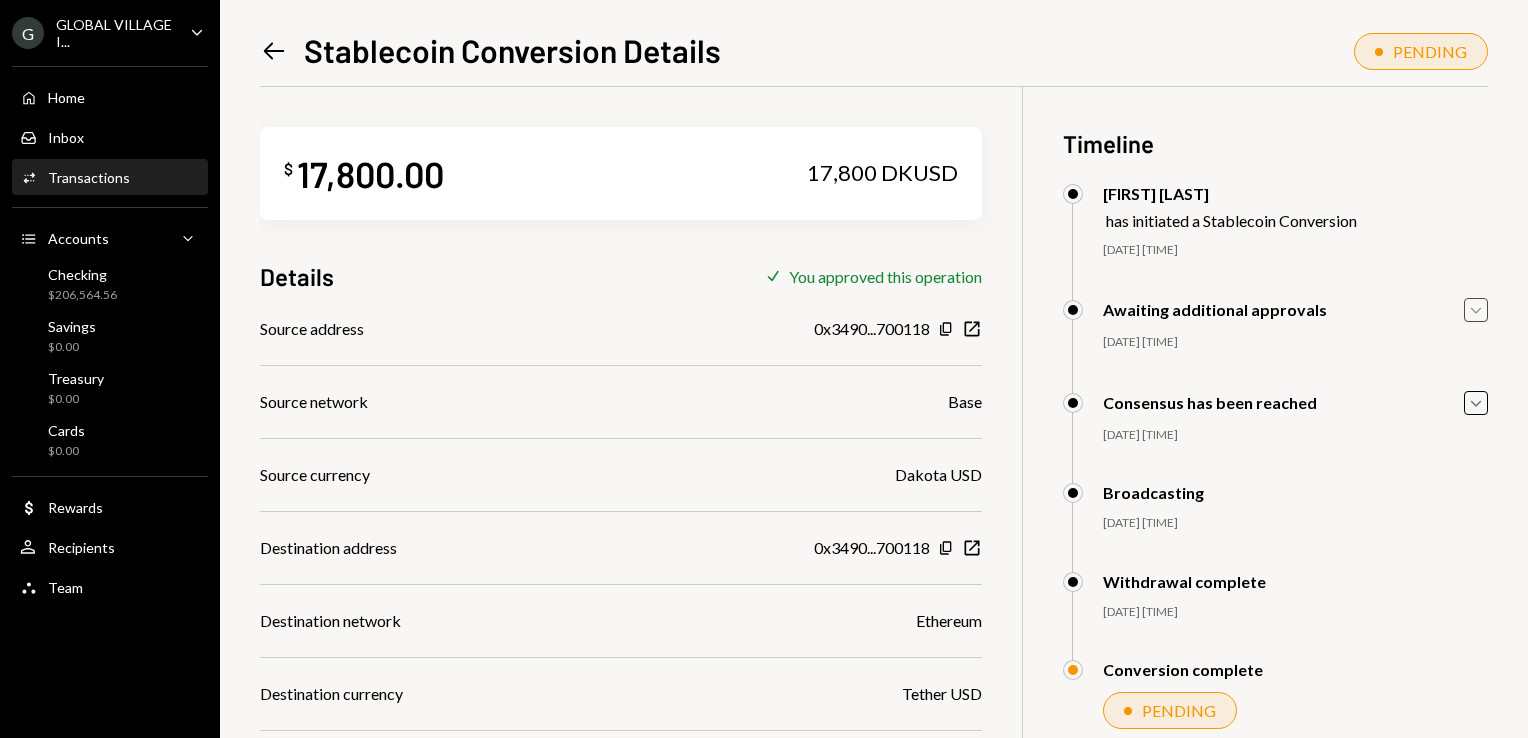 click on "Caret Down" 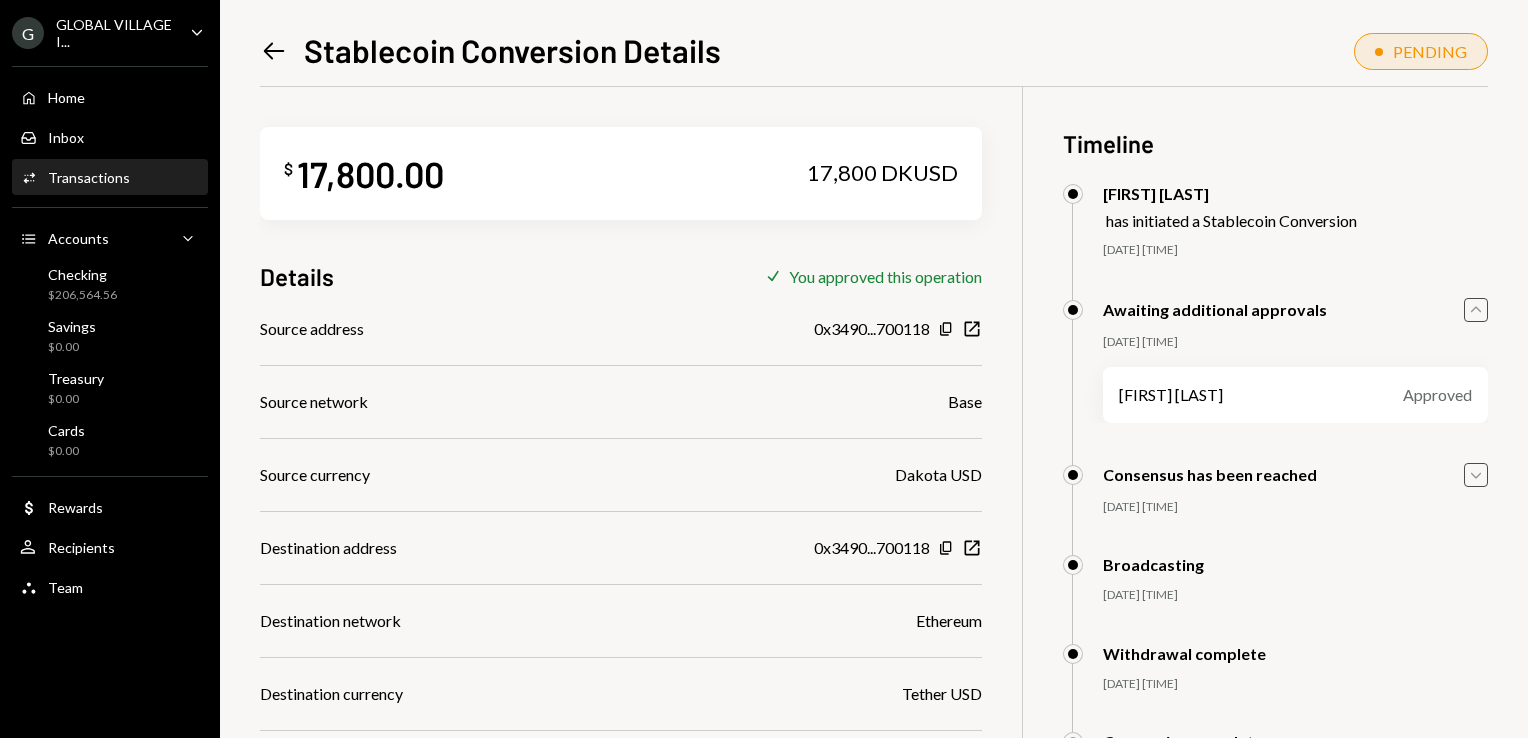 click on "Caret Down" 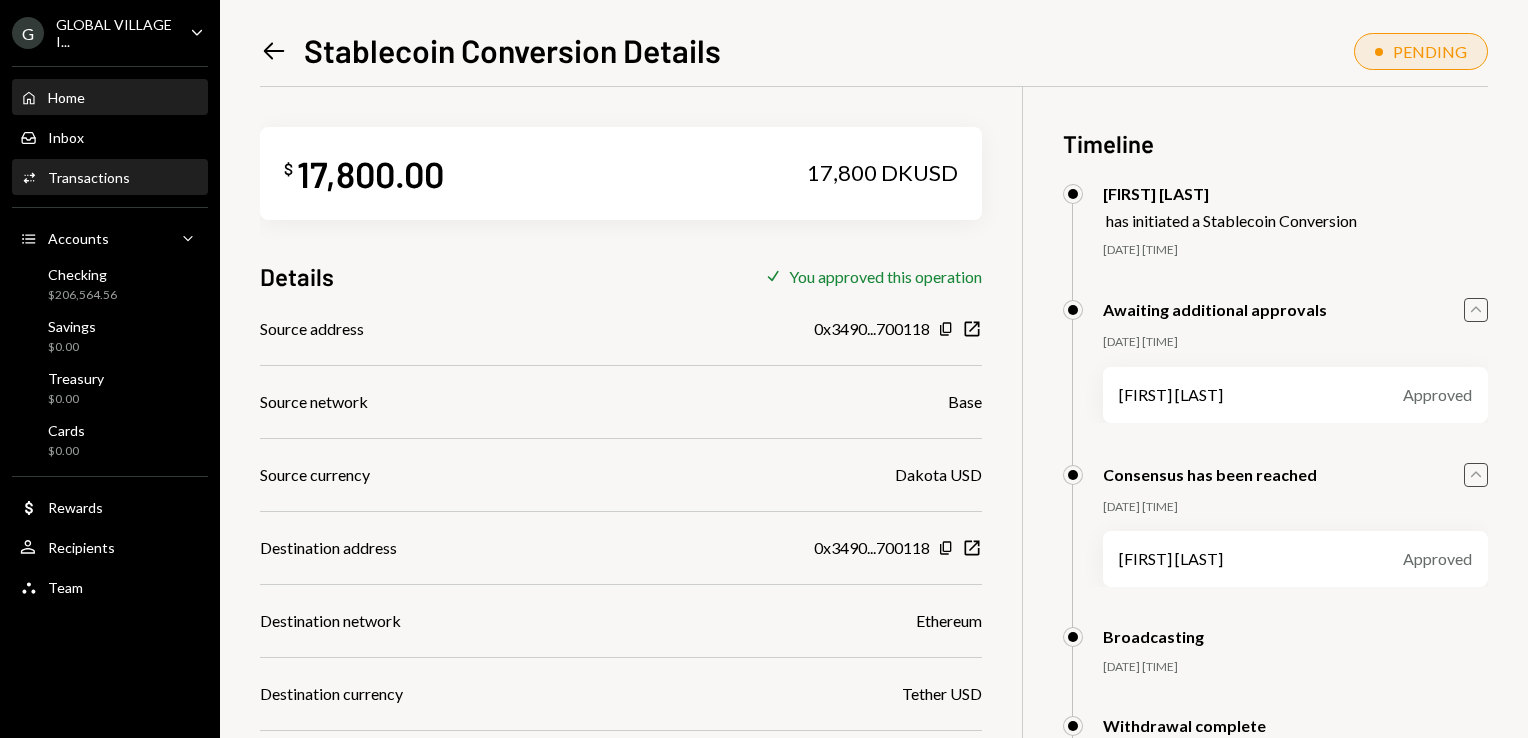 click on "Home" at bounding box center (66, 97) 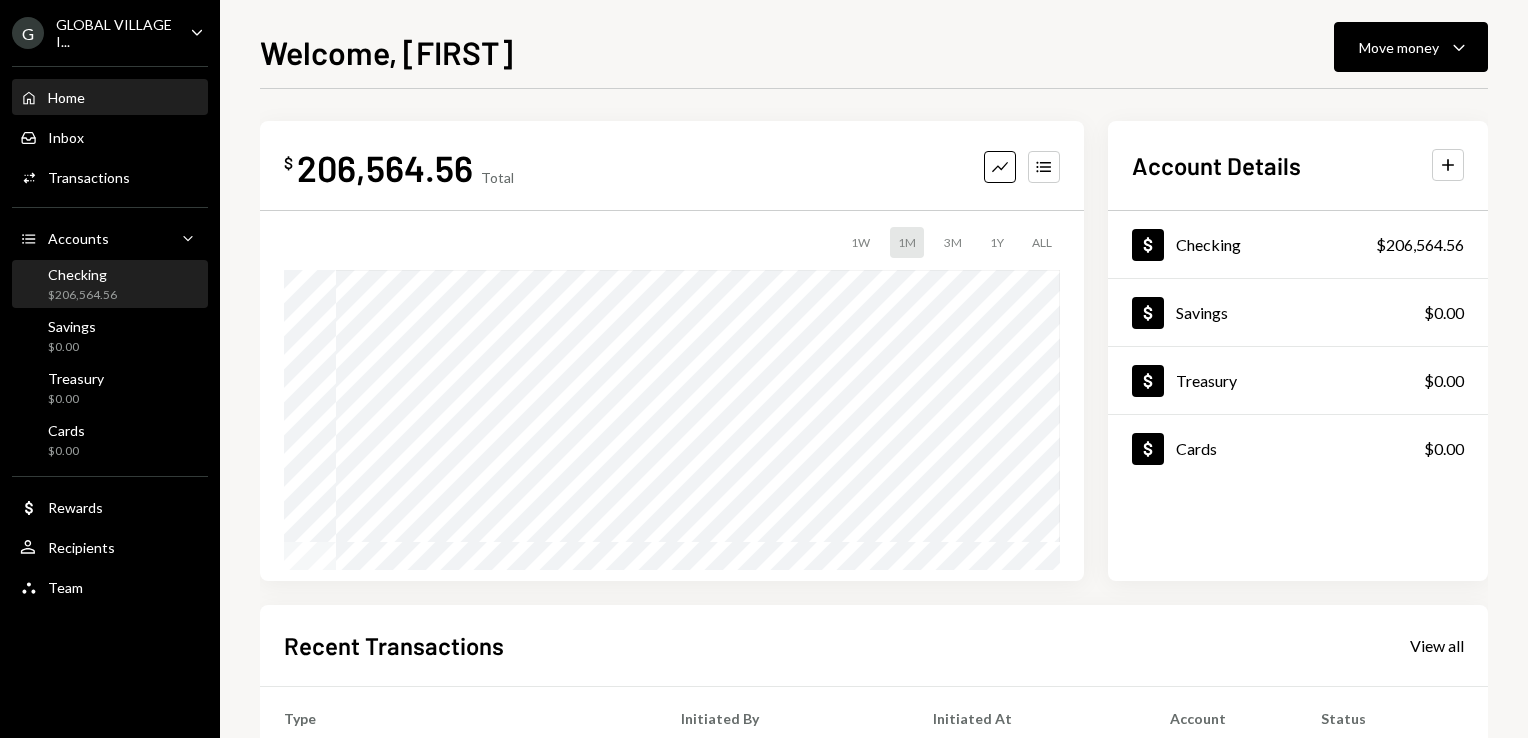 click on "Checking $206,564.56" at bounding box center (110, 285) 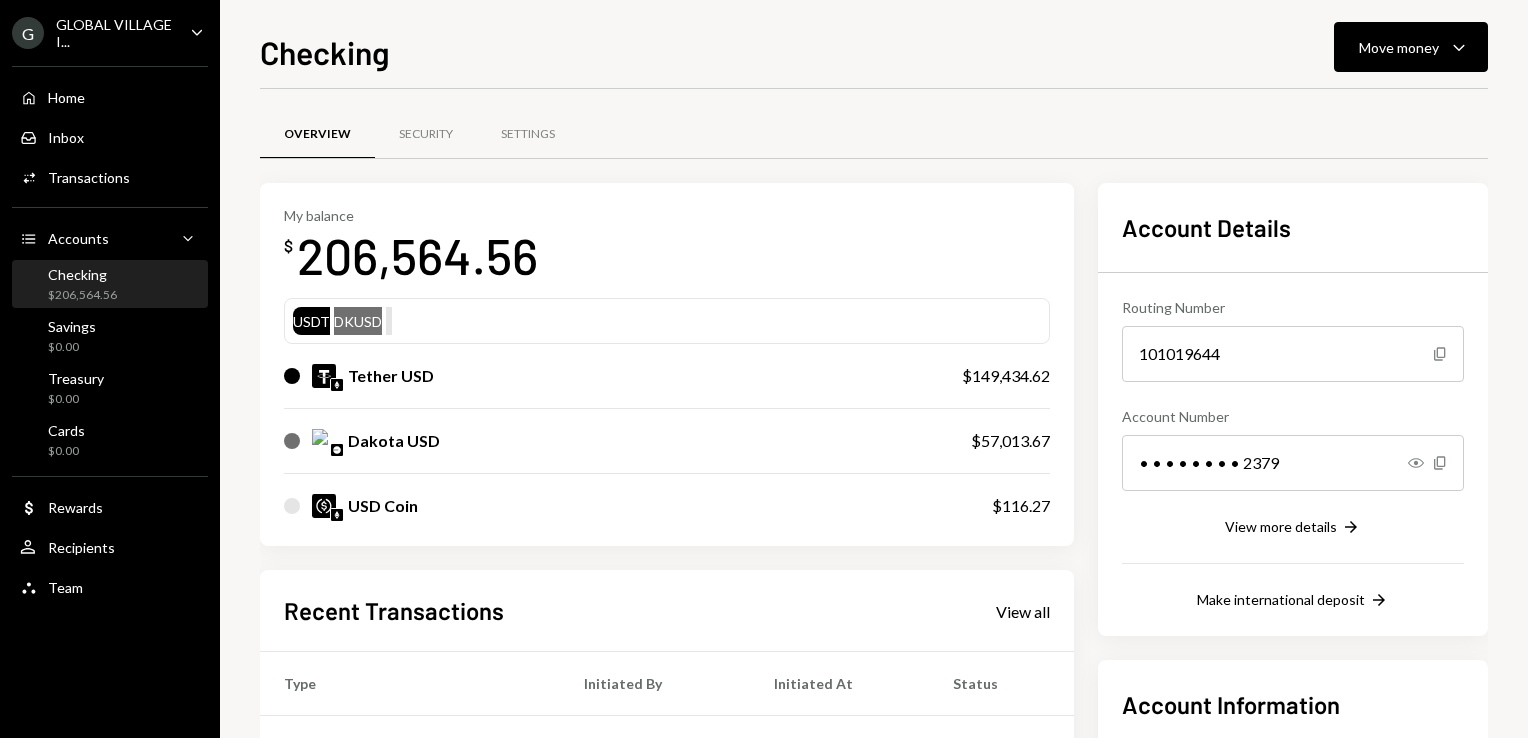 scroll, scrollTop: 0, scrollLeft: 0, axis: both 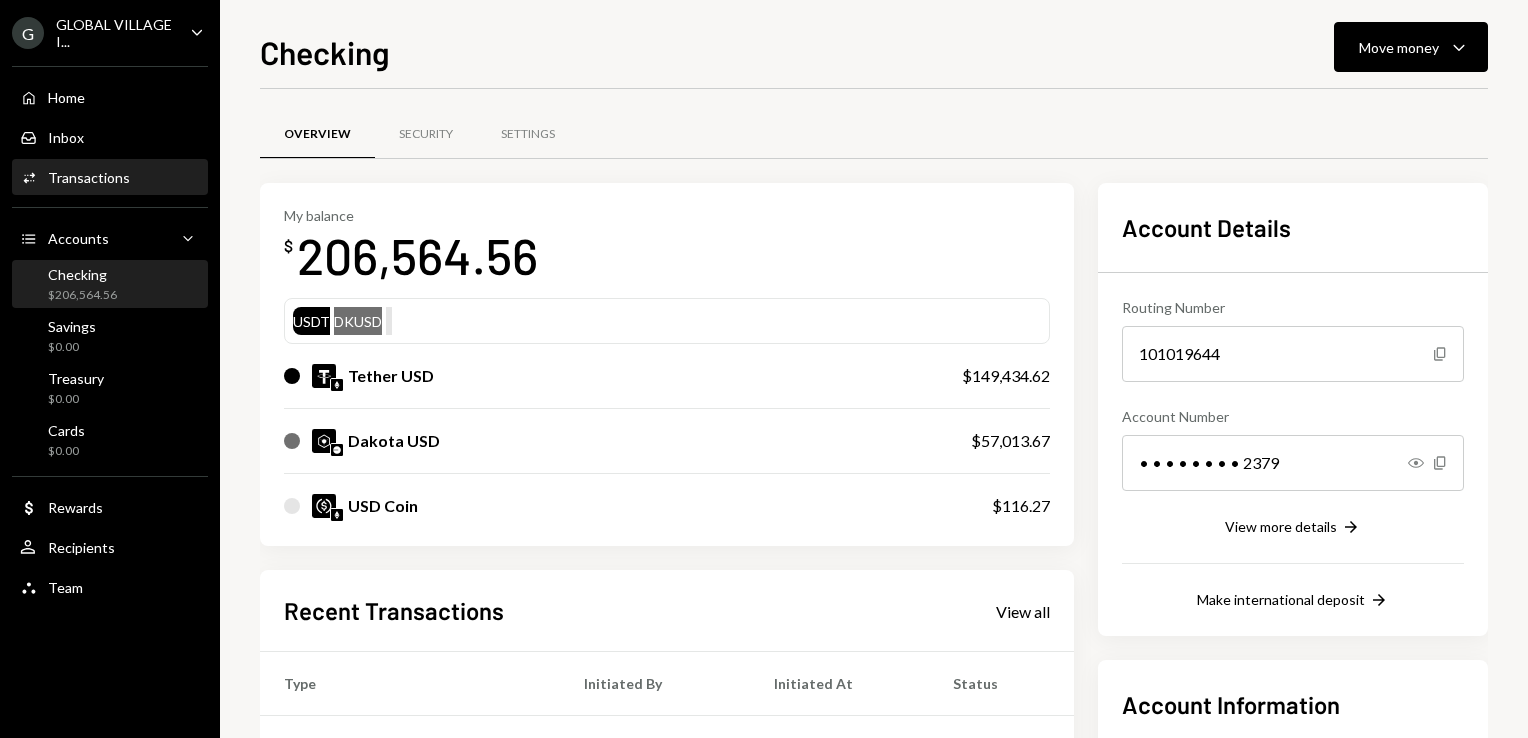 click on "Transactions" at bounding box center (89, 177) 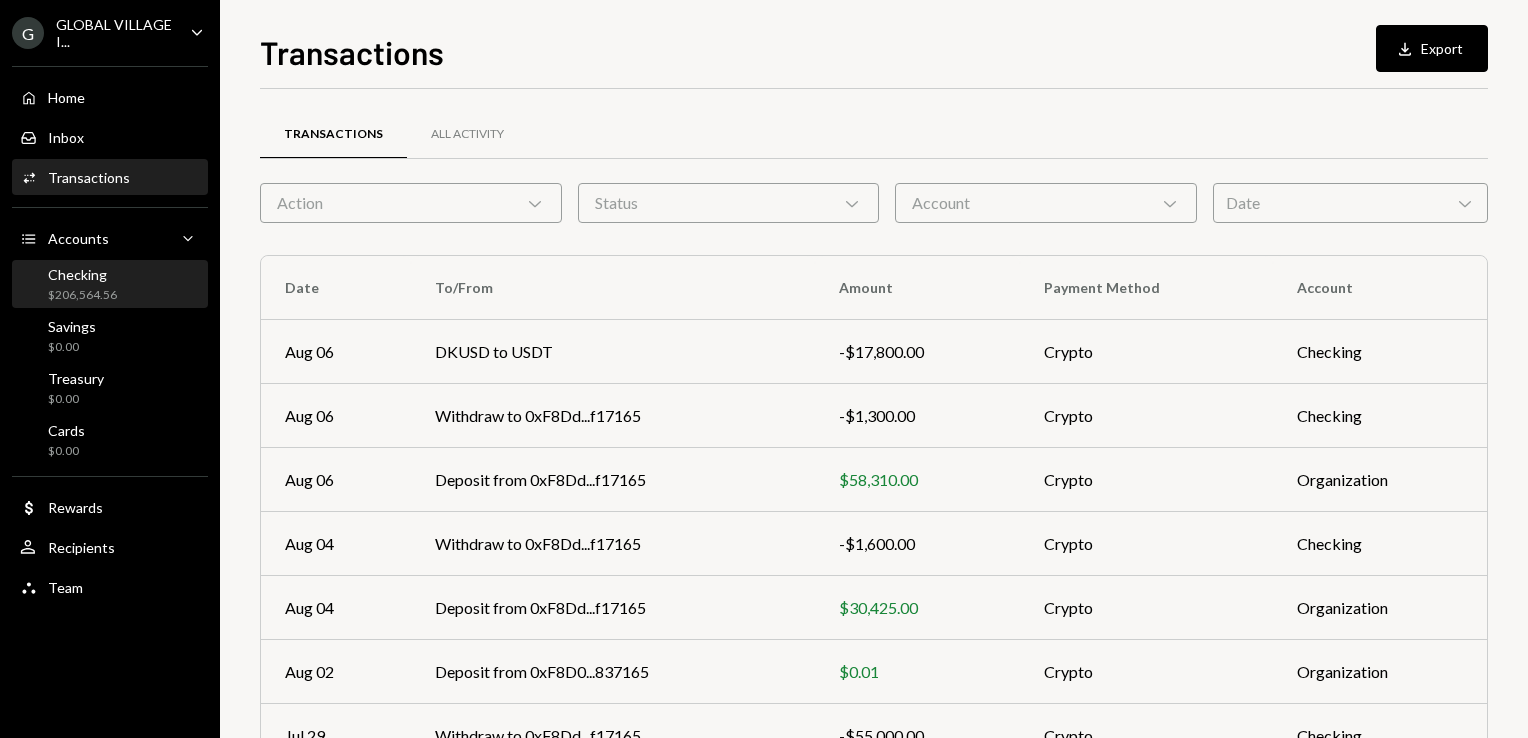 click on "Checking" at bounding box center (82, 274) 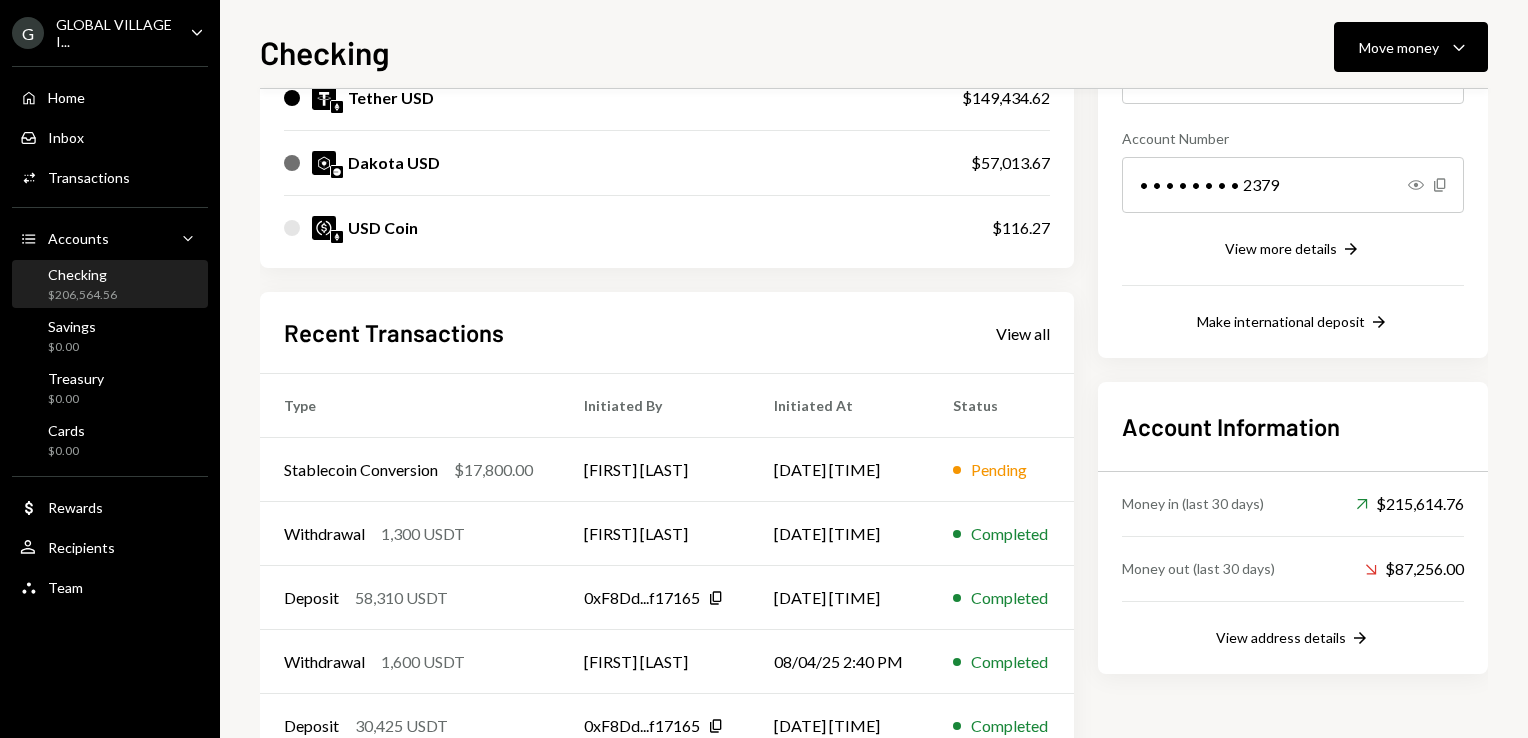 scroll, scrollTop: 279, scrollLeft: 0, axis: vertical 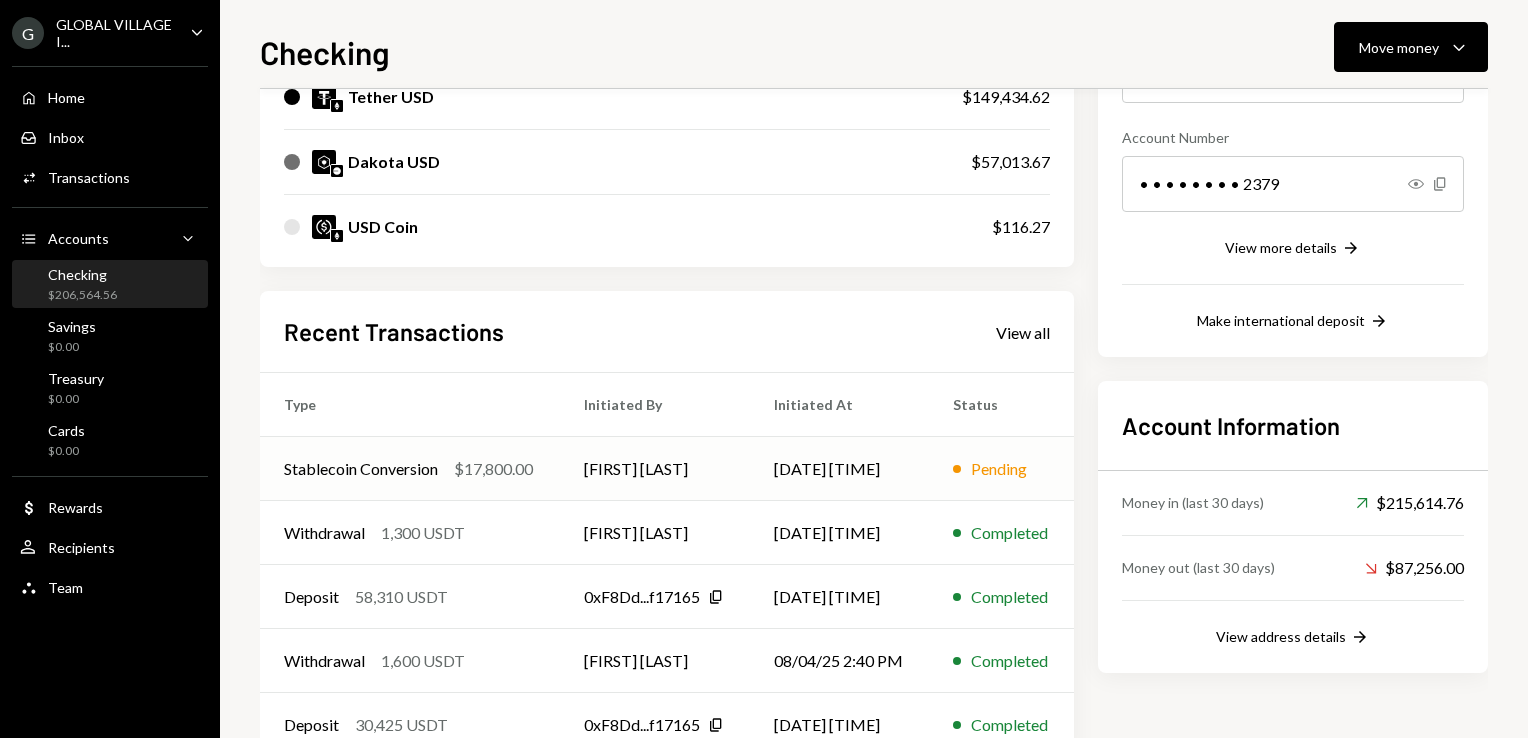 click on "[FIRST] [LAST]" at bounding box center (655, 469) 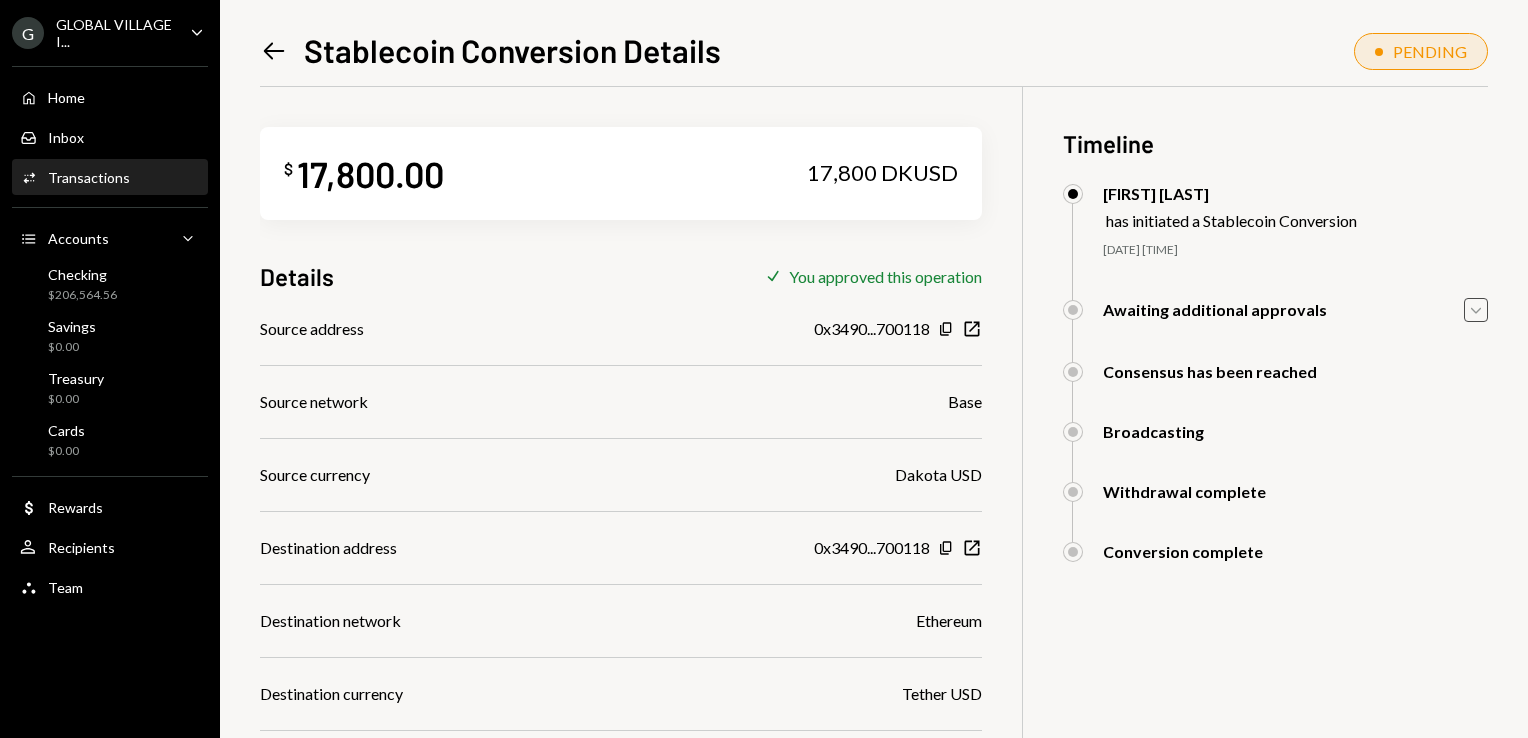 click on "Caret Down" 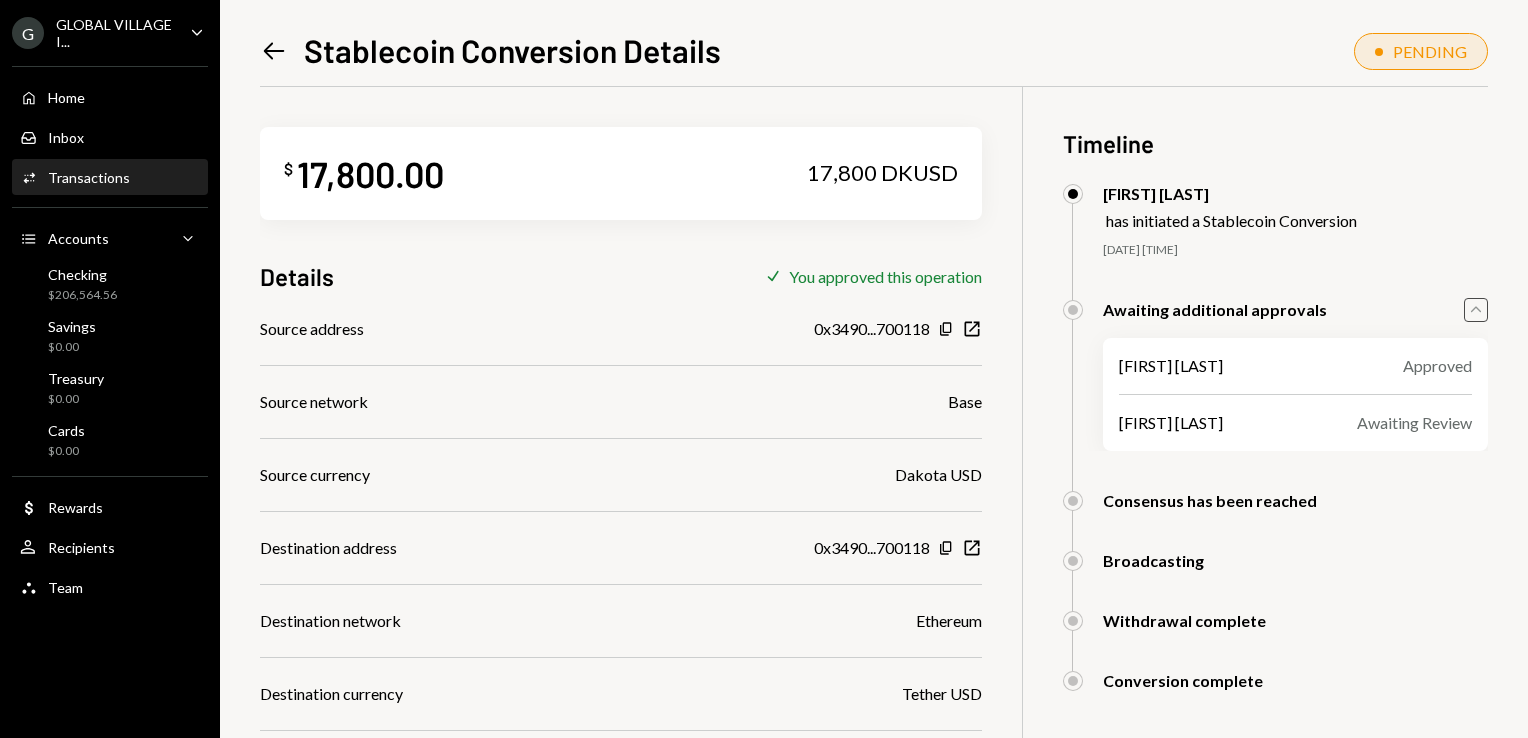 click on "Caret Up" 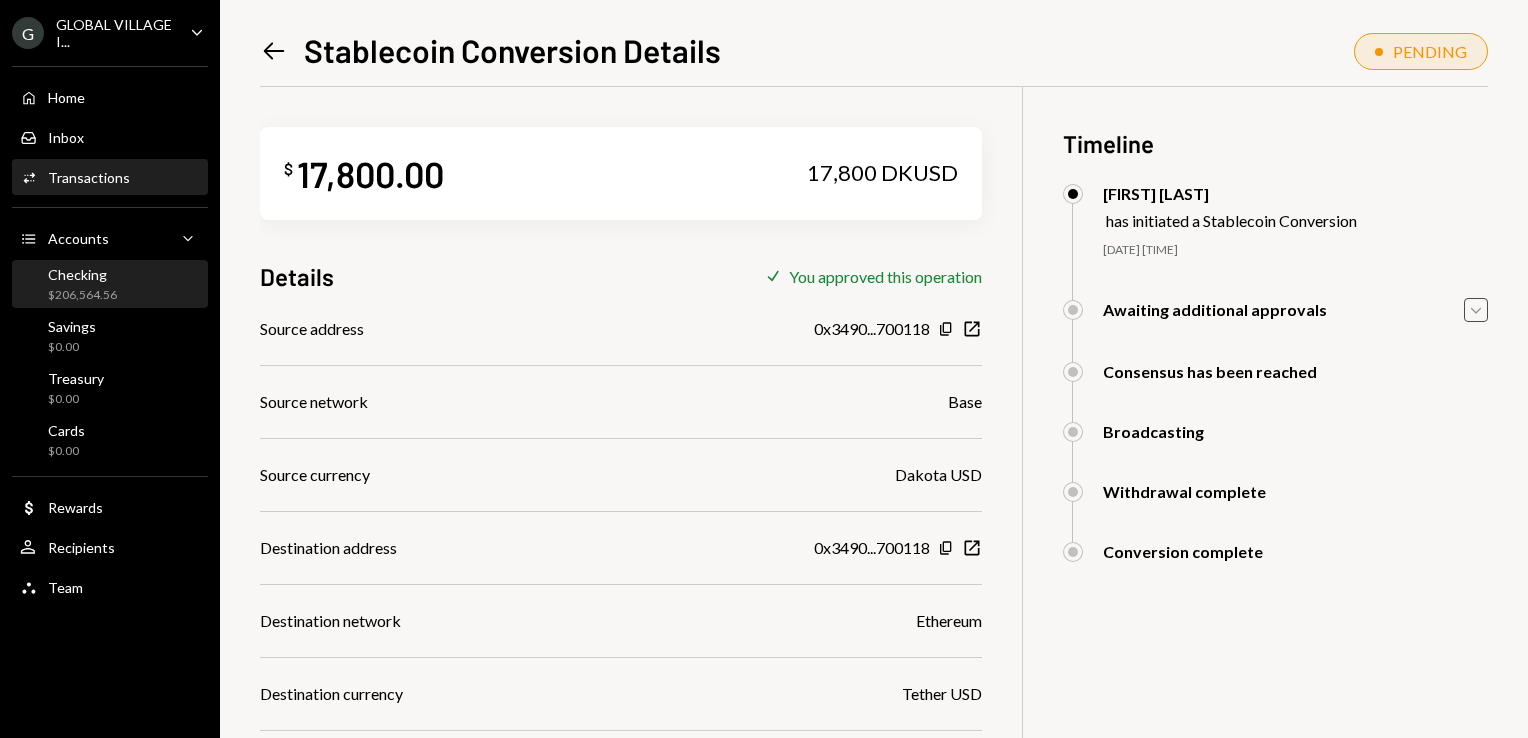 click on "Checking" at bounding box center [82, 274] 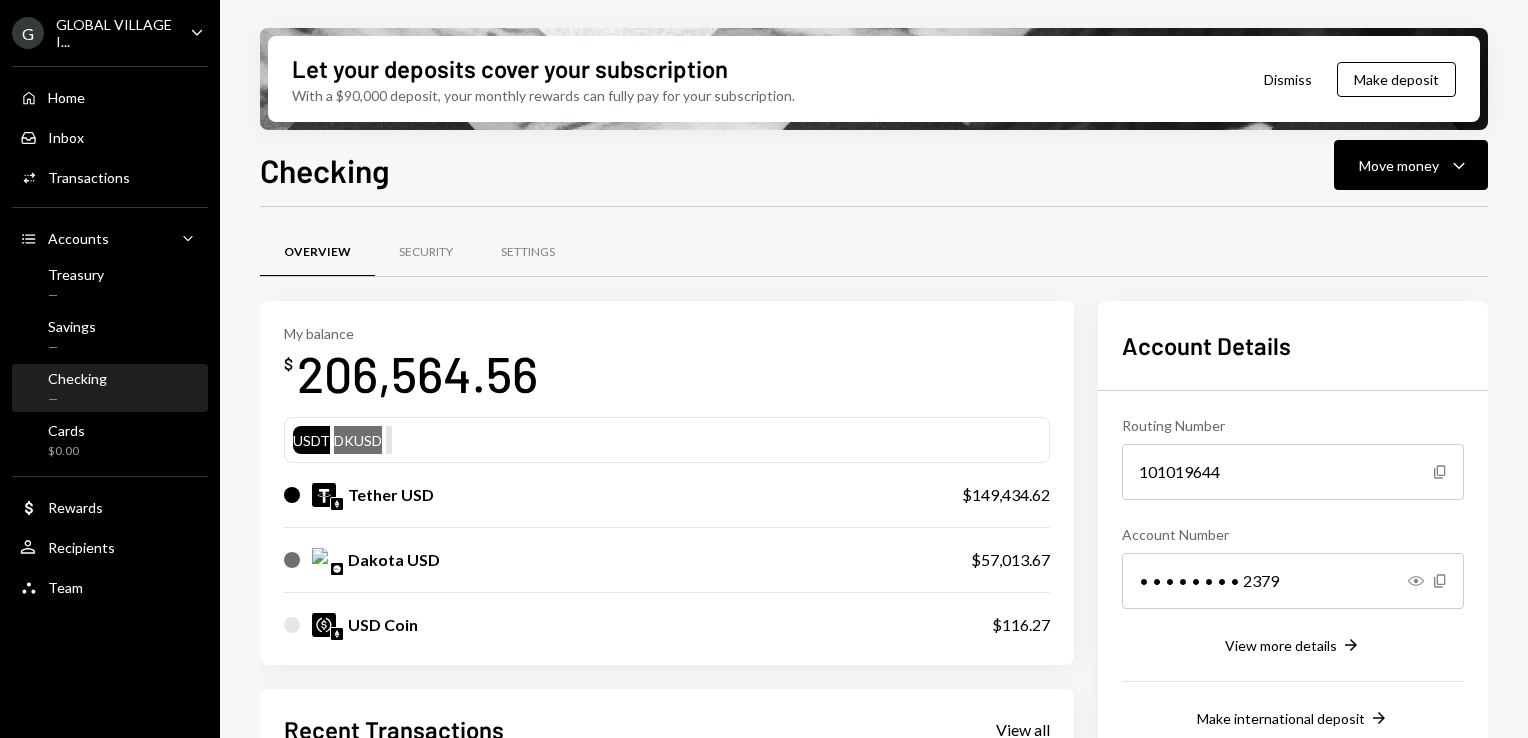scroll, scrollTop: 0, scrollLeft: 0, axis: both 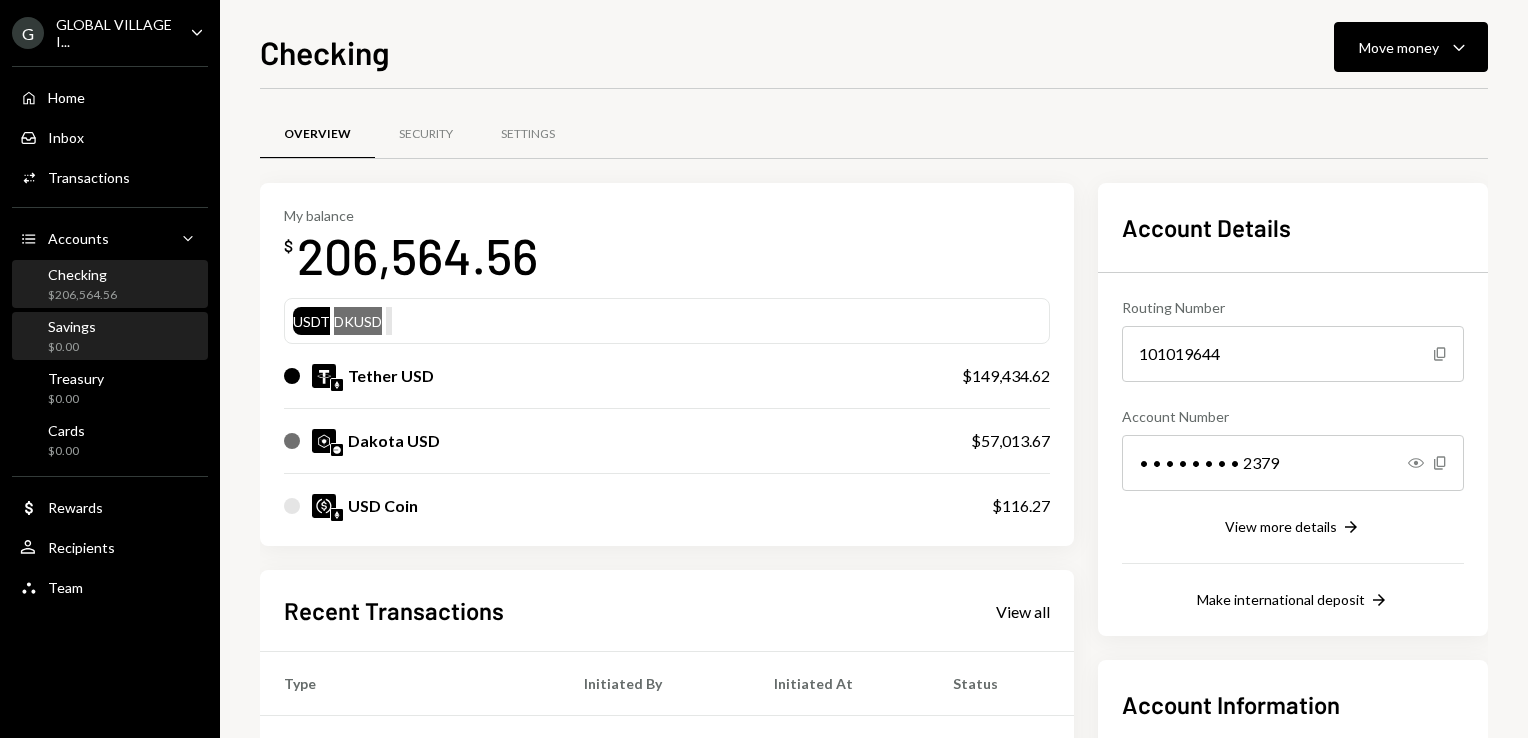 click on "Savings $0.00" at bounding box center [110, 337] 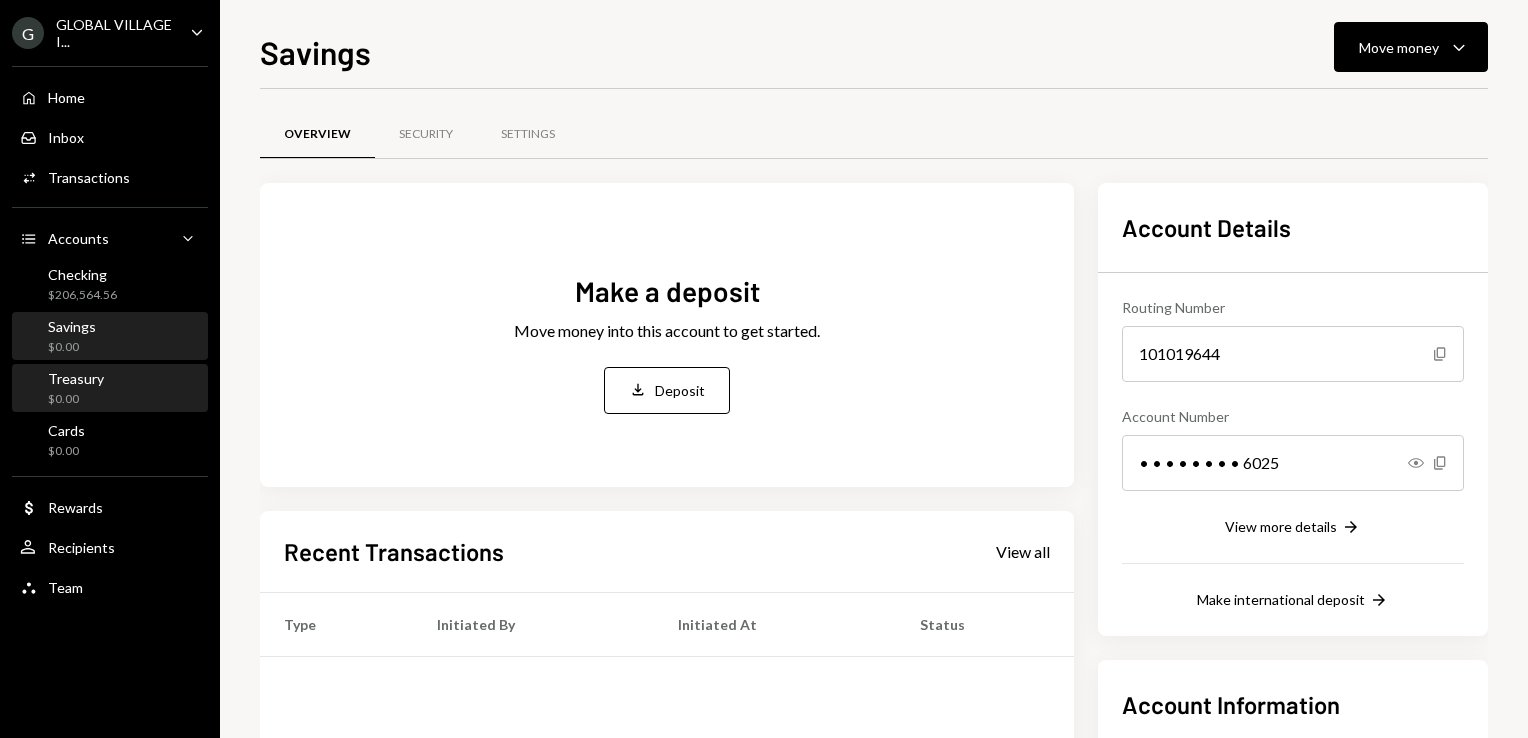 click on "Treasury" at bounding box center [76, 378] 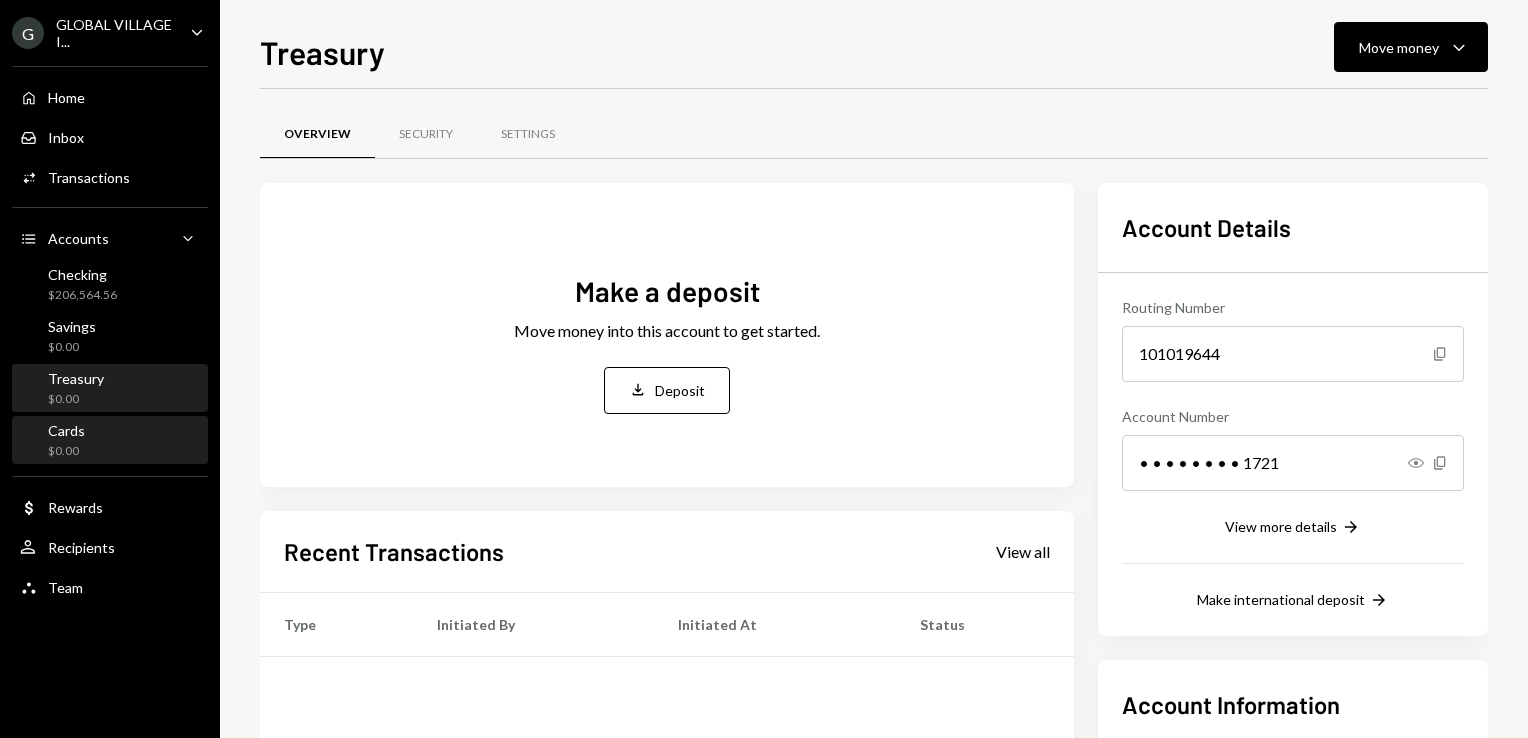 click on "Cards" at bounding box center (66, 430) 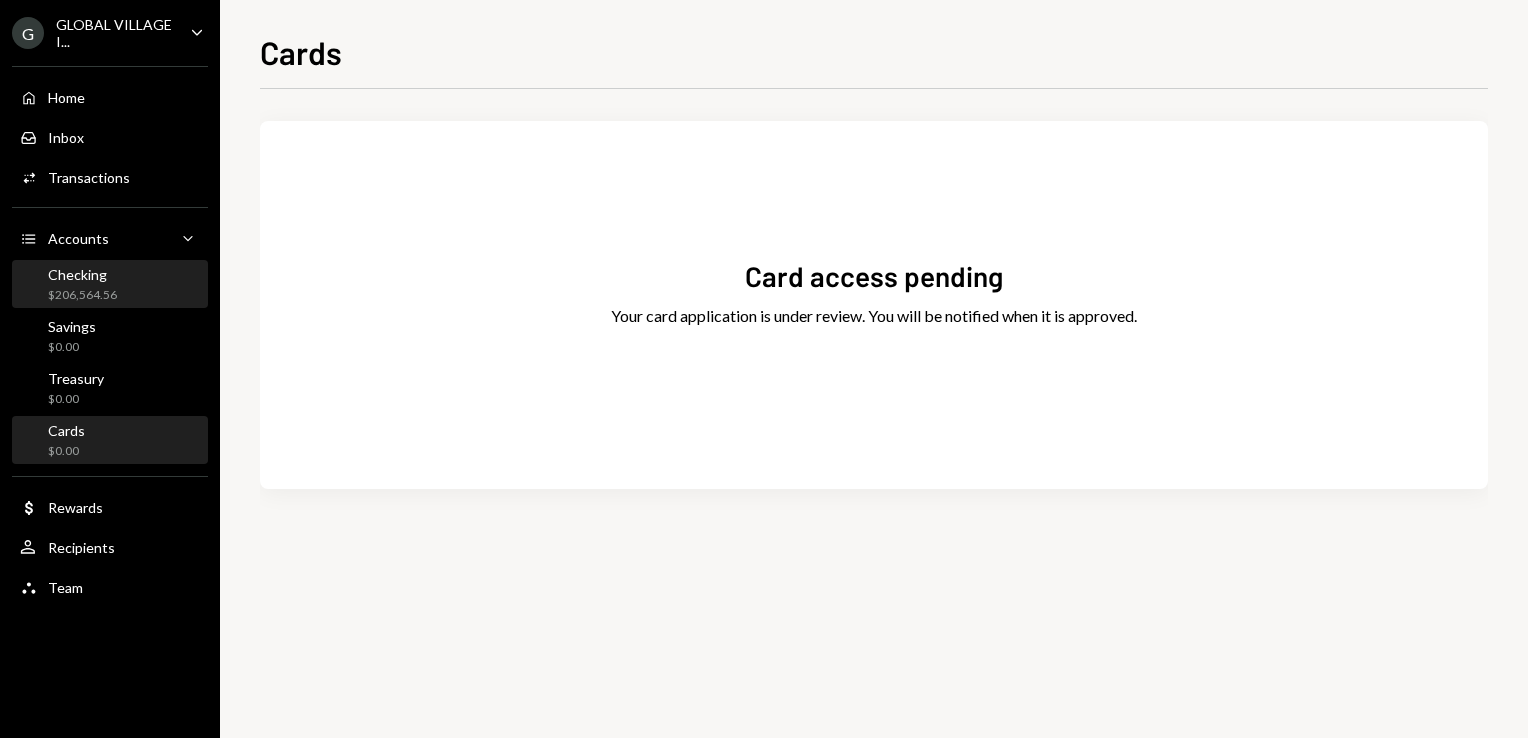 click on "$206,564.56" at bounding box center [82, 295] 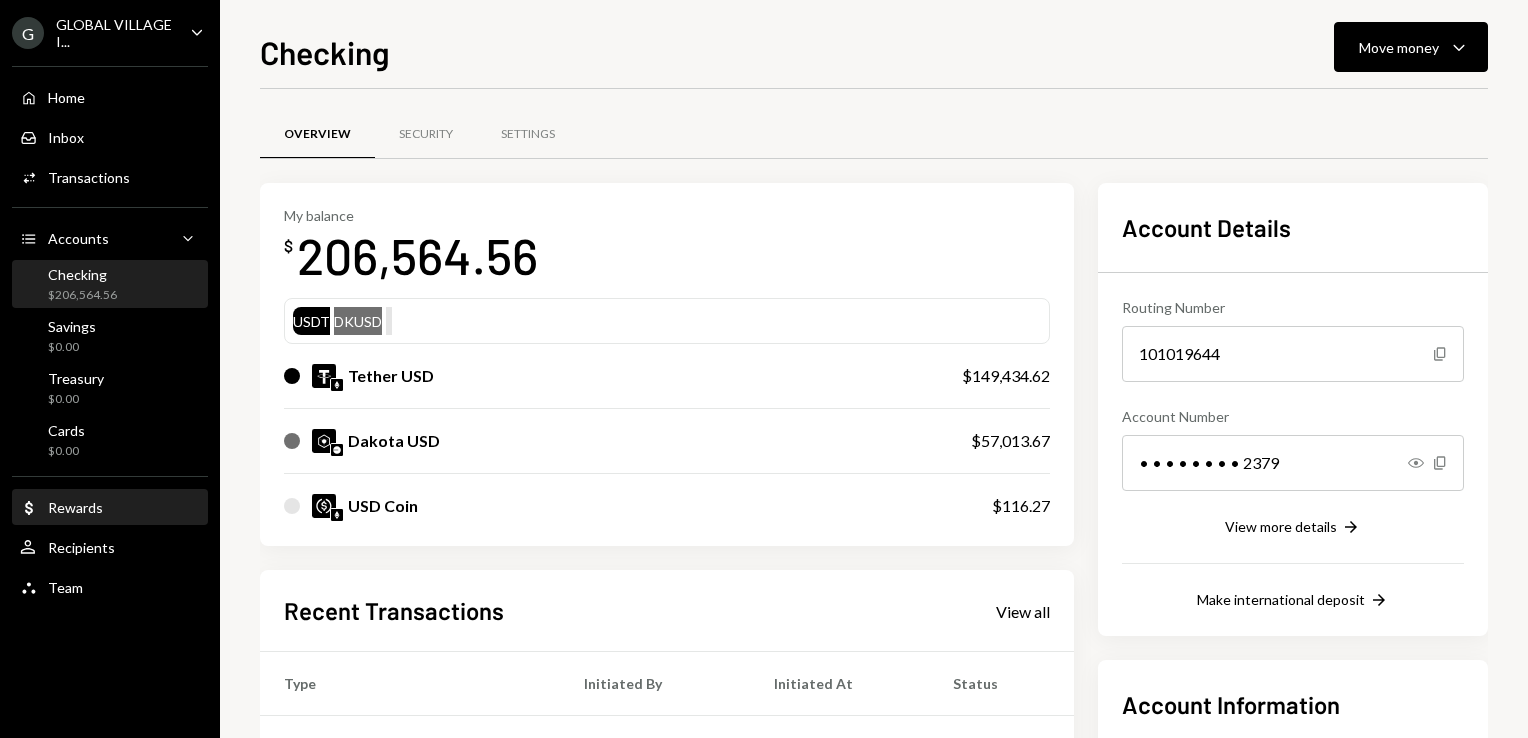 click on "Rewards" at bounding box center [75, 507] 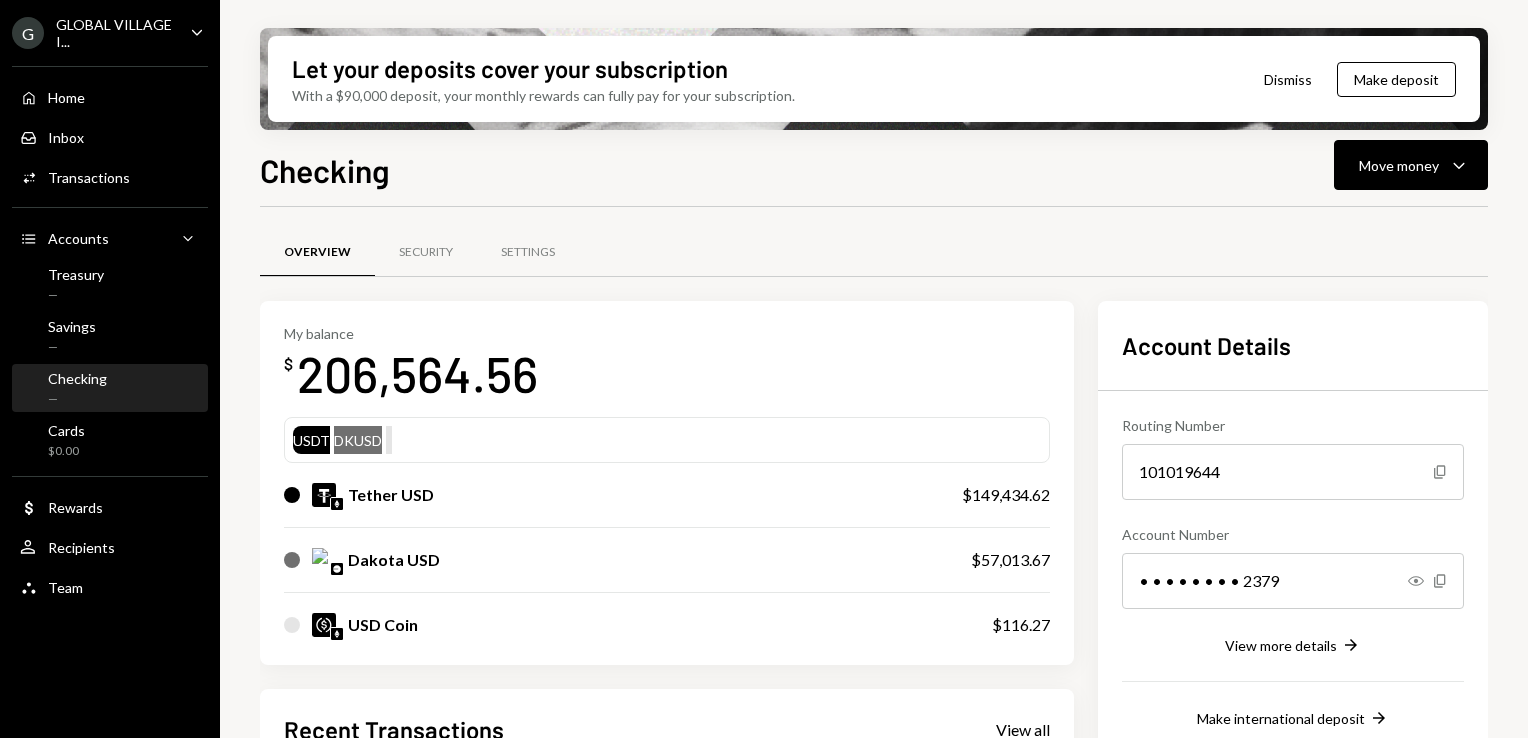 scroll, scrollTop: 0, scrollLeft: 0, axis: both 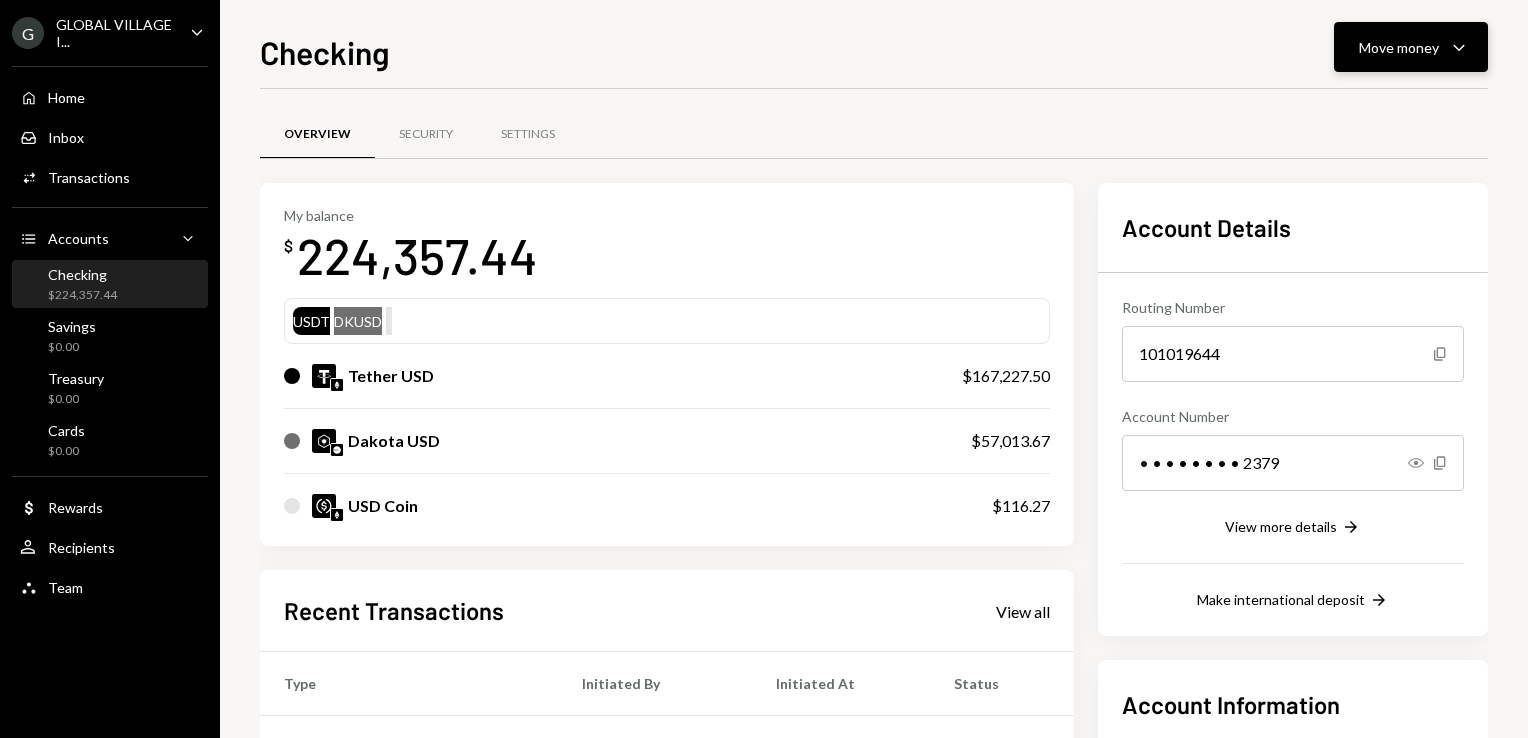 click on "Caret Down" 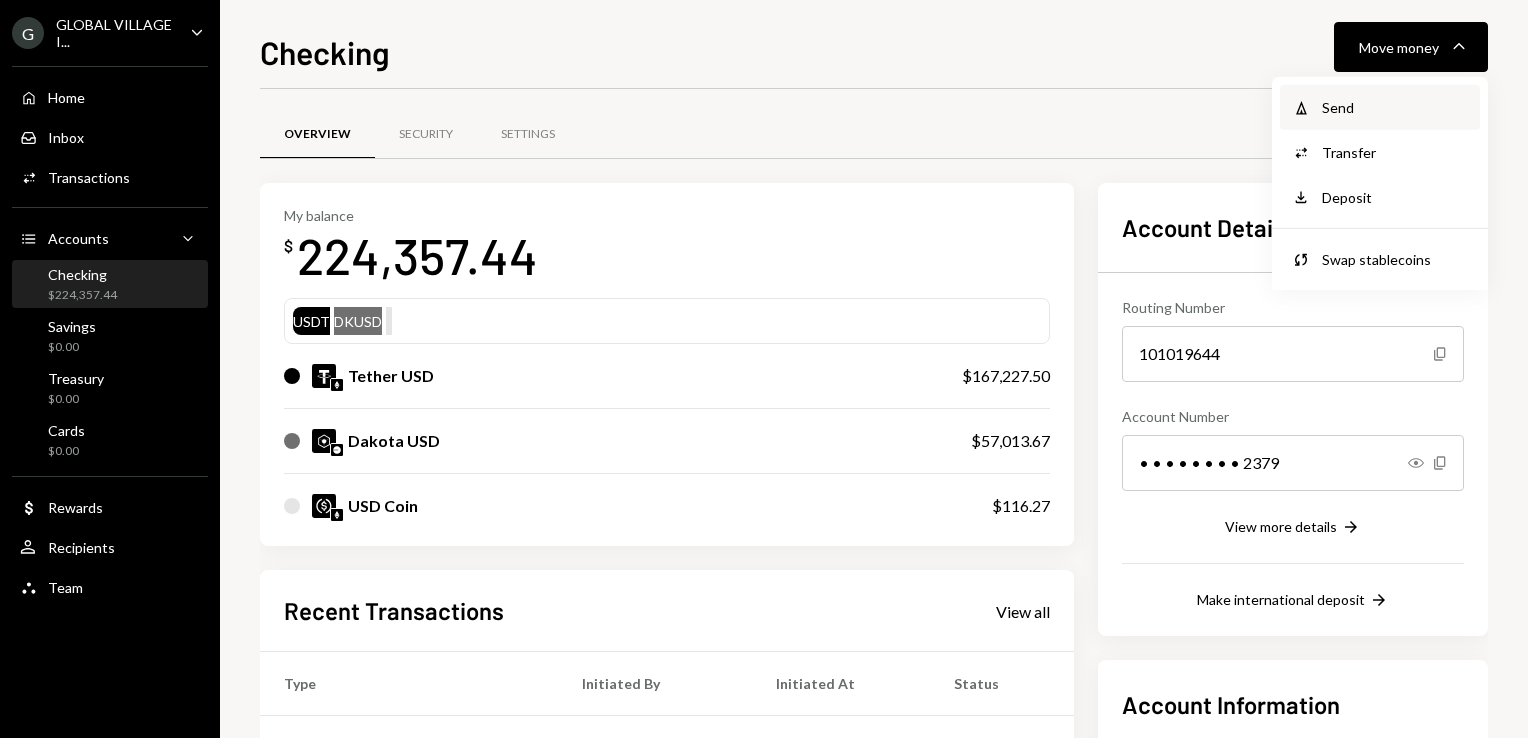 click on "Send" at bounding box center [1395, 107] 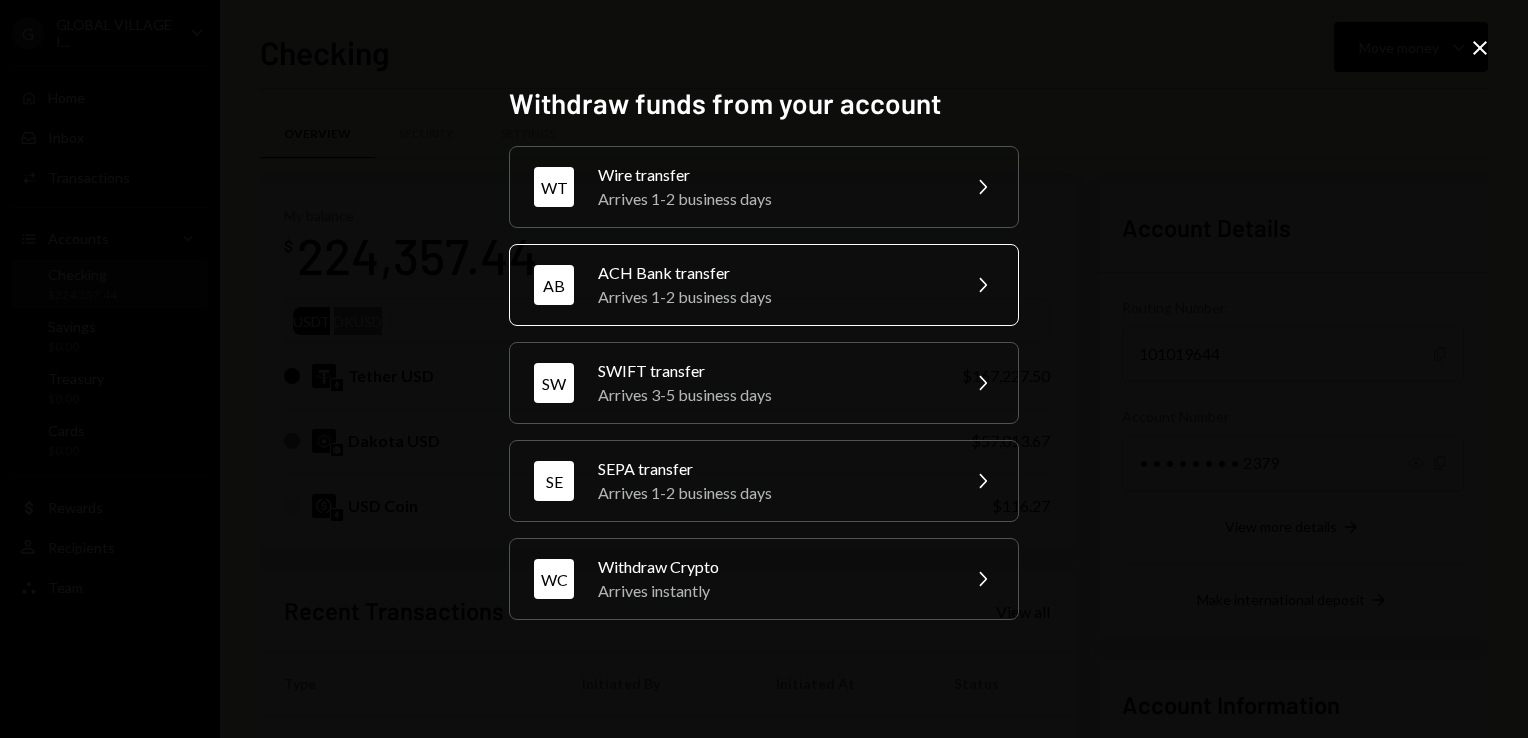click on "ACH Bank transfer" at bounding box center (772, 273) 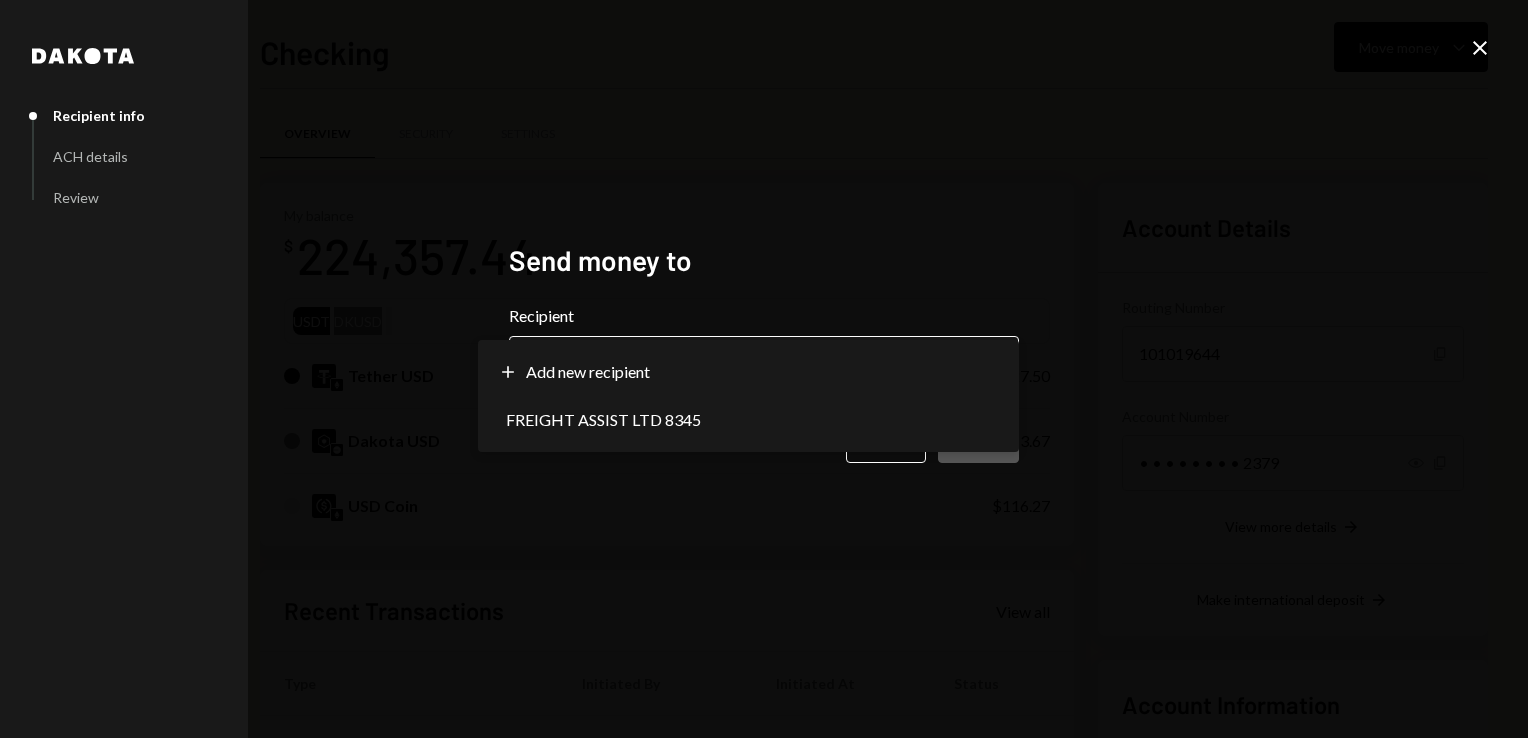 click on "G GLOBAL VILLAGE I... Caret Down Home Home Inbox Inbox Activities Transactions Accounts Accounts Caret Down Checking $224,357.44 Savings $0.00 Treasury $0.00 Cards $0.00 Dollar Rewards User Recipients Team Team Checking Move money Caret Down Overview Security Settings My balance $ 224,357.44 USDT DKUSD Tether USD $167,227.50 Dakota USD $57,013.67 USD Coin $116.27 Recent Transactions View all Type Initiated By Initiated At Status Deposit 17,792.88  USDT 0xA9D1...1d3E43 Copy 08/06/25 11:31 PM Completed Stablecoin Conversion $17,800.00 Eliyahu Noviachkov 08/06/25 11:28 PM Completed Withdrawal 1,300  USDT Eliyahu Noviachkov 08/06/25 4:38 PM Completed Deposit 58,310  USDT 0xF8Dd...f17165 Copy 08/06/25 4:16 PM Completed Withdrawal 1,600  USDT Eliyahu Noviachkov 08/04/25 2:40 PM Completed Account Details Routing Number 101019644 Copy Account Number • • • • • • • •  2379 Show Copy View more details Right Arrow Make international deposit Right Arrow Account Information Money in (last 30 days) Dakota" at bounding box center (764, 369) 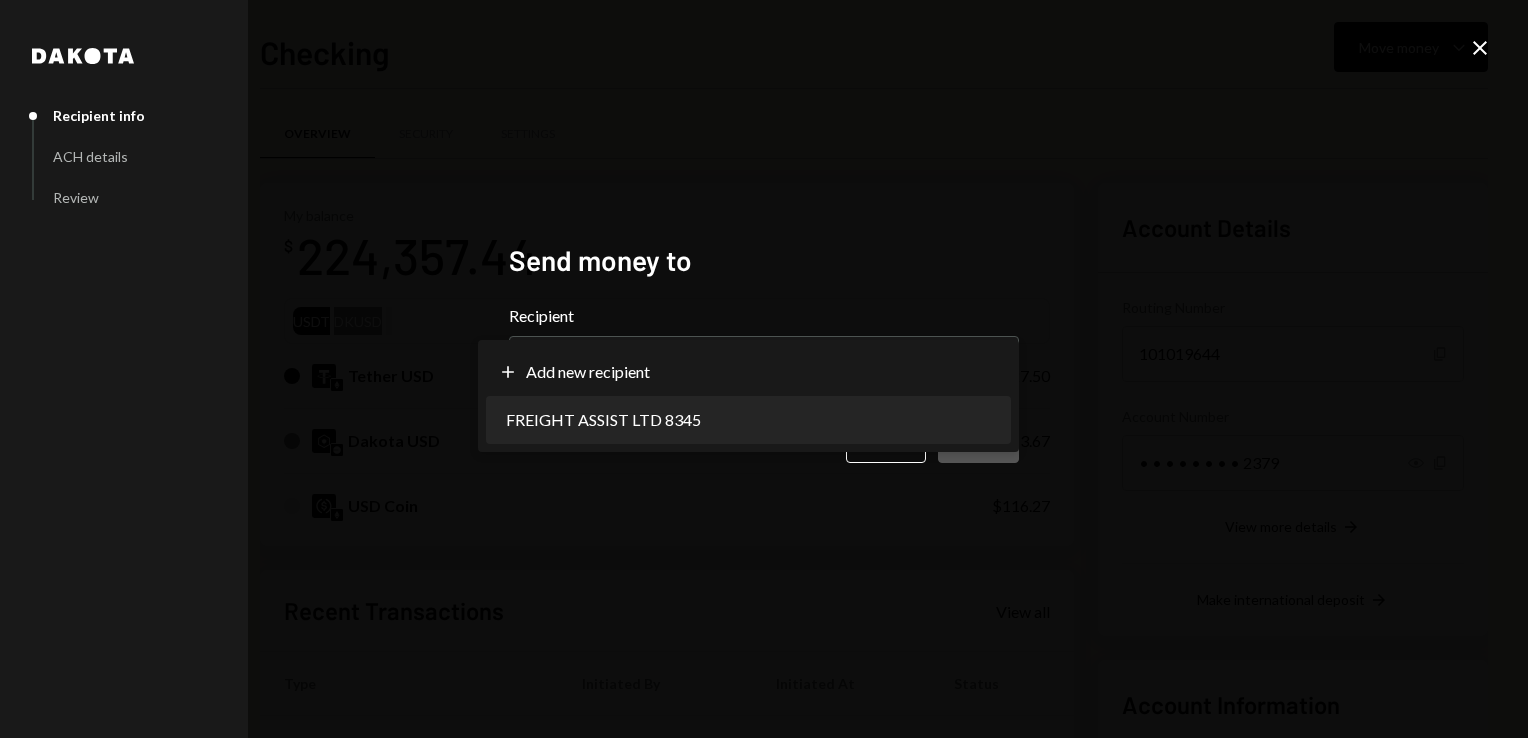 select on "**********" 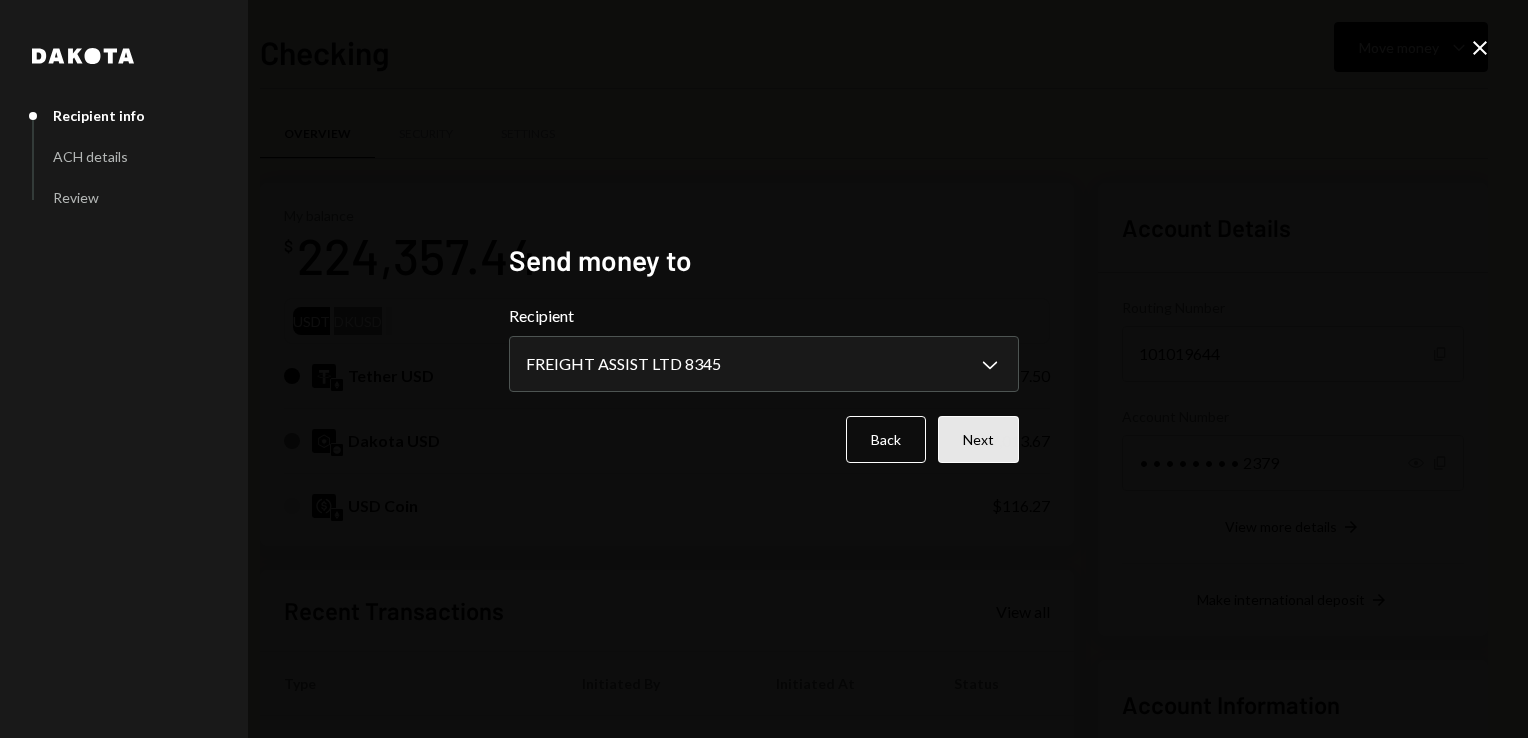 click on "Next" at bounding box center [978, 439] 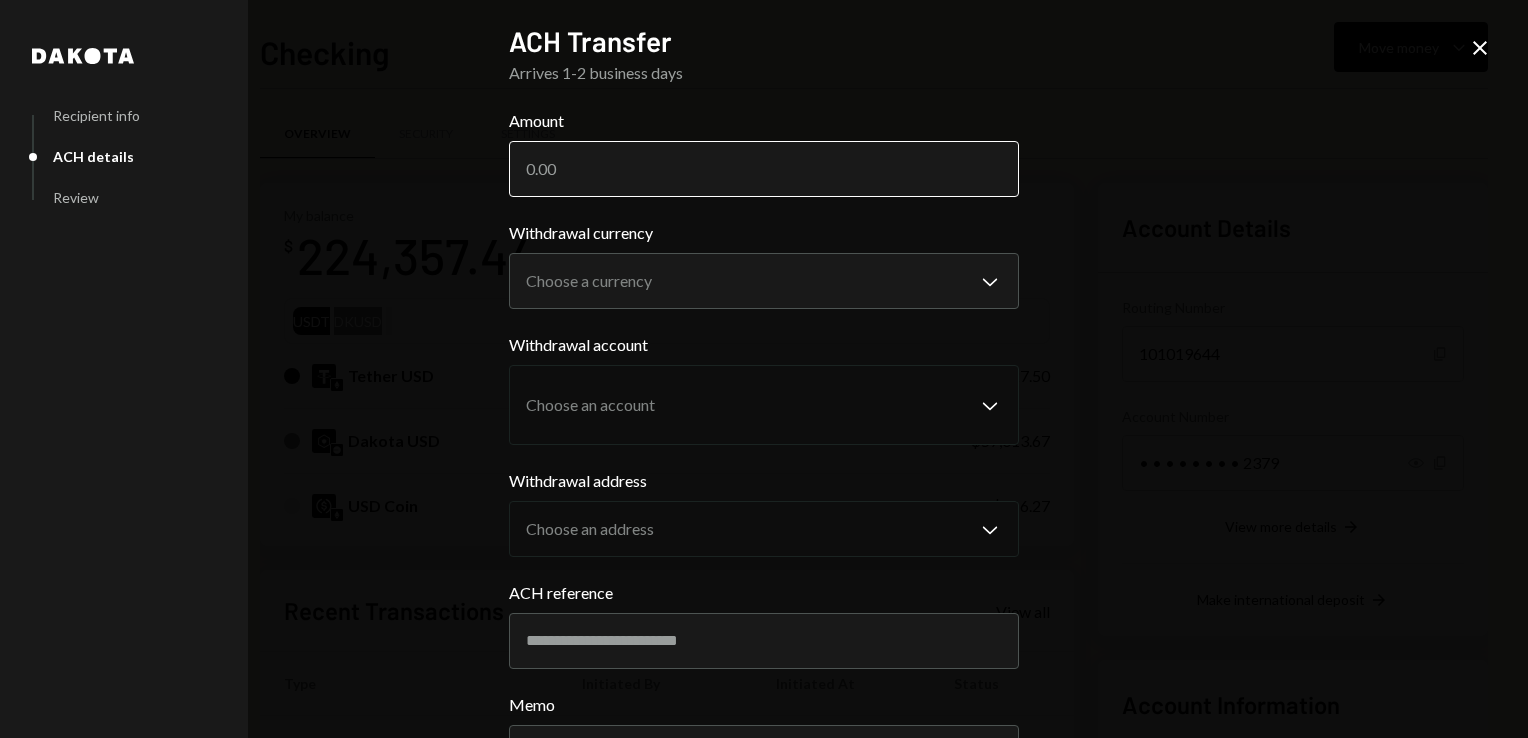 click on "Amount" at bounding box center [764, 169] 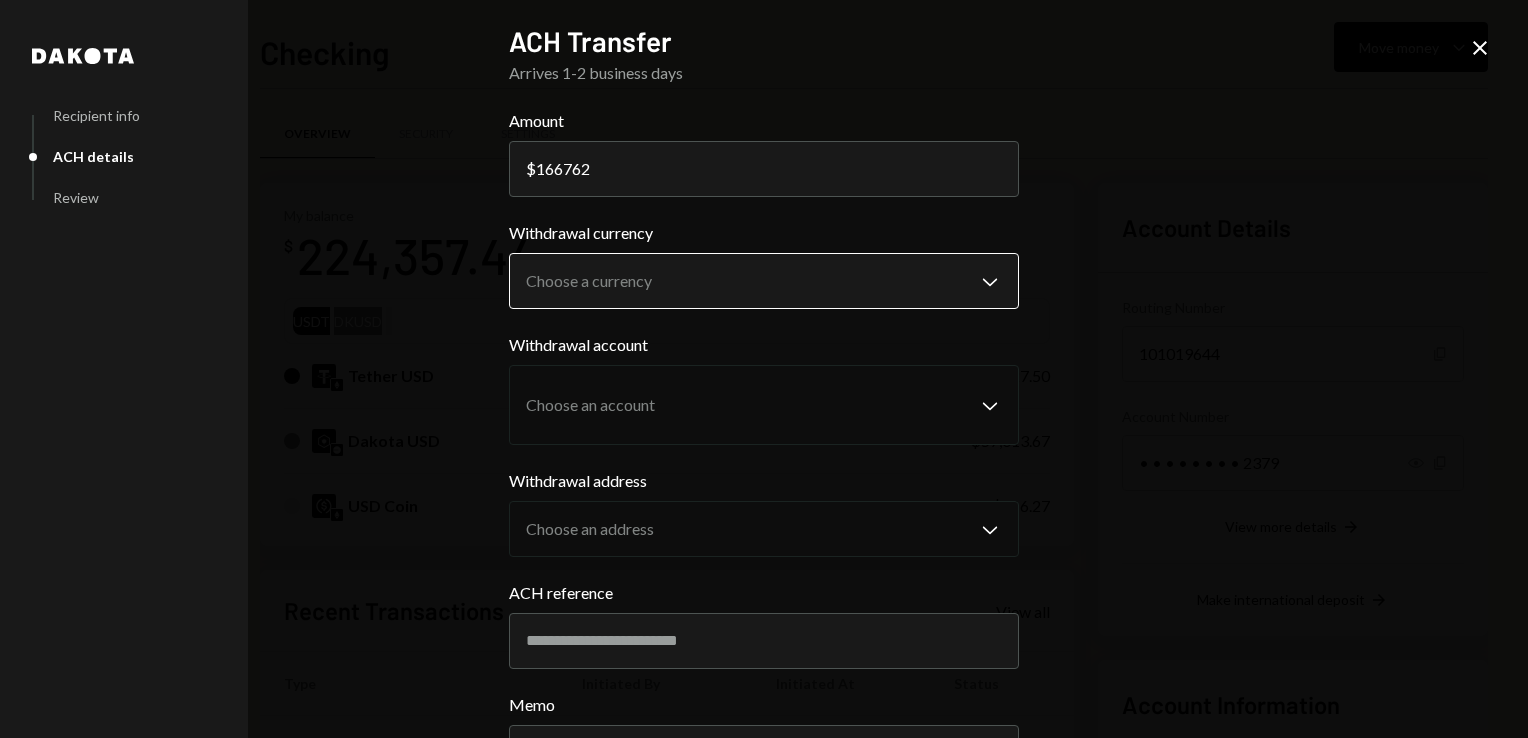 type on "166762" 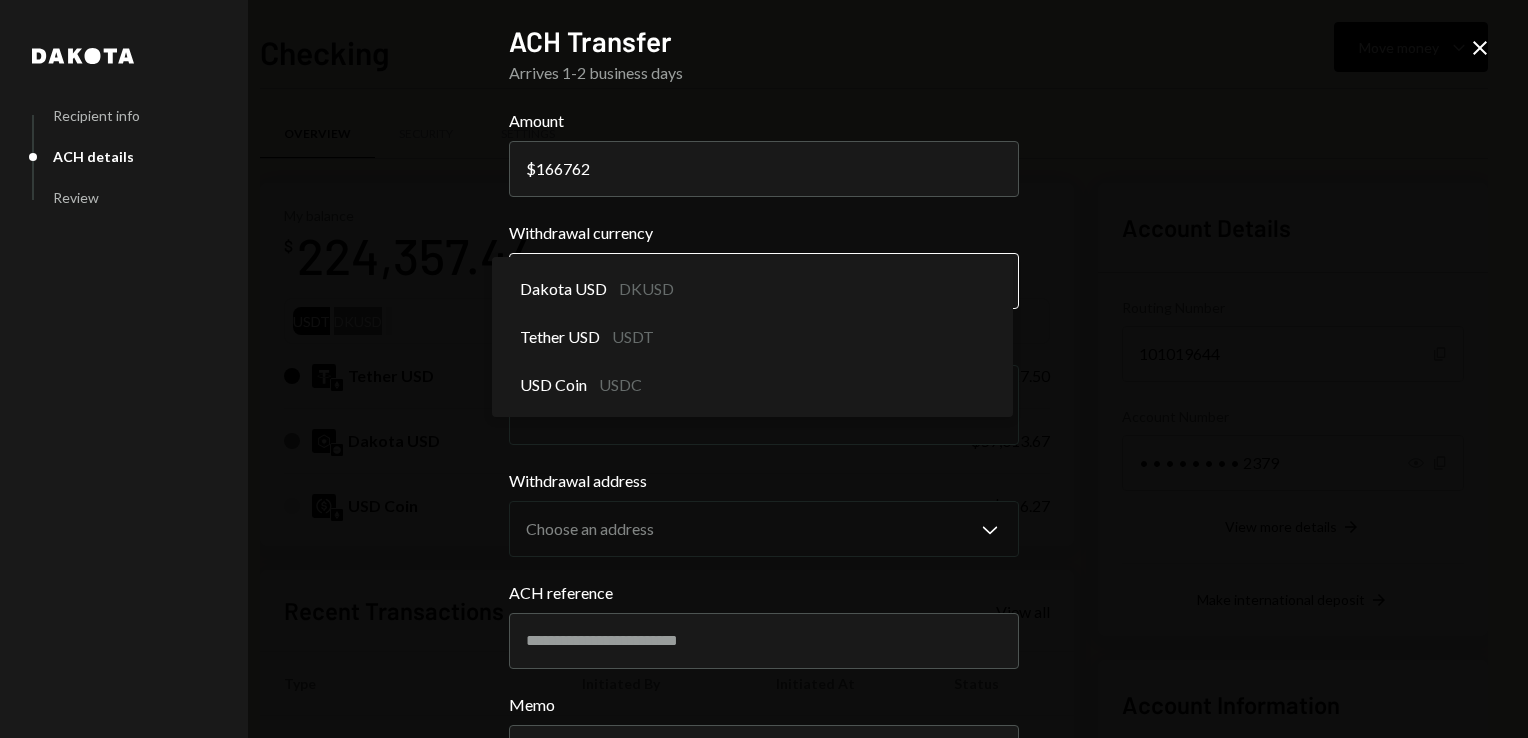 click on "G GLOBAL VILLAGE I... Caret Down Home Home Inbox Inbox Activities Transactions Accounts Accounts Caret Down Checking $224,357.44 Savings $0.00 Treasury $0.00 Cards $0.00 Dollar Rewards User Recipients Team Team Checking Move money Caret Down Overview Security Settings My balance $ 224,357.44 USDT DKUSD Tether USD $167,227.50 Dakota USD $57,013.67 USD Coin $116.27 Recent Transactions View all Type Initiated By Initiated At Status Deposit 17,792.88  USDT 0xA9D1...1d3E43 Copy 08/06/25 11:31 PM Completed Stablecoin Conversion $17,800.00 Eliyahu Noviachkov 08/06/25 11:28 PM Completed Withdrawal 1,300  USDT Eliyahu Noviachkov 08/06/25 4:38 PM Completed Deposit 58,310  USDT 0xF8Dd...f17165 Copy 08/06/25 4:16 PM Completed Withdrawal 1,600  USDT Eliyahu Noviachkov 08/04/25 2:40 PM Completed Account Details Routing Number 101019644 Copy Account Number • • • • • • • •  2379 Show Copy View more details Right Arrow Make international deposit Right Arrow Account Information Money in (last 30 days) Dakota $" at bounding box center (764, 369) 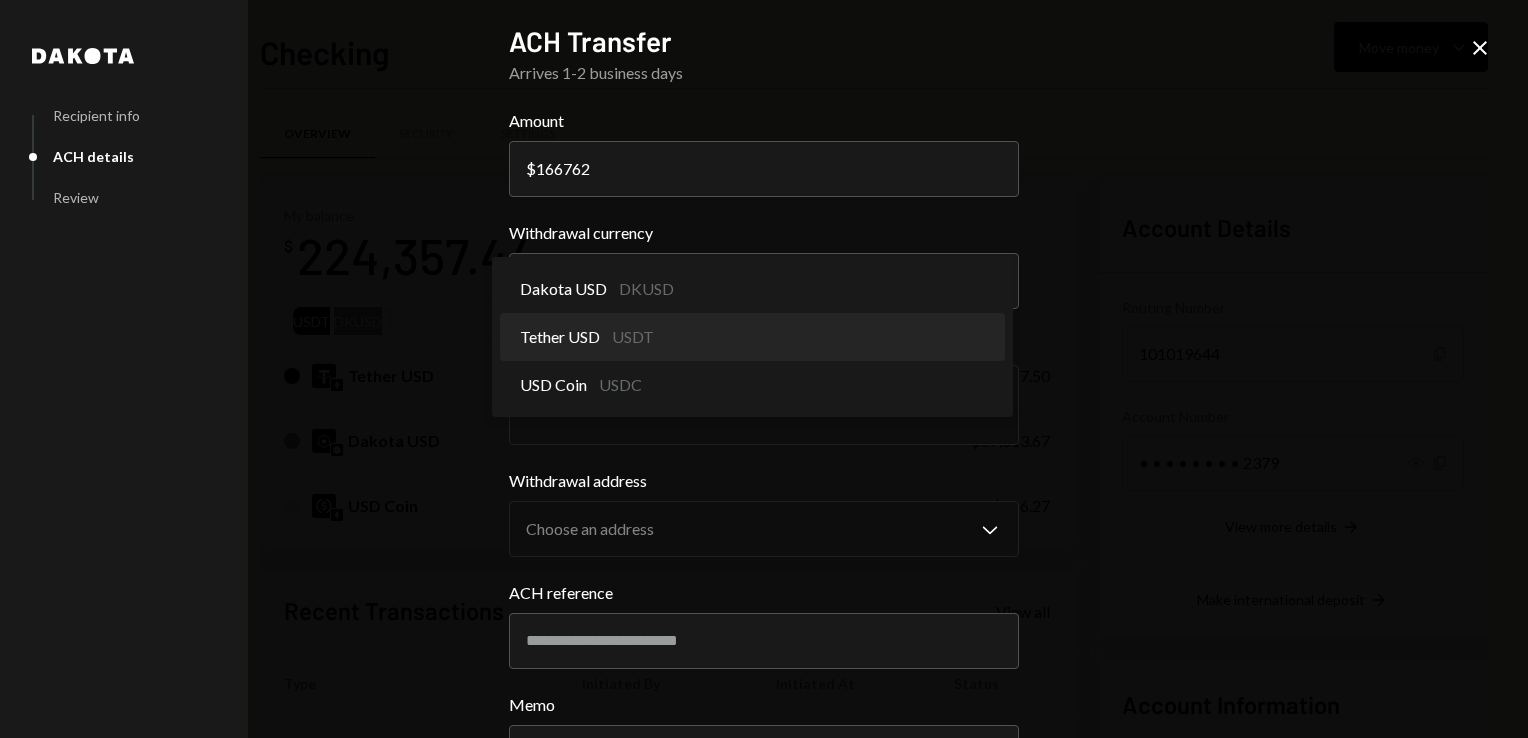 select on "****" 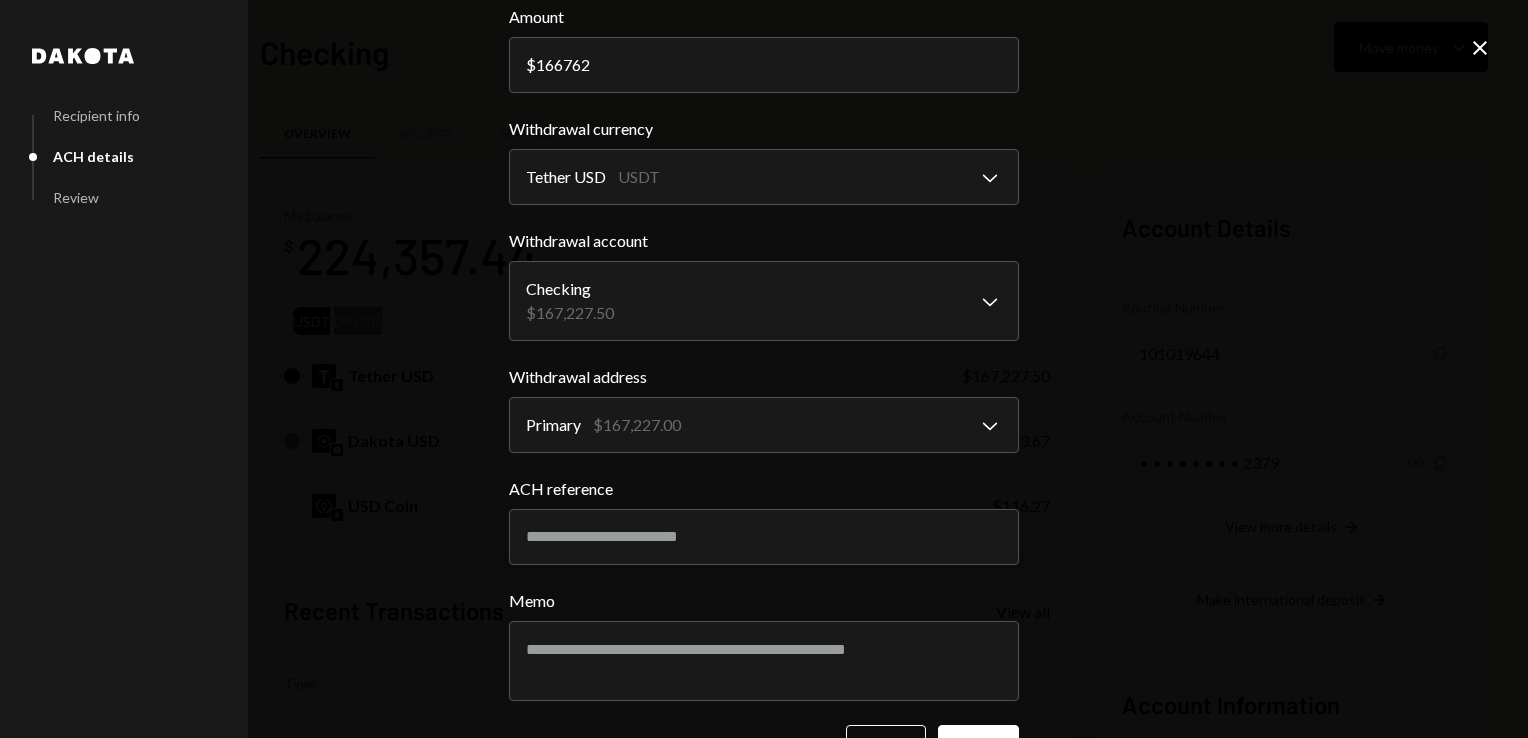 scroll, scrollTop: 168, scrollLeft: 0, axis: vertical 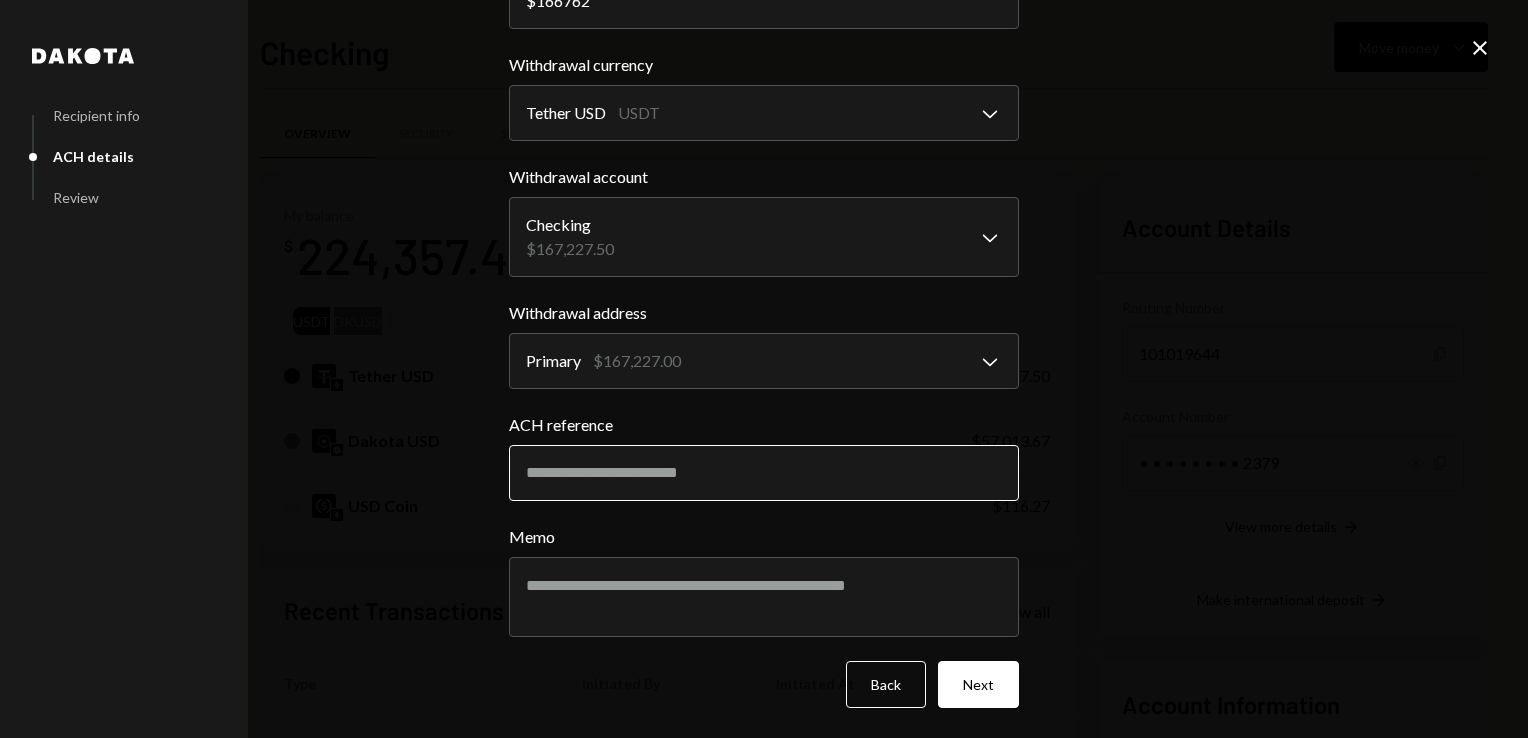 click on "ACH reference" at bounding box center (764, 473) 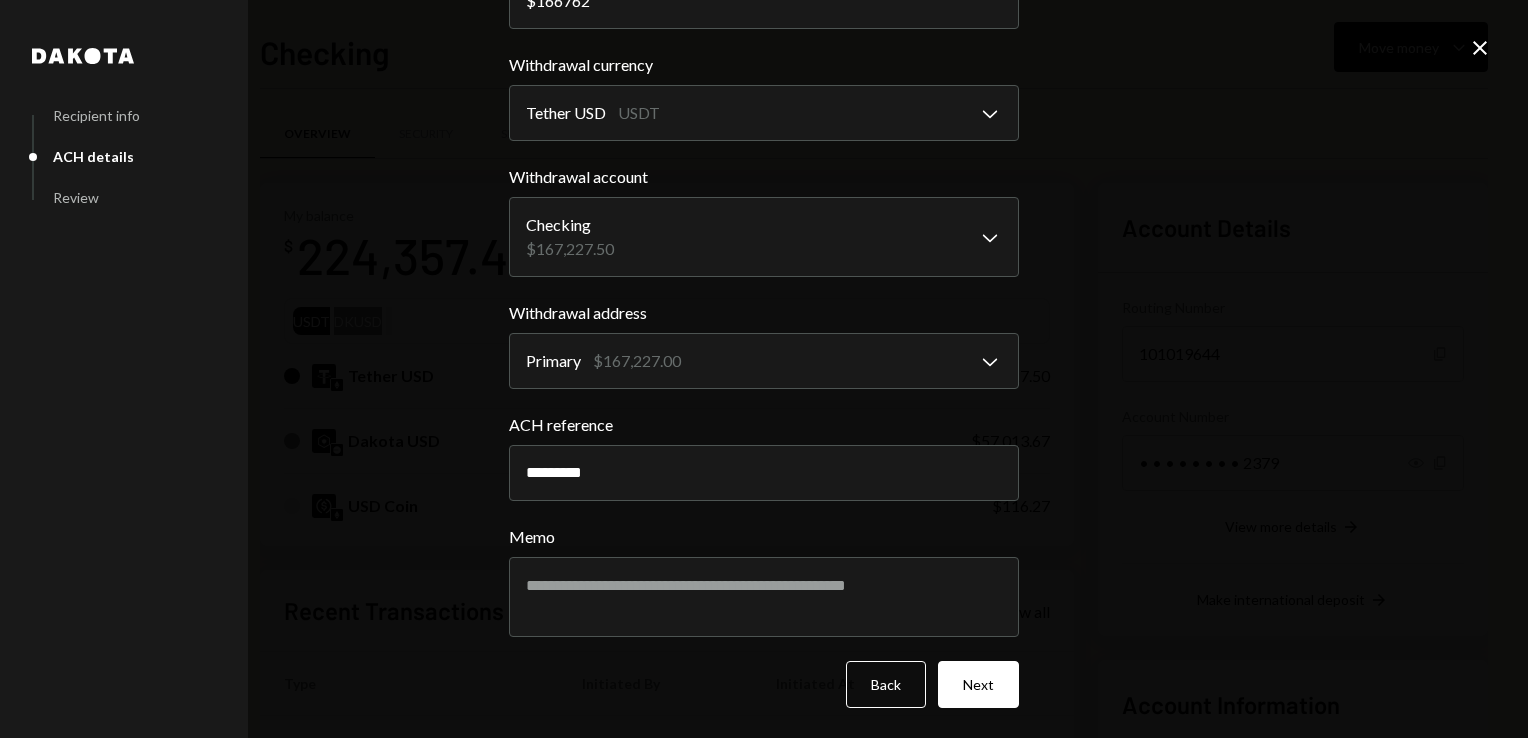 type on "*********" 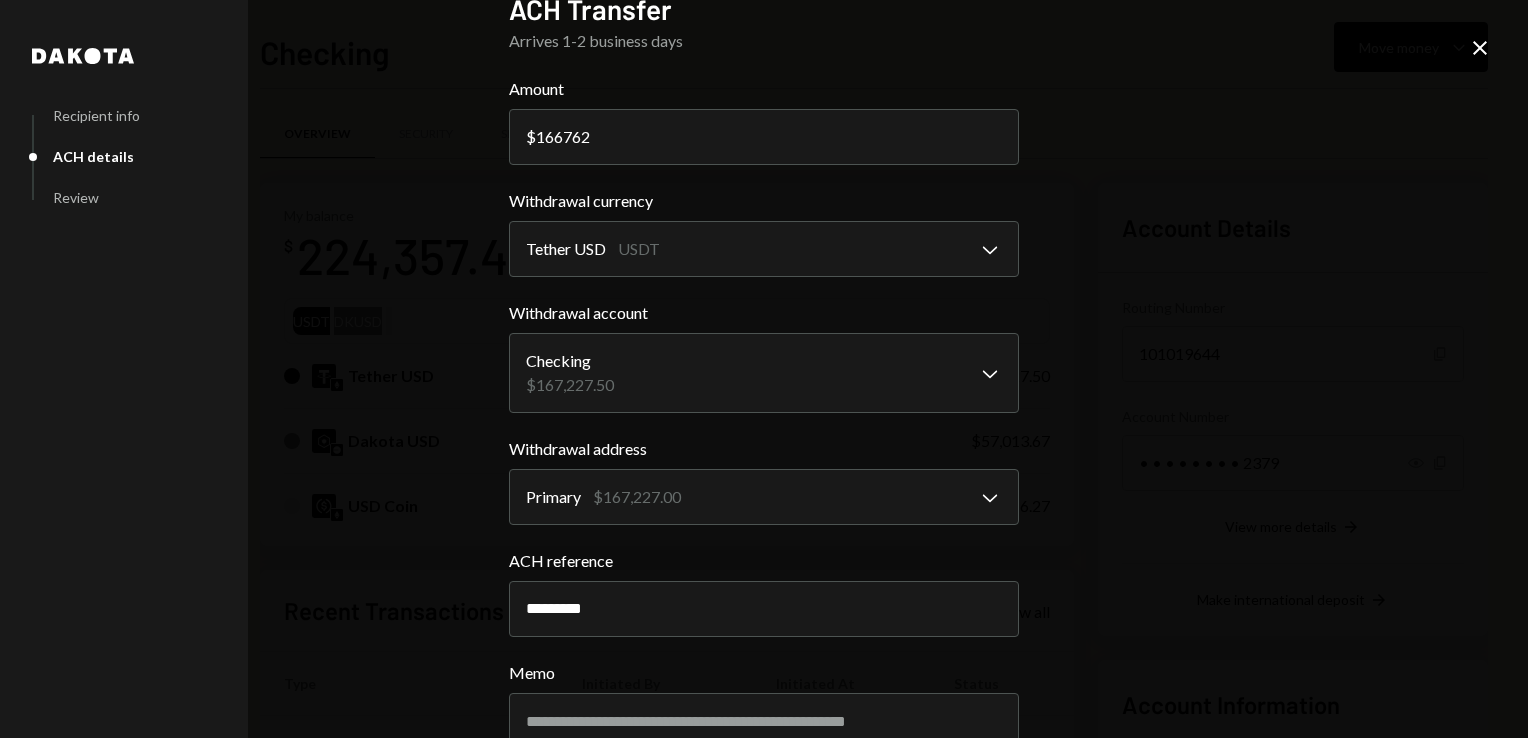 scroll, scrollTop: 38, scrollLeft: 0, axis: vertical 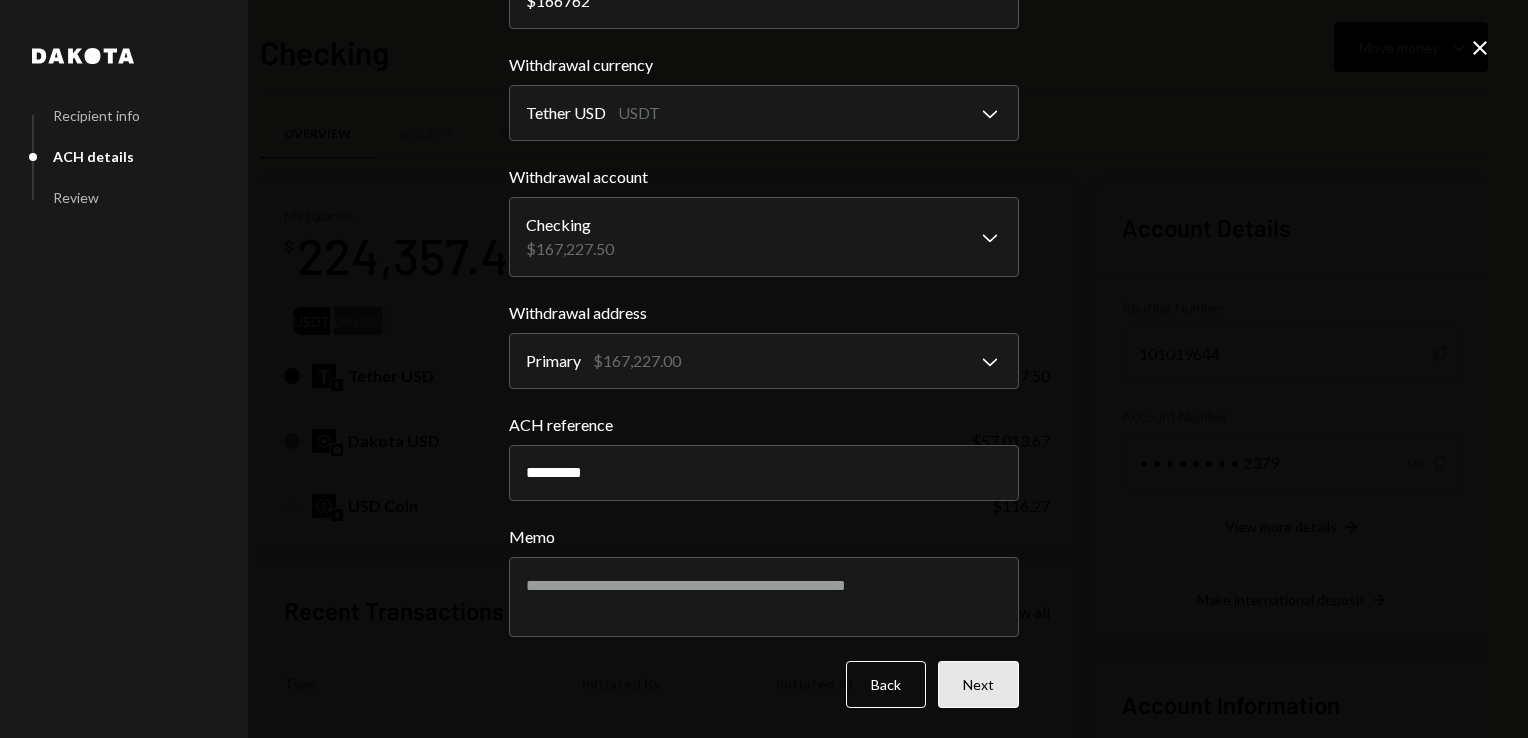click on "Next" at bounding box center [978, 684] 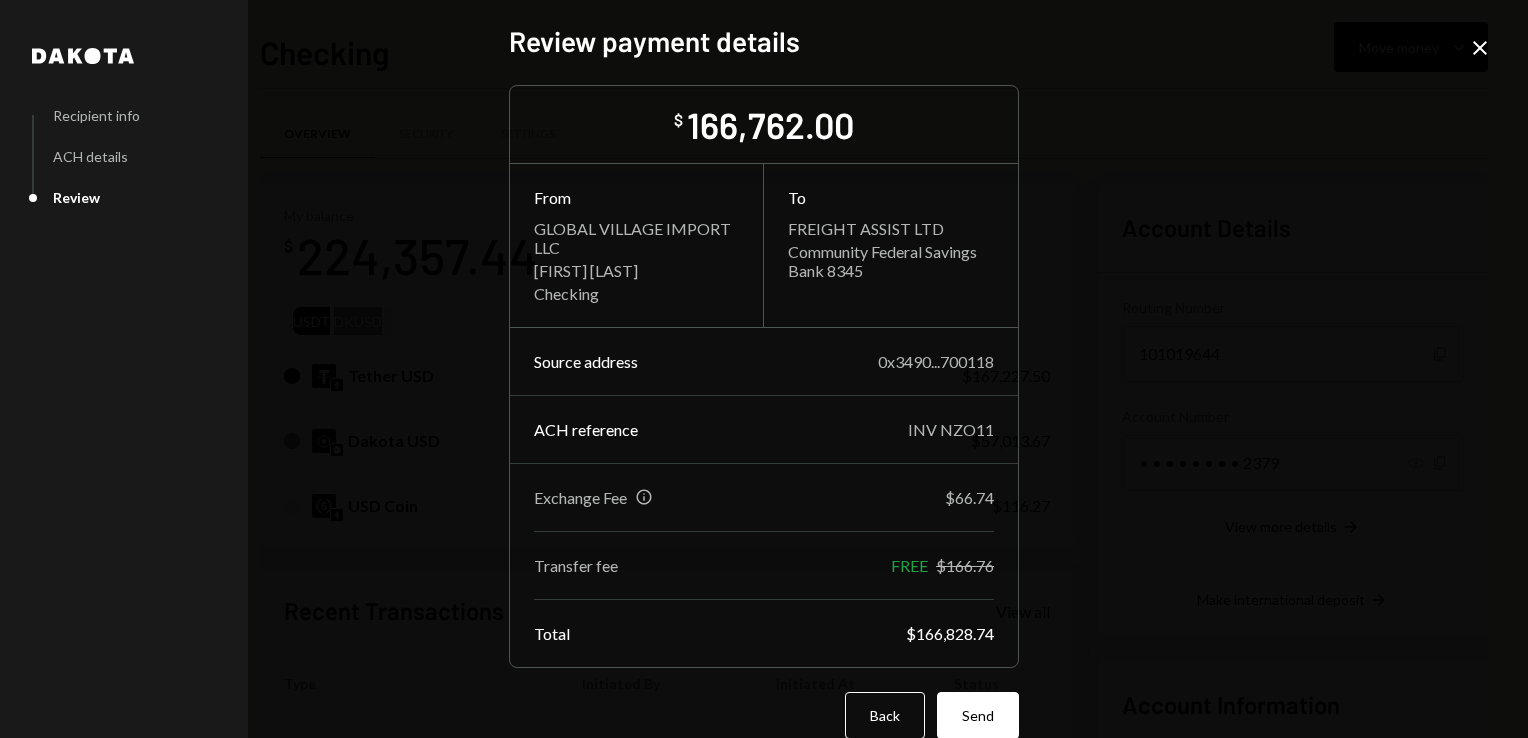 scroll, scrollTop: 32, scrollLeft: 0, axis: vertical 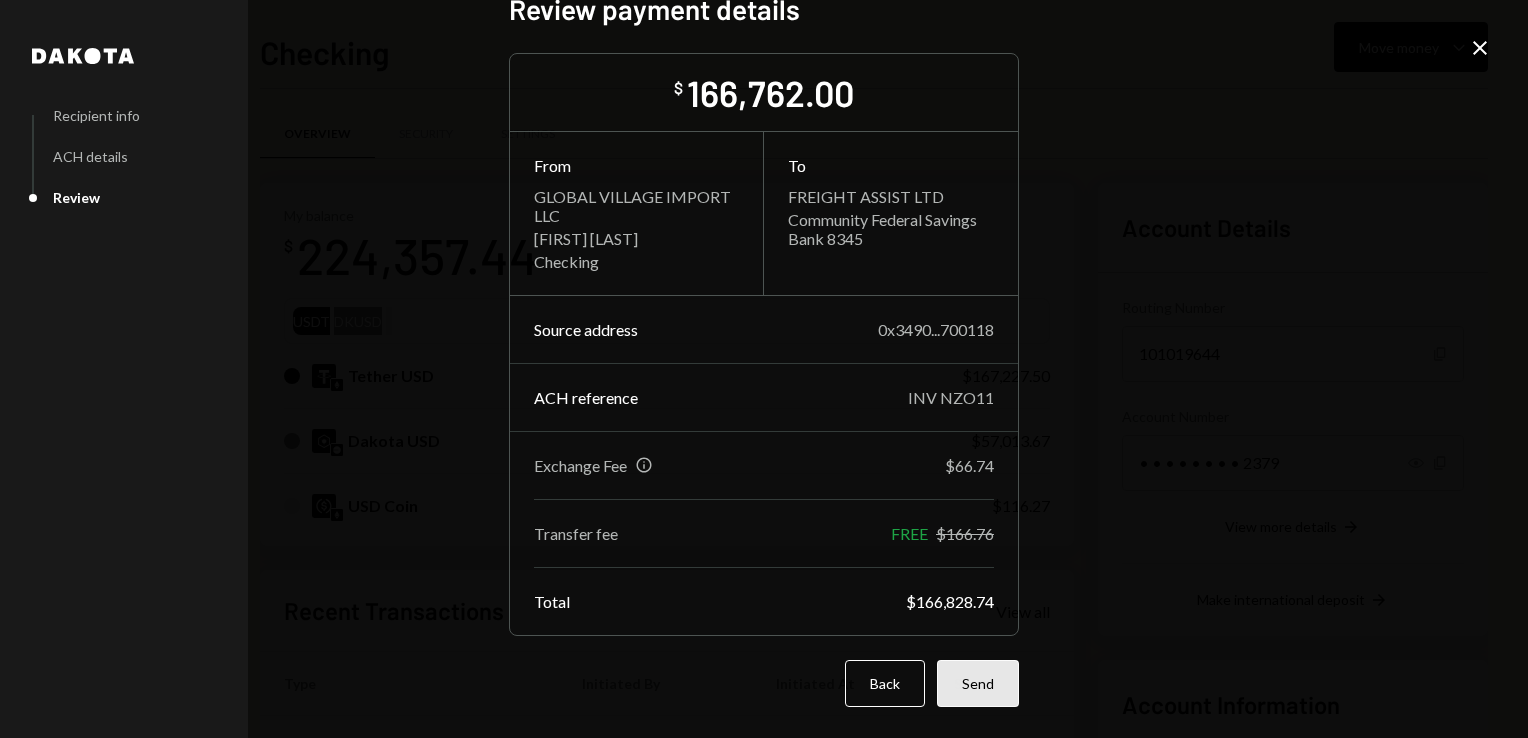 click on "Send" at bounding box center (978, 683) 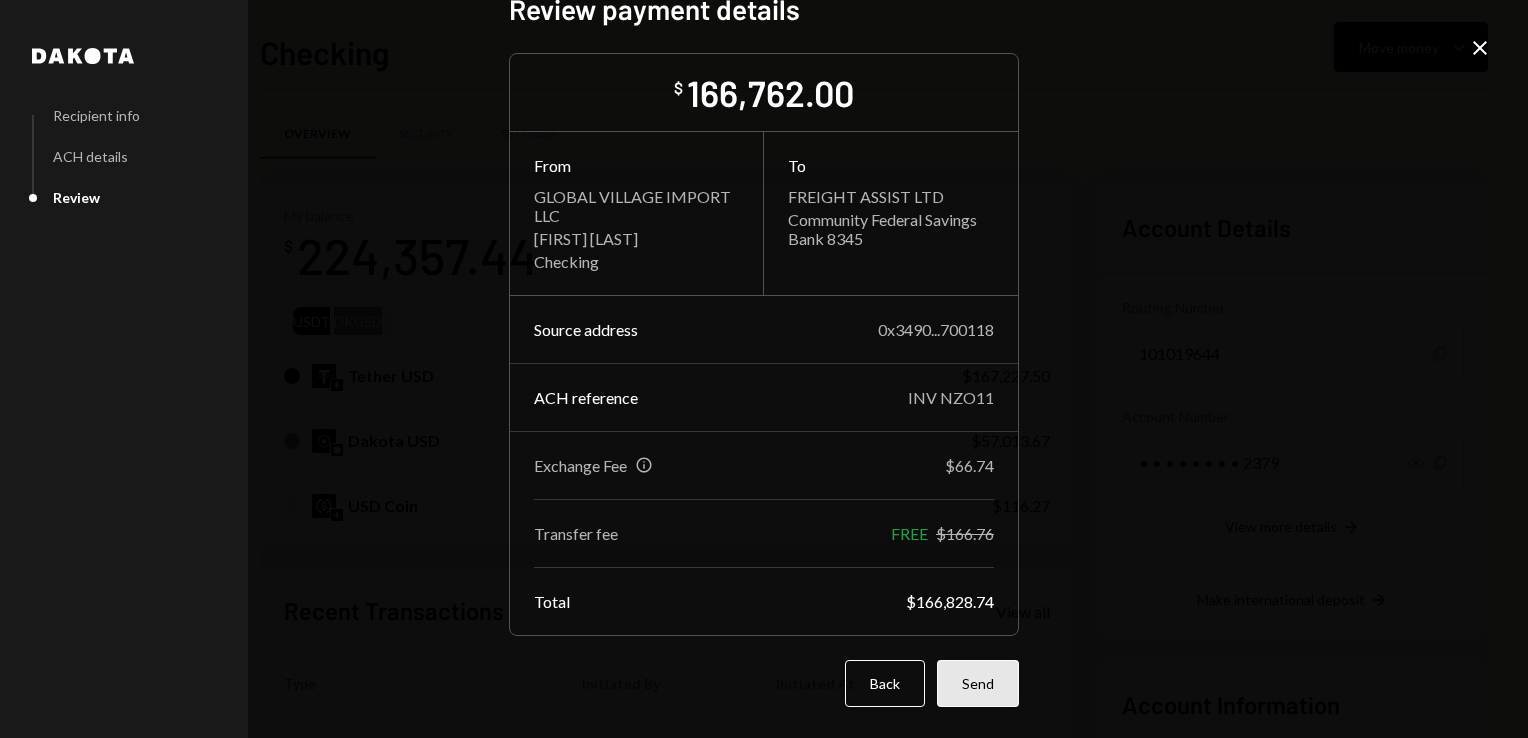 scroll, scrollTop: 0, scrollLeft: 0, axis: both 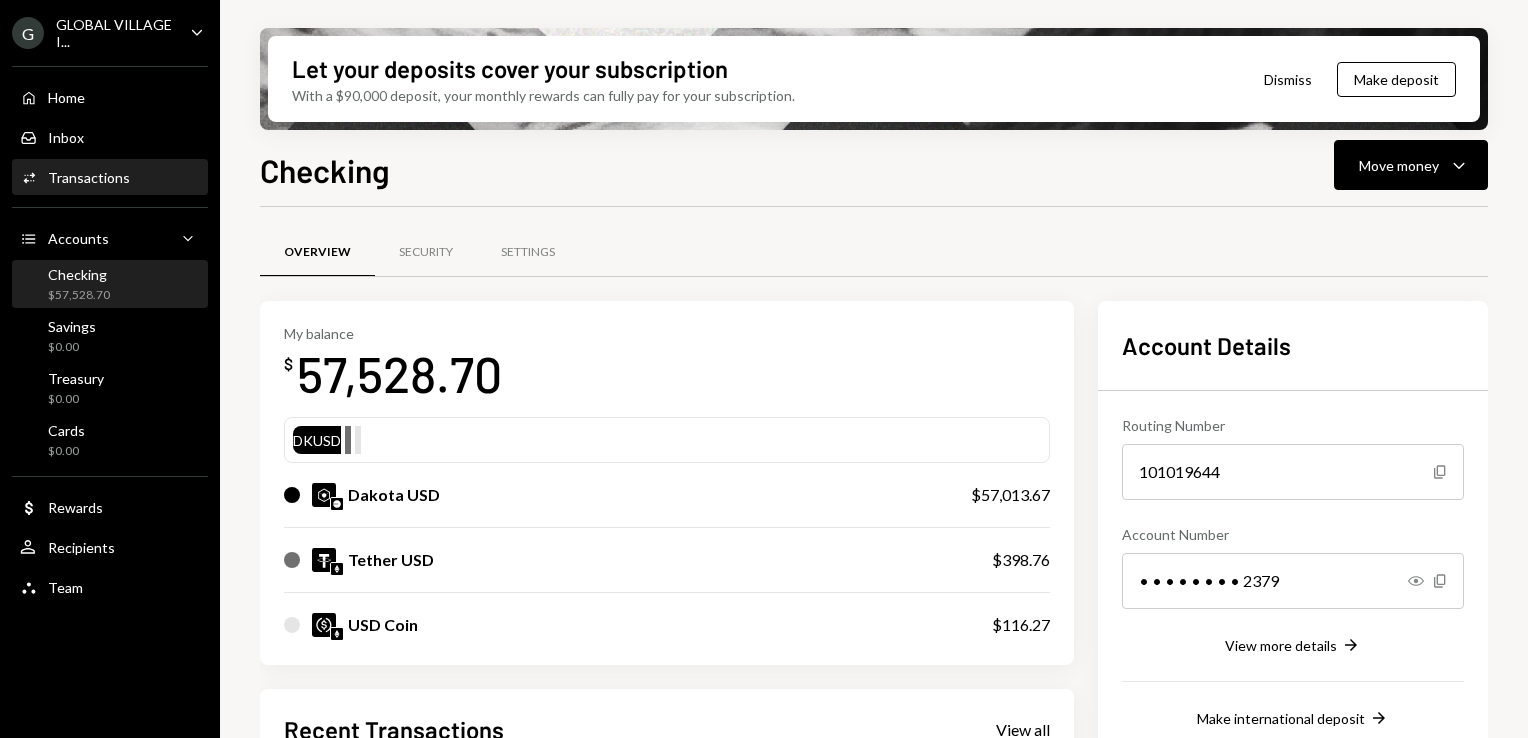 click on "Transactions" at bounding box center (89, 177) 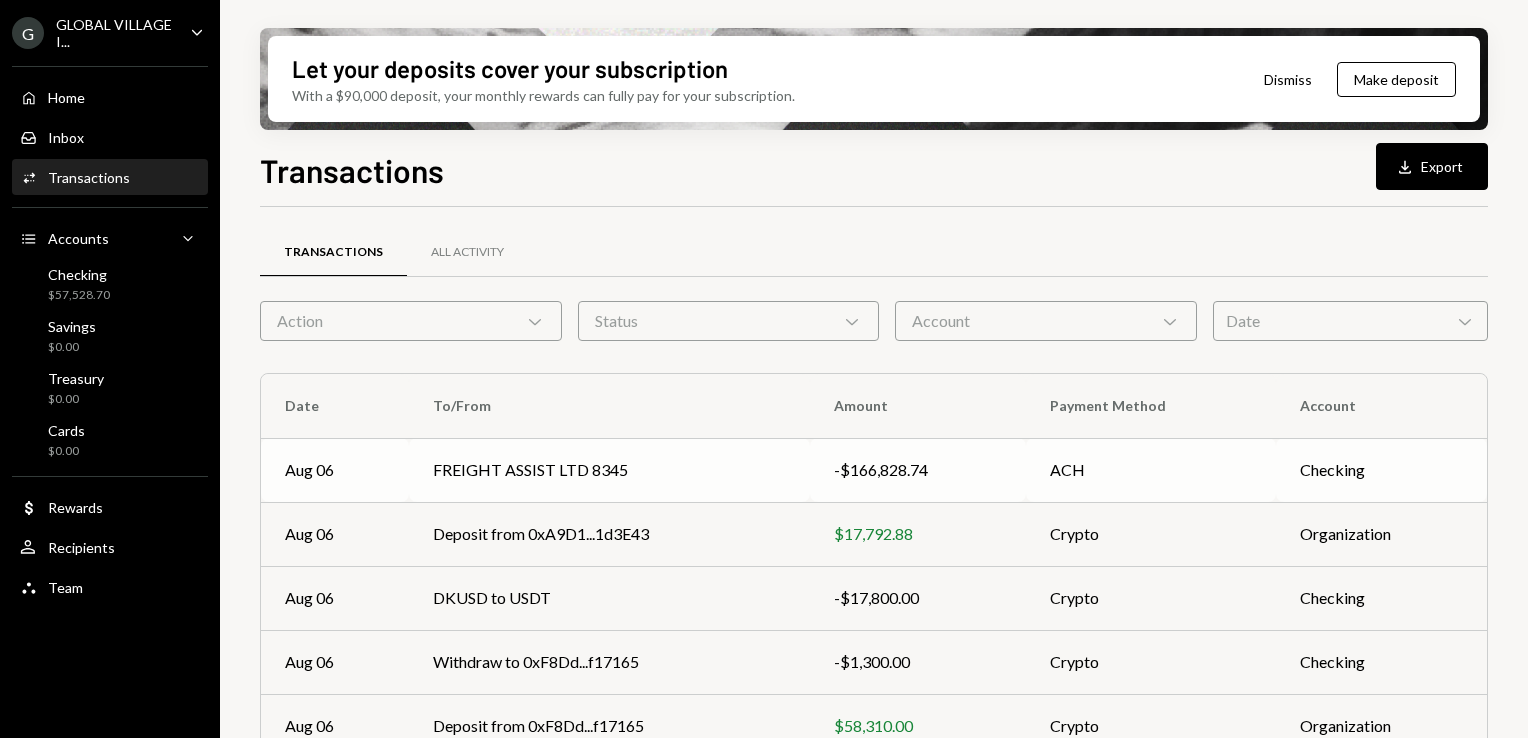 click on "FREIGHT ASSIST LTD 8345" at bounding box center [610, 470] 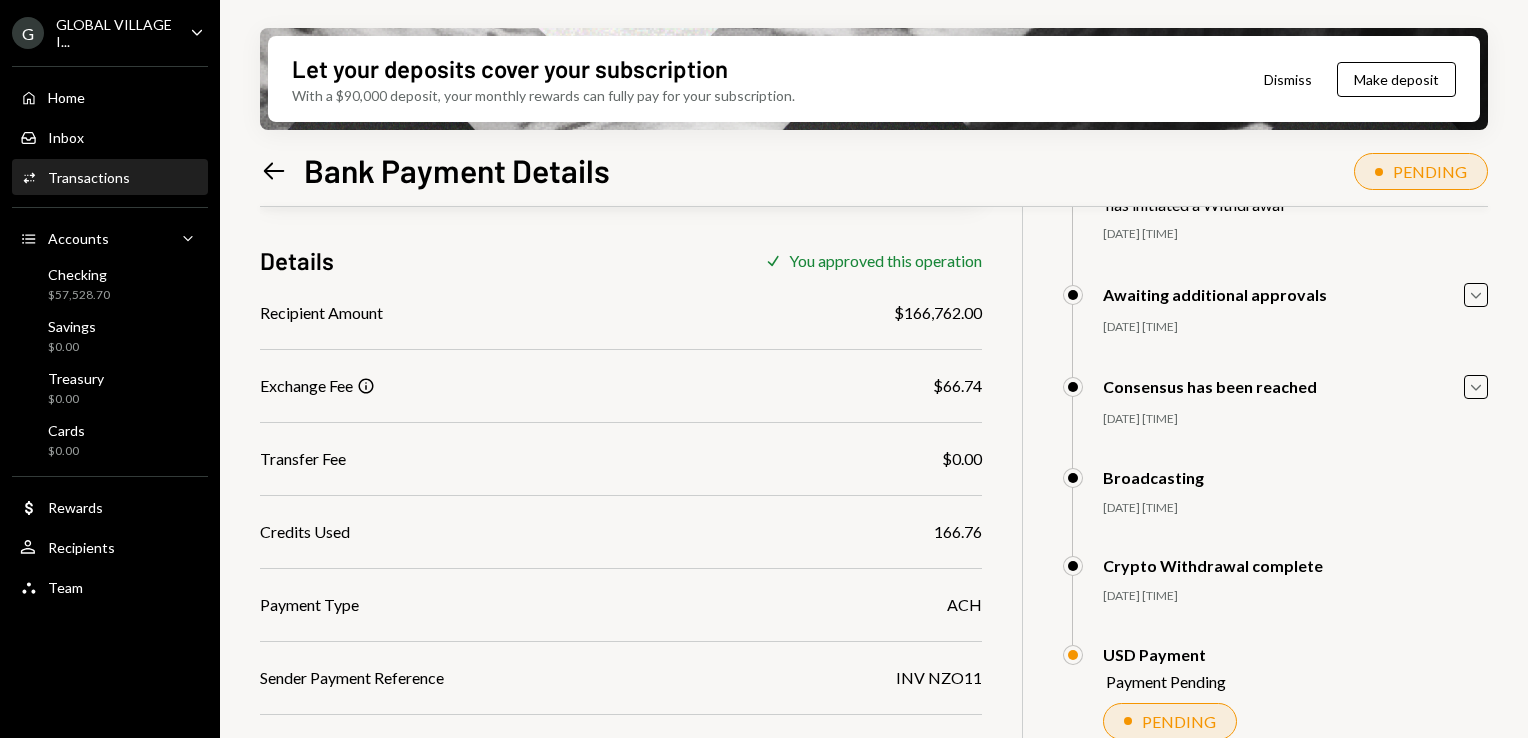 scroll, scrollTop: 131, scrollLeft: 0, axis: vertical 